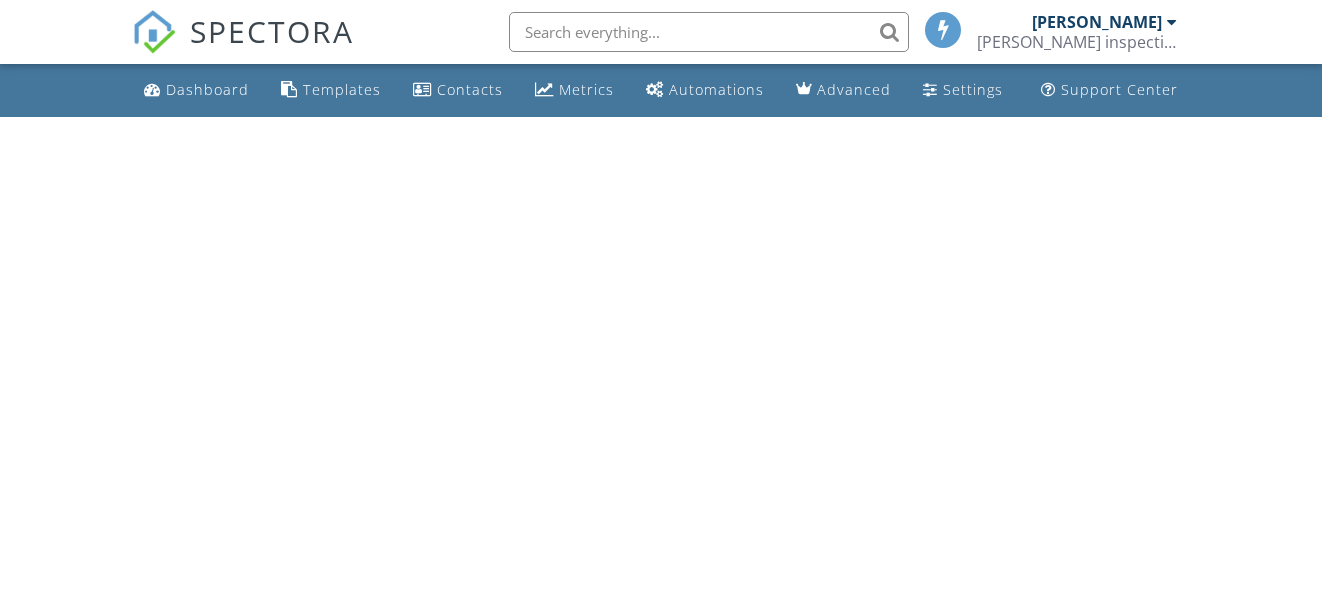 scroll, scrollTop: 0, scrollLeft: 0, axis: both 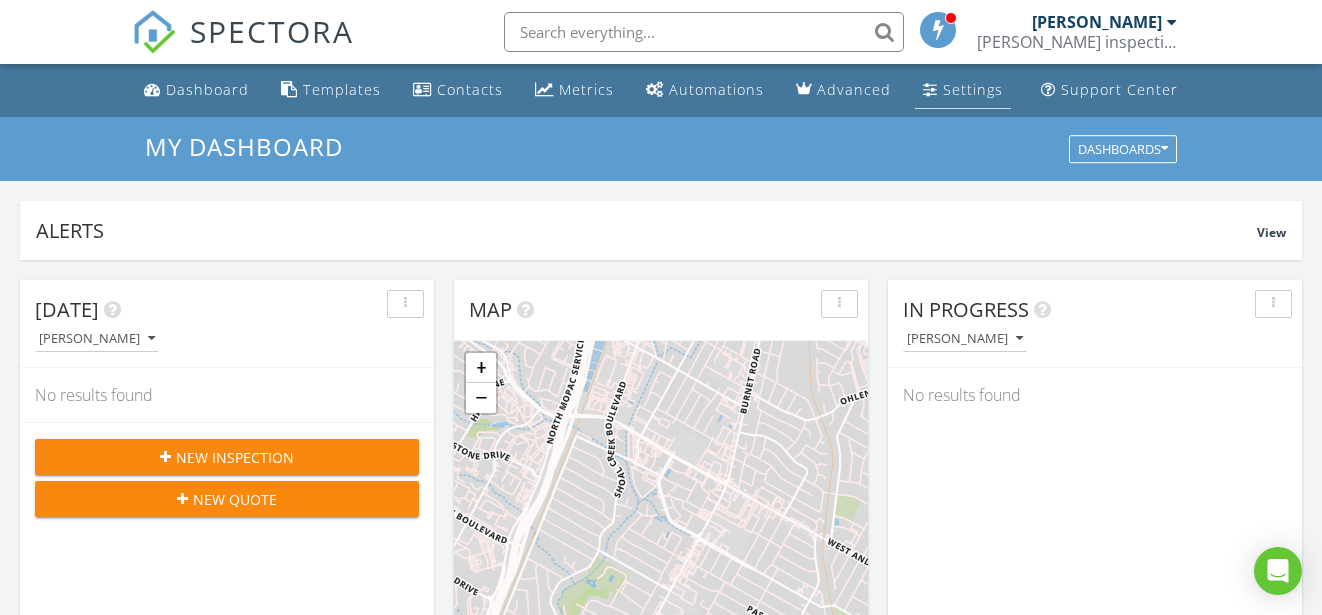 click on "Settings" at bounding box center (973, 89) 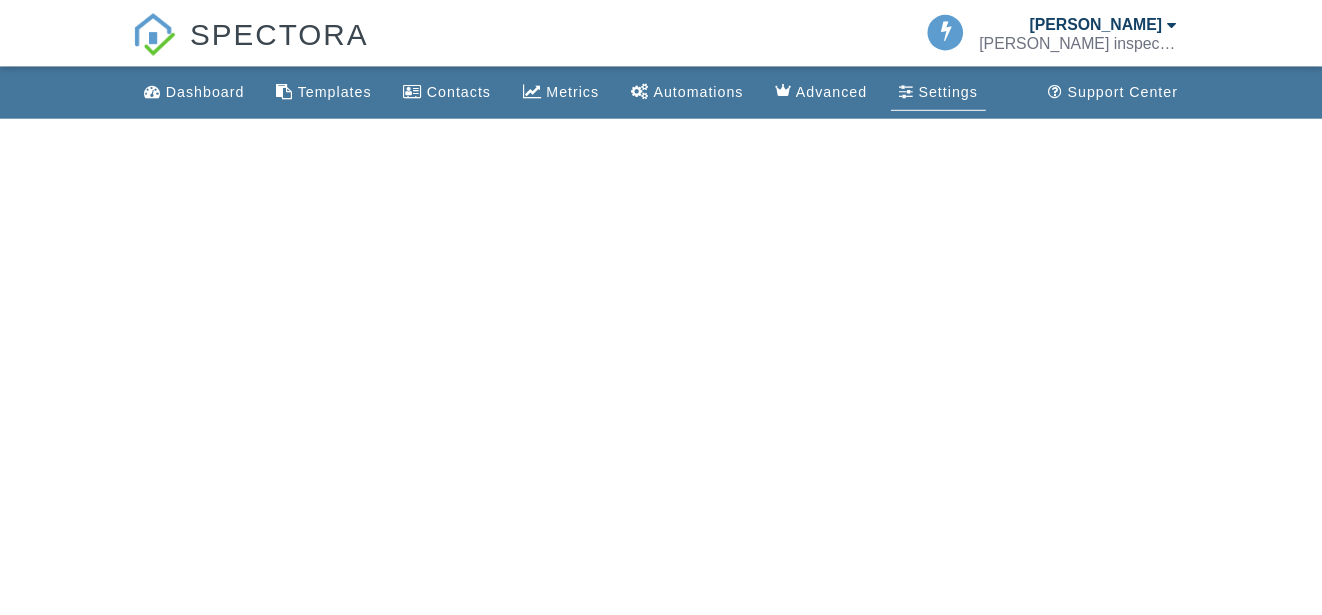scroll, scrollTop: 0, scrollLeft: 0, axis: both 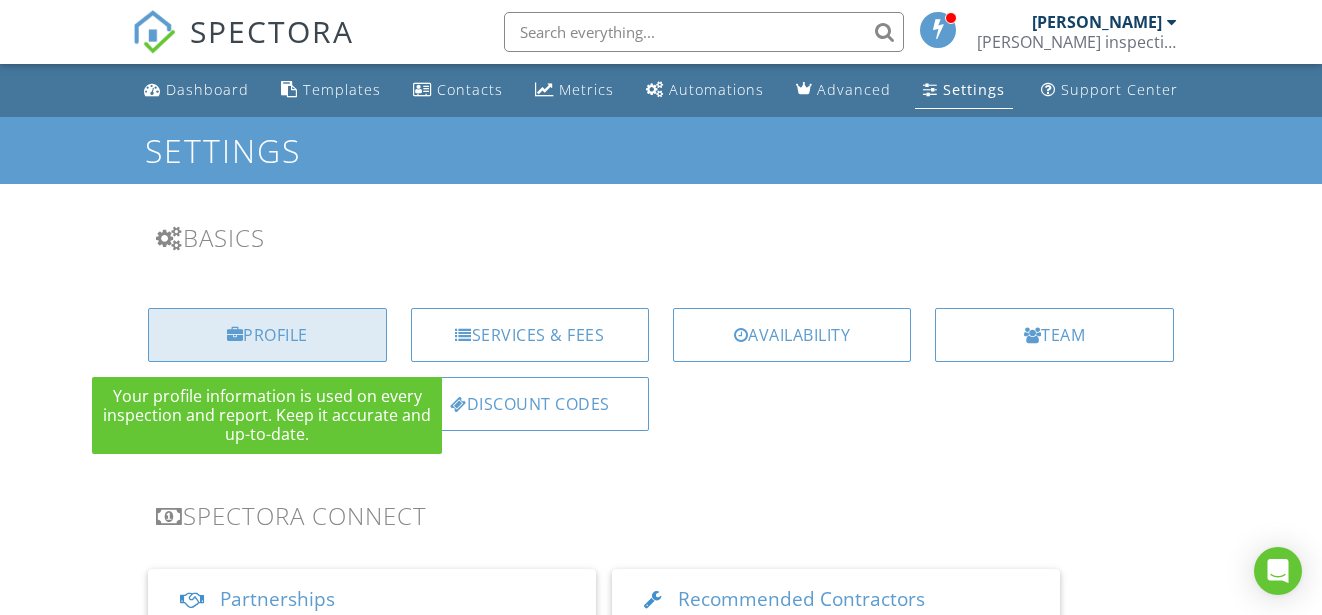 click at bounding box center (235, 335) 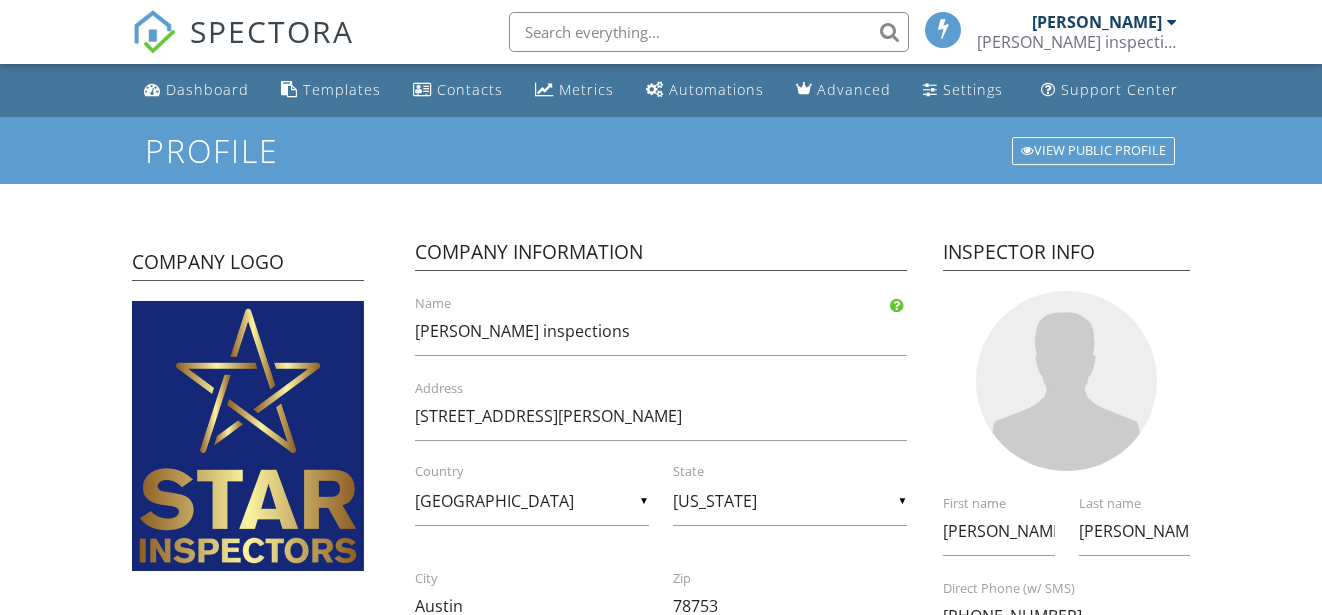 scroll, scrollTop: 100, scrollLeft: 0, axis: vertical 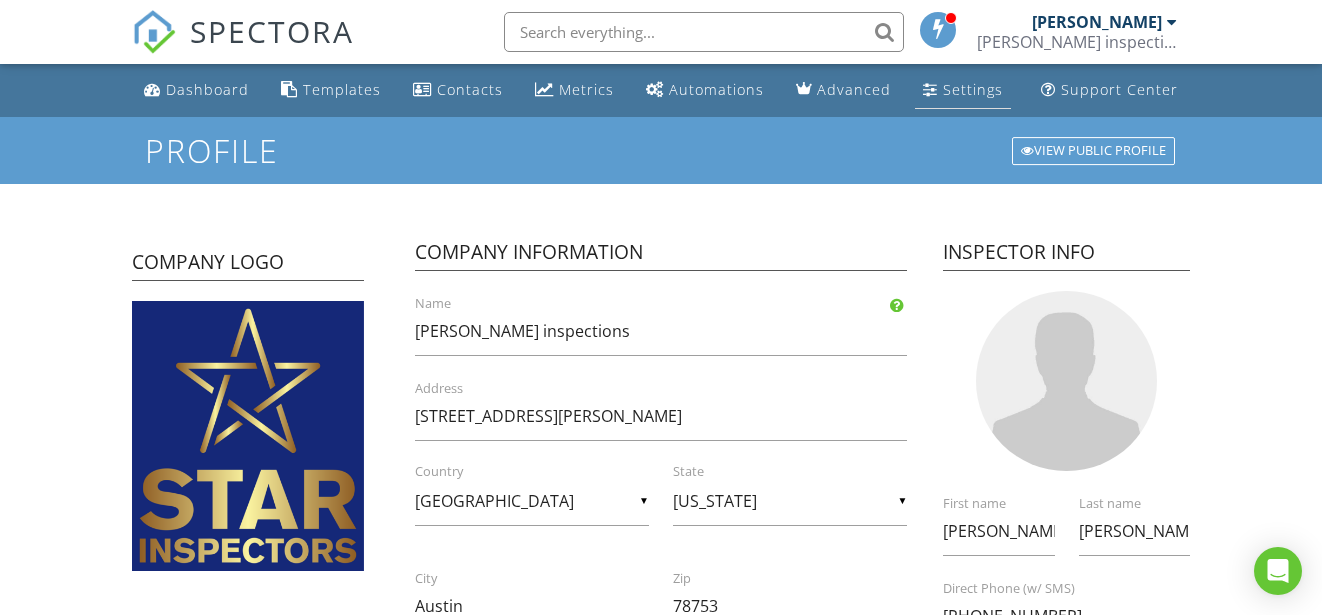 click at bounding box center [930, 89] 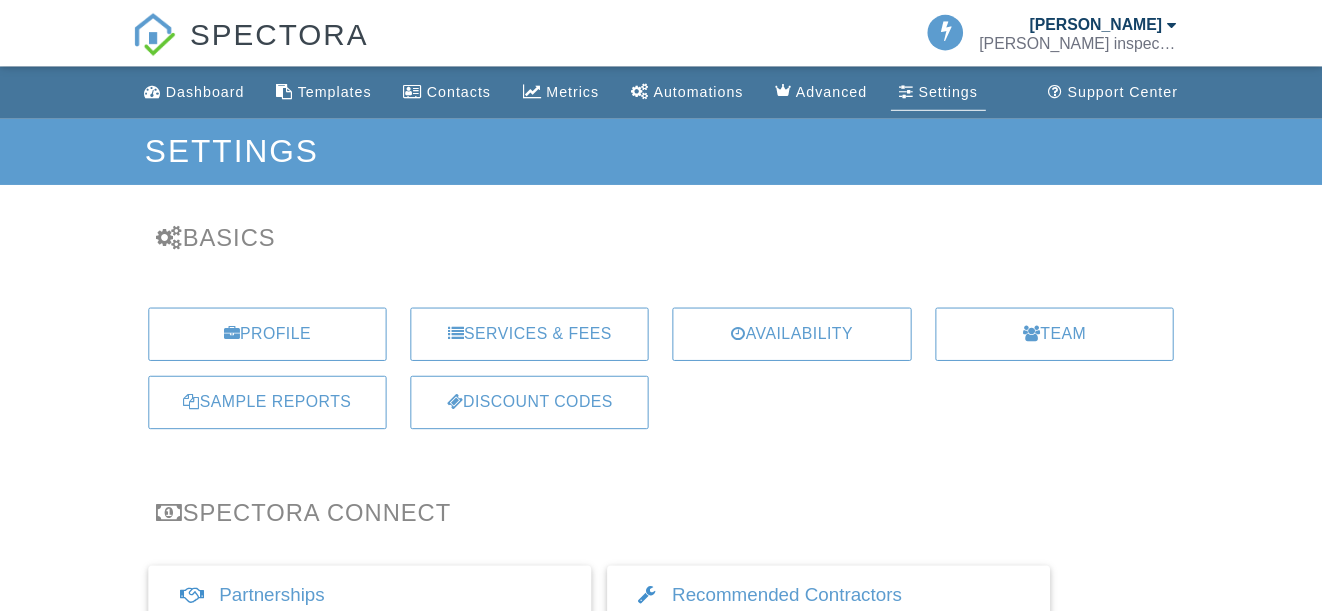 scroll, scrollTop: 0, scrollLeft: 0, axis: both 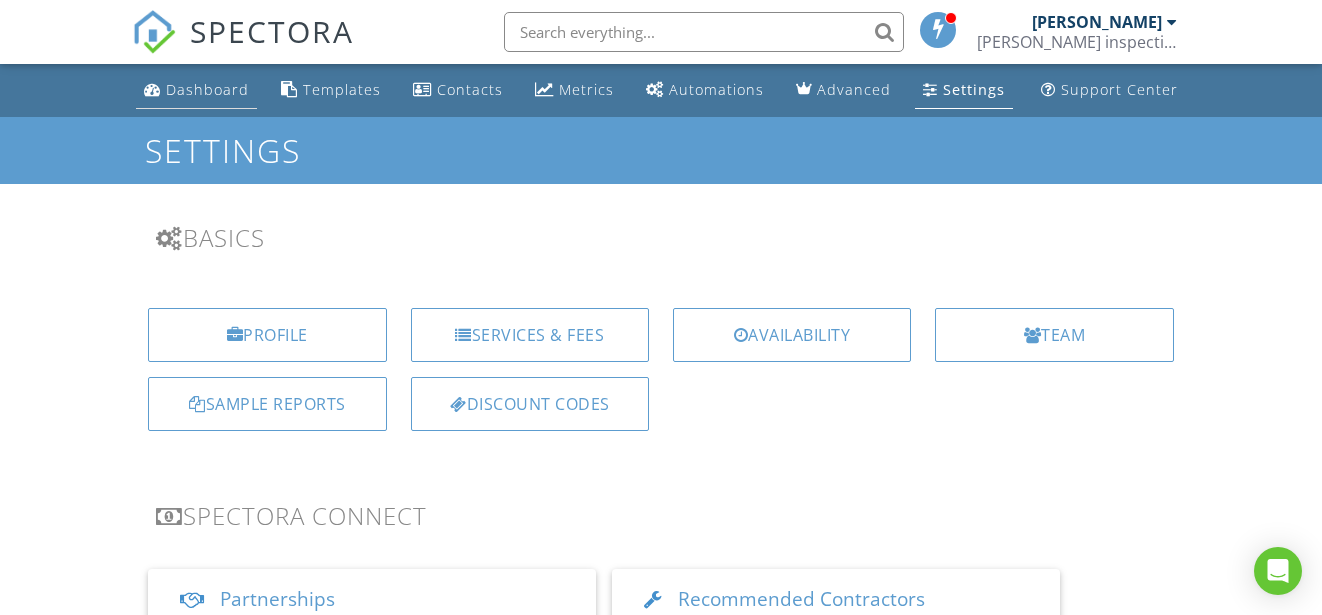 click on "Dashboard" at bounding box center [207, 89] 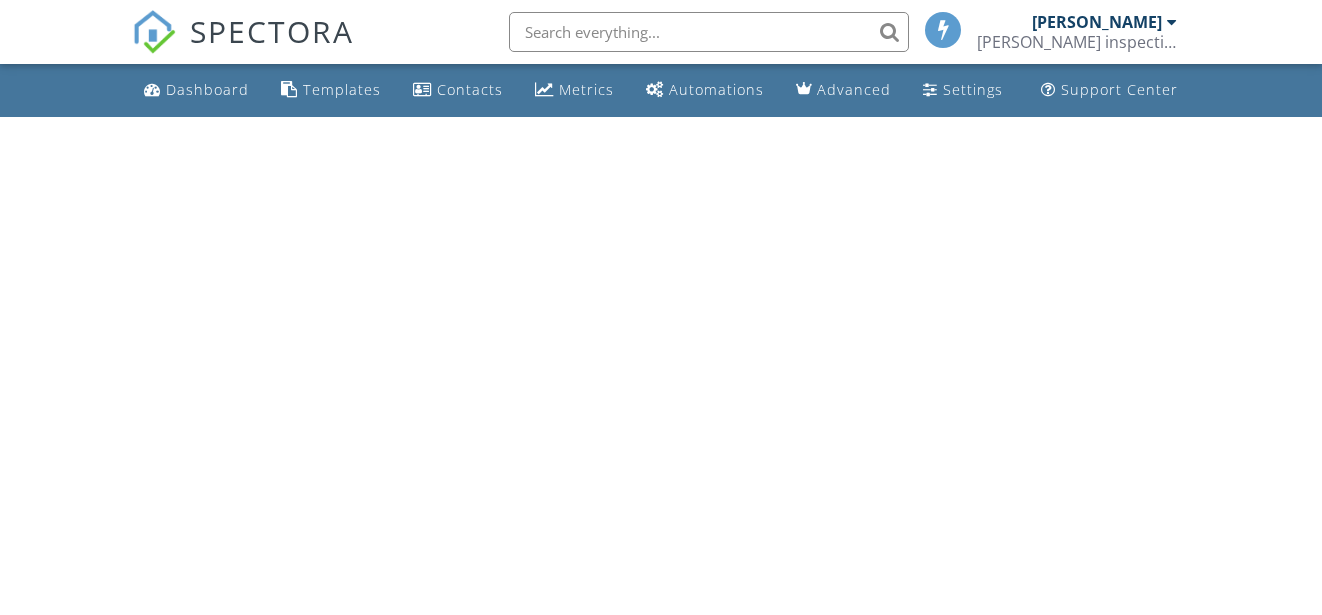 scroll, scrollTop: 0, scrollLeft: 0, axis: both 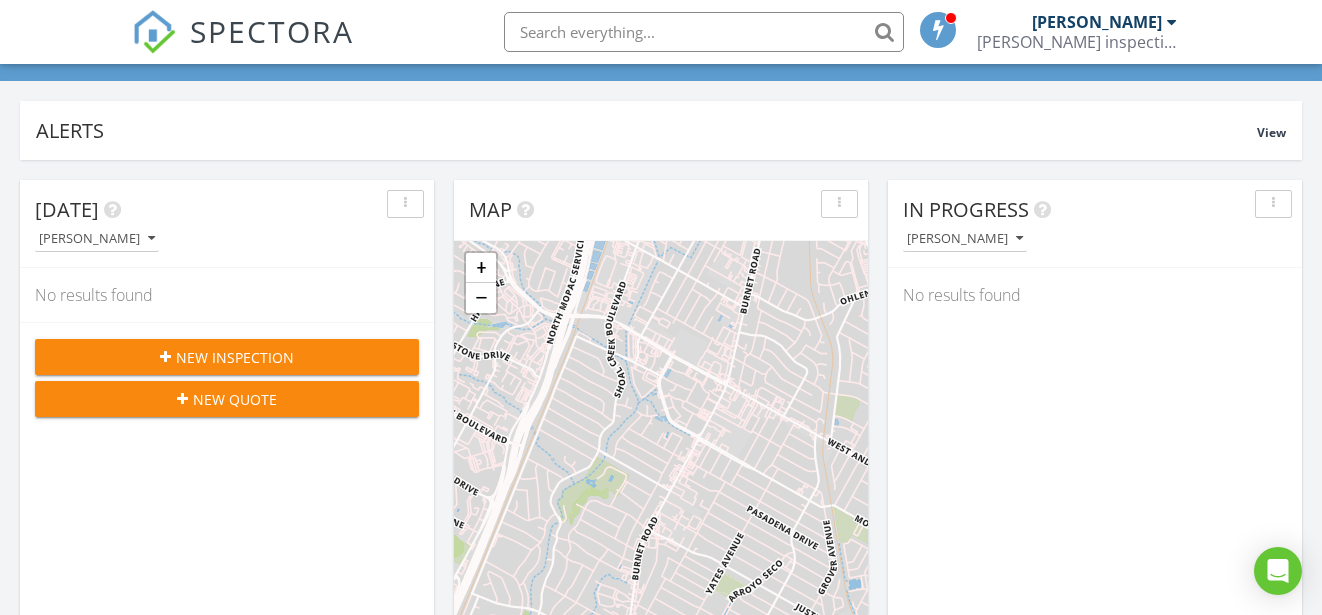 click on "New Inspection" at bounding box center (235, 357) 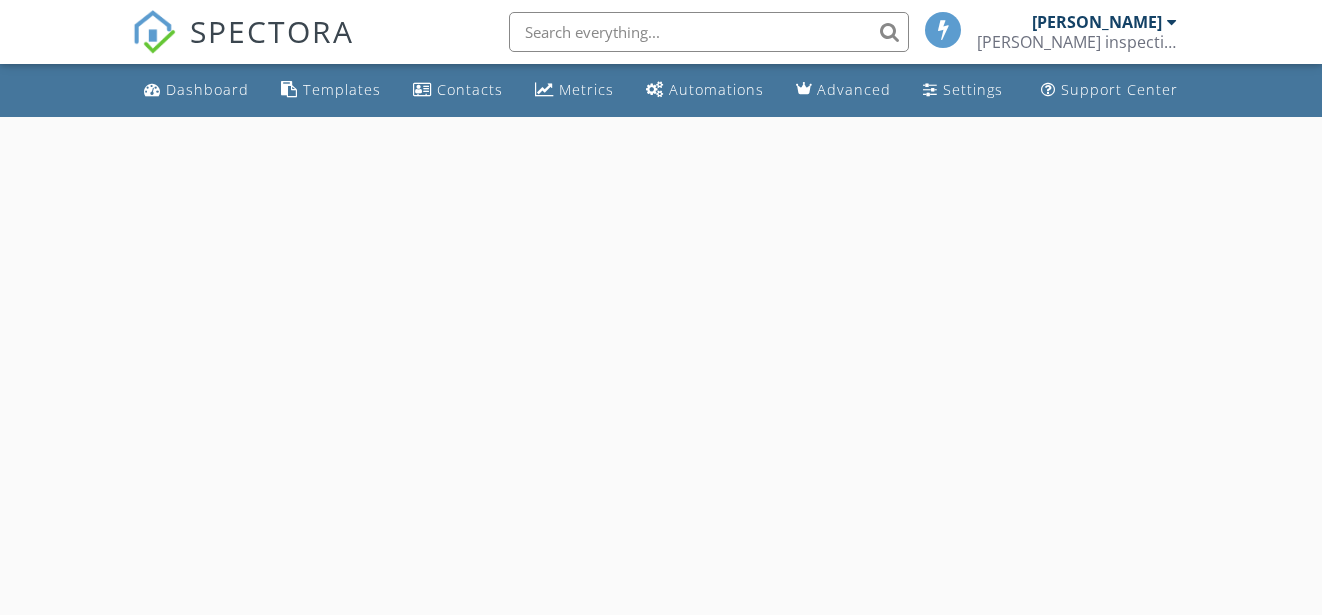 scroll, scrollTop: 0, scrollLeft: 0, axis: both 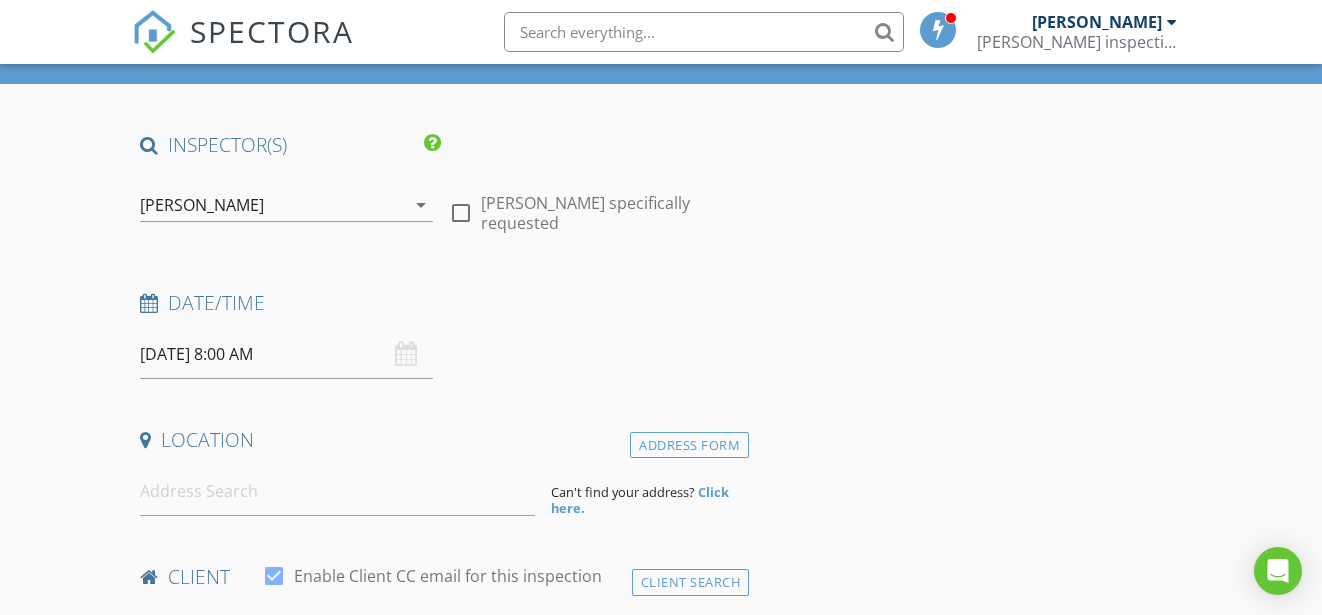 click on "07/11/2025 8:00 AM" at bounding box center (286, 354) 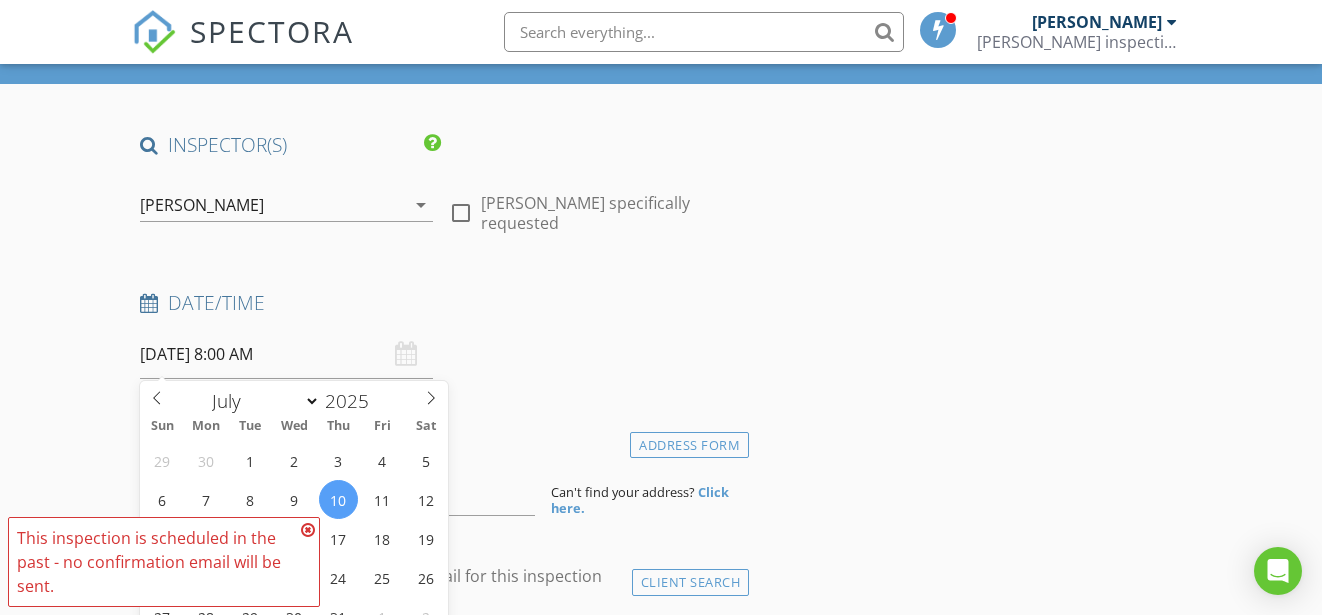 drag, startPoint x: 348, startPoint y: 505, endPoint x: 345, endPoint y: 495, distance: 10.440307 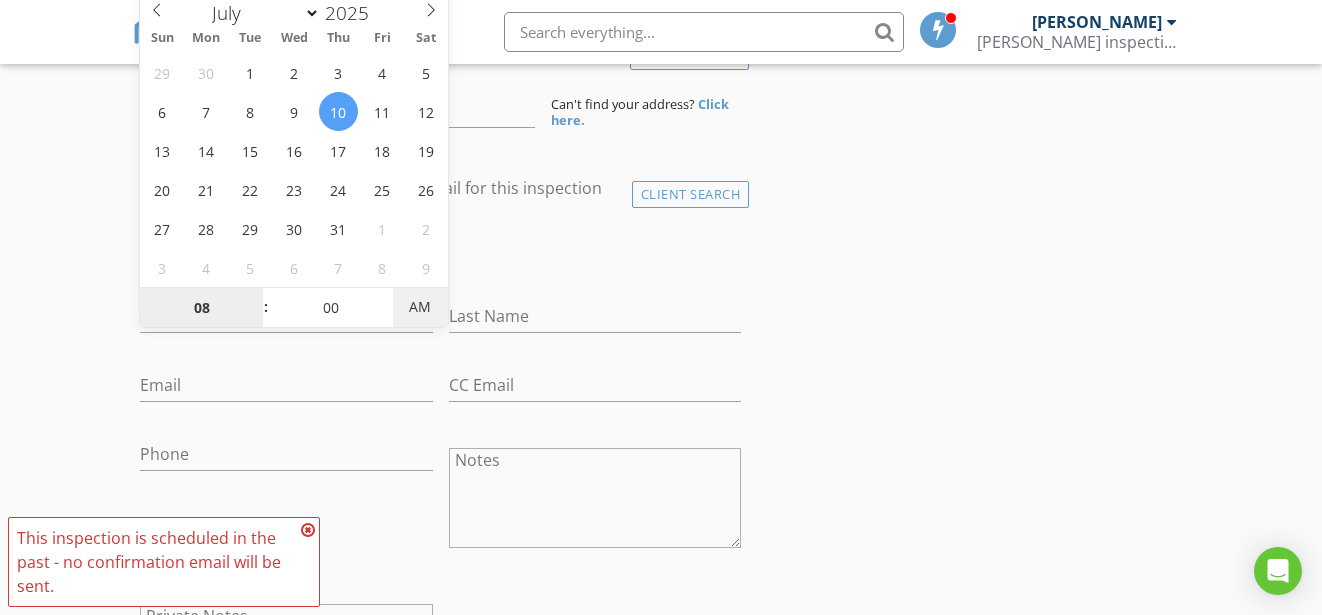 type on "07/10/2025 8:00 PM" 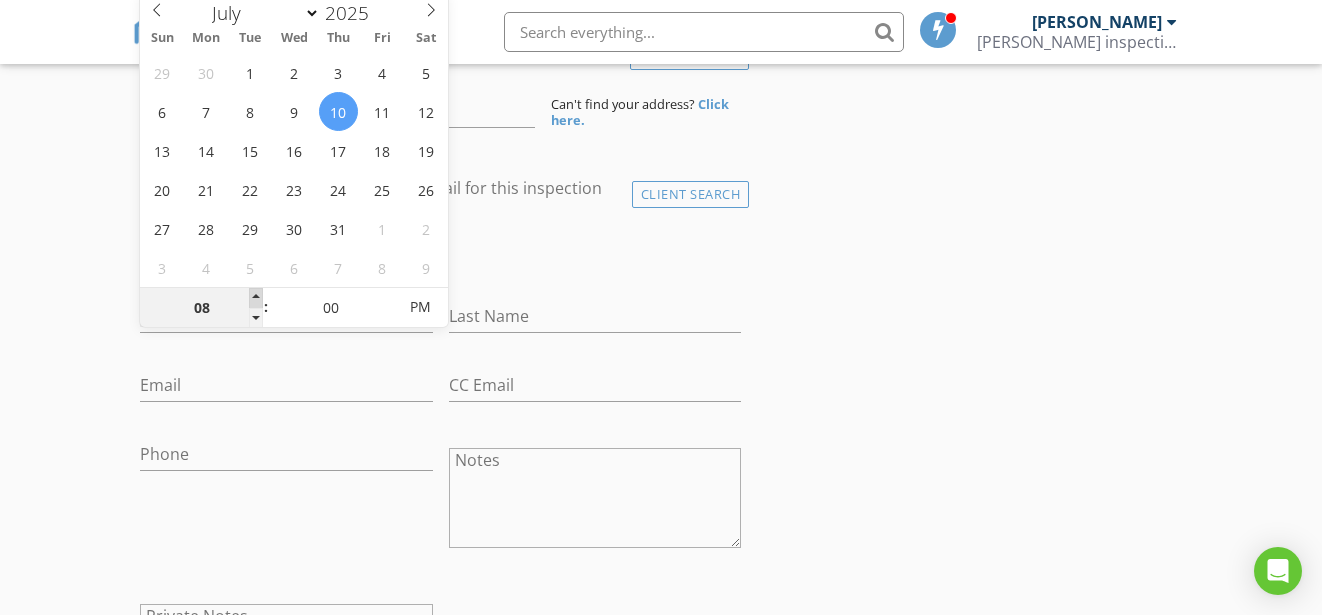 type on "09" 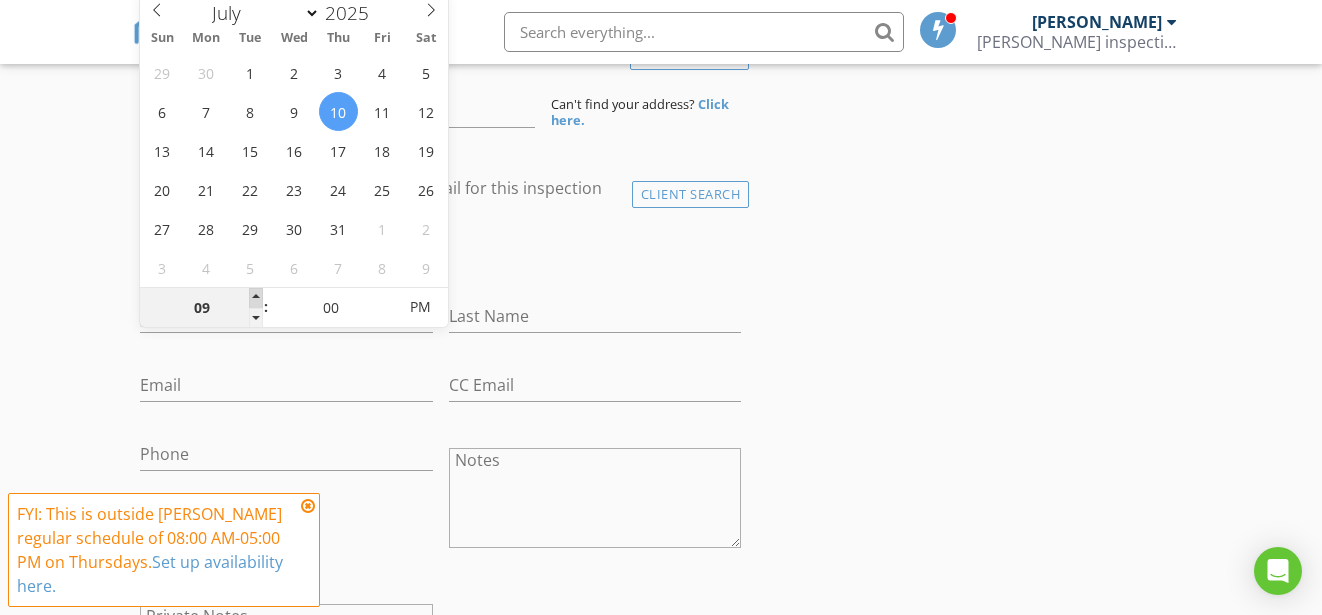 click at bounding box center (256, 298) 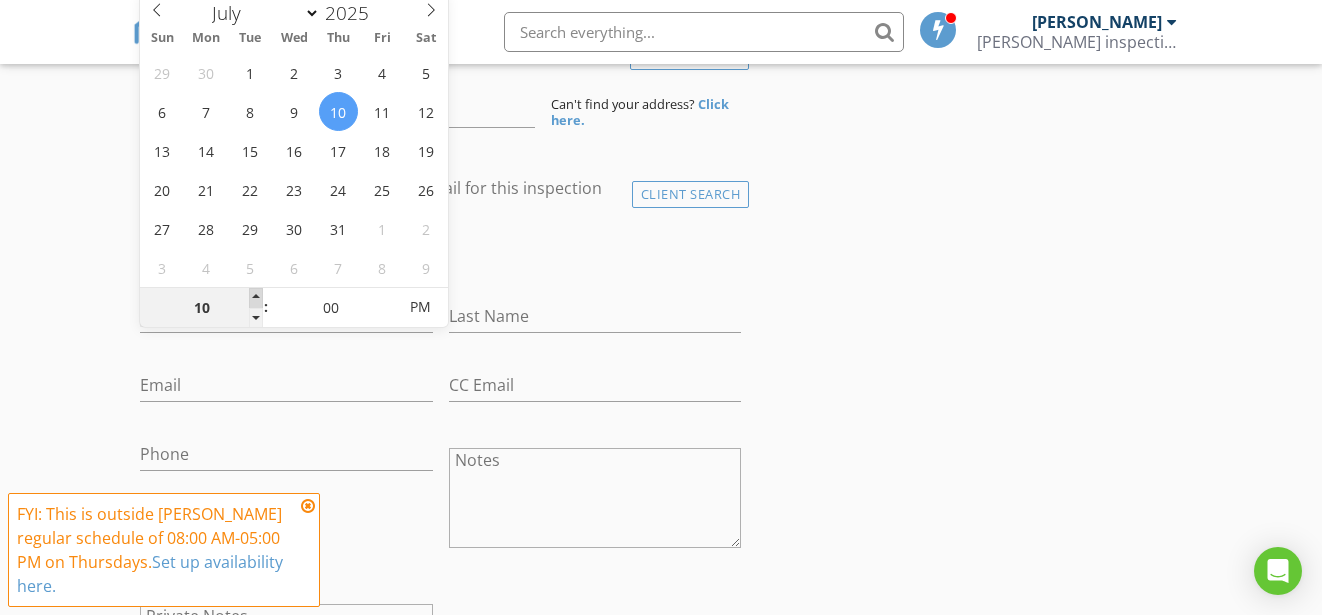 click at bounding box center [256, 298] 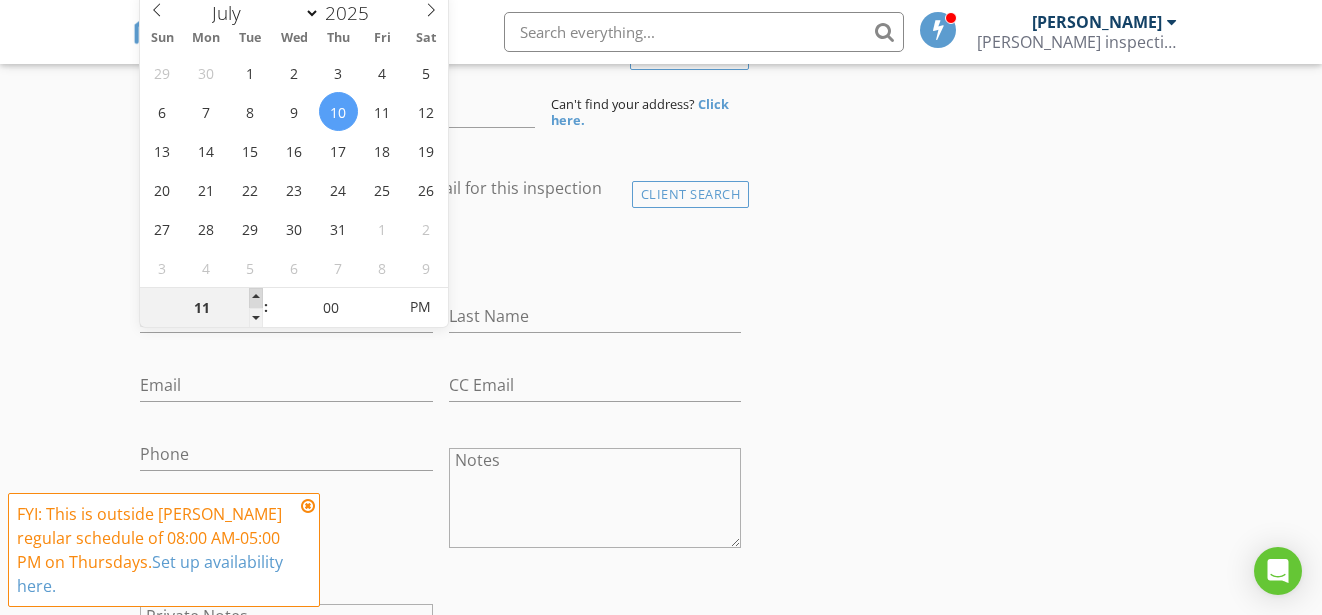 click at bounding box center [256, 298] 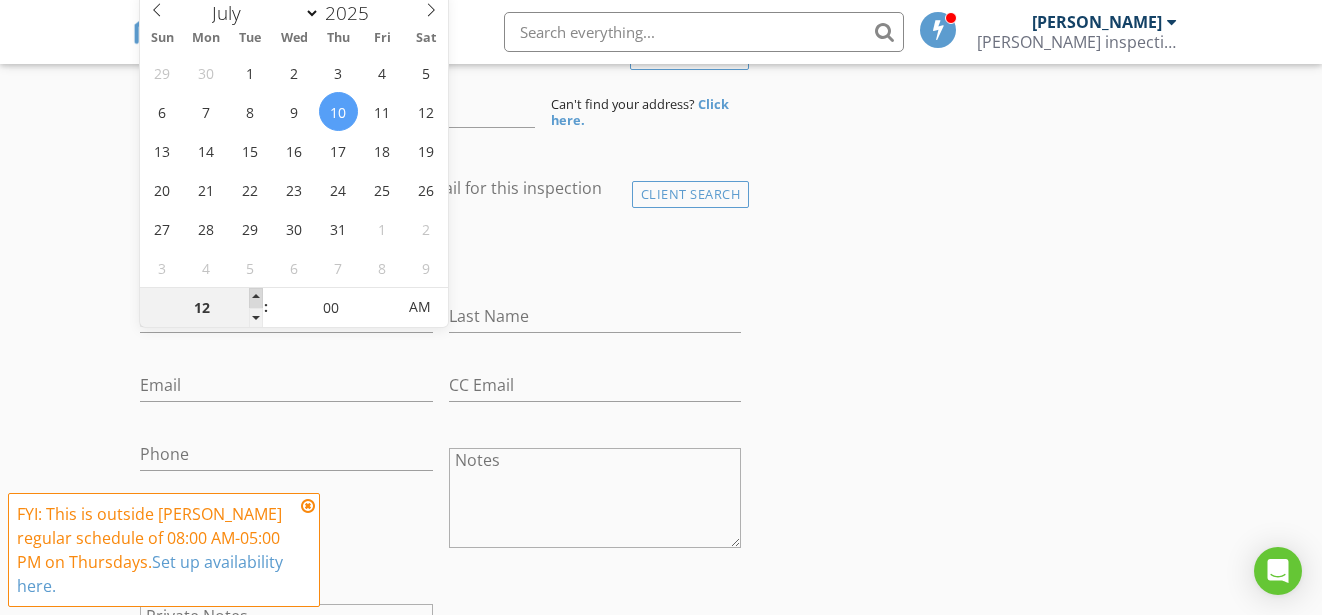 click at bounding box center [256, 298] 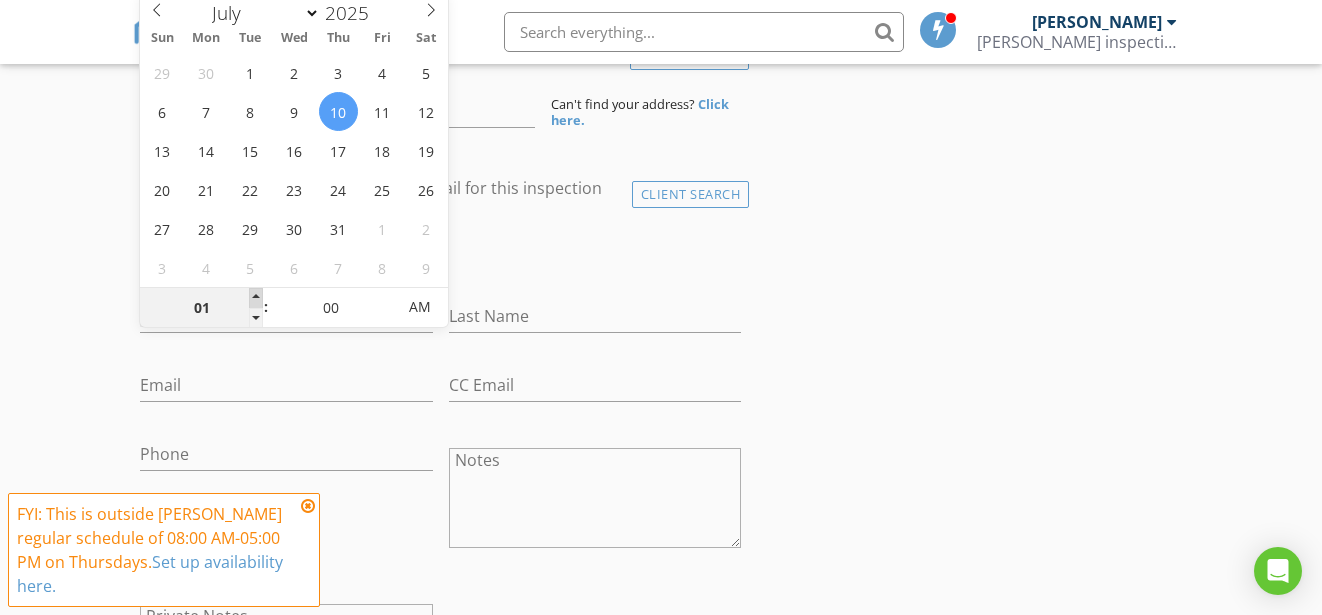 click at bounding box center [256, 298] 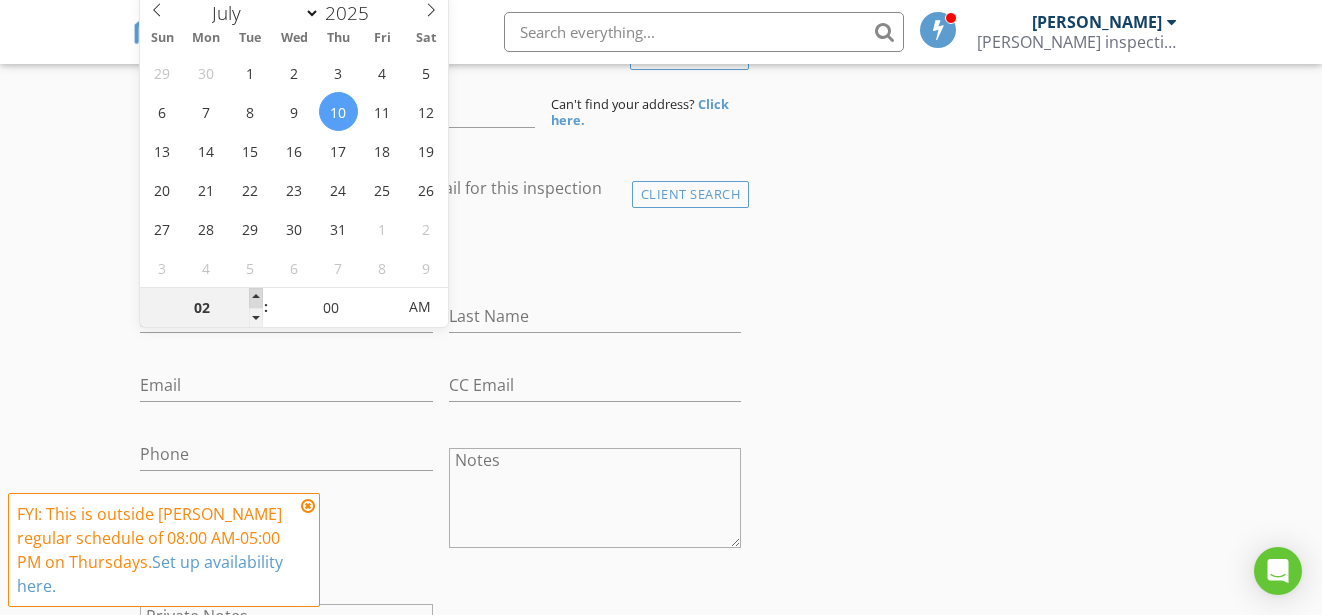 click at bounding box center (256, 298) 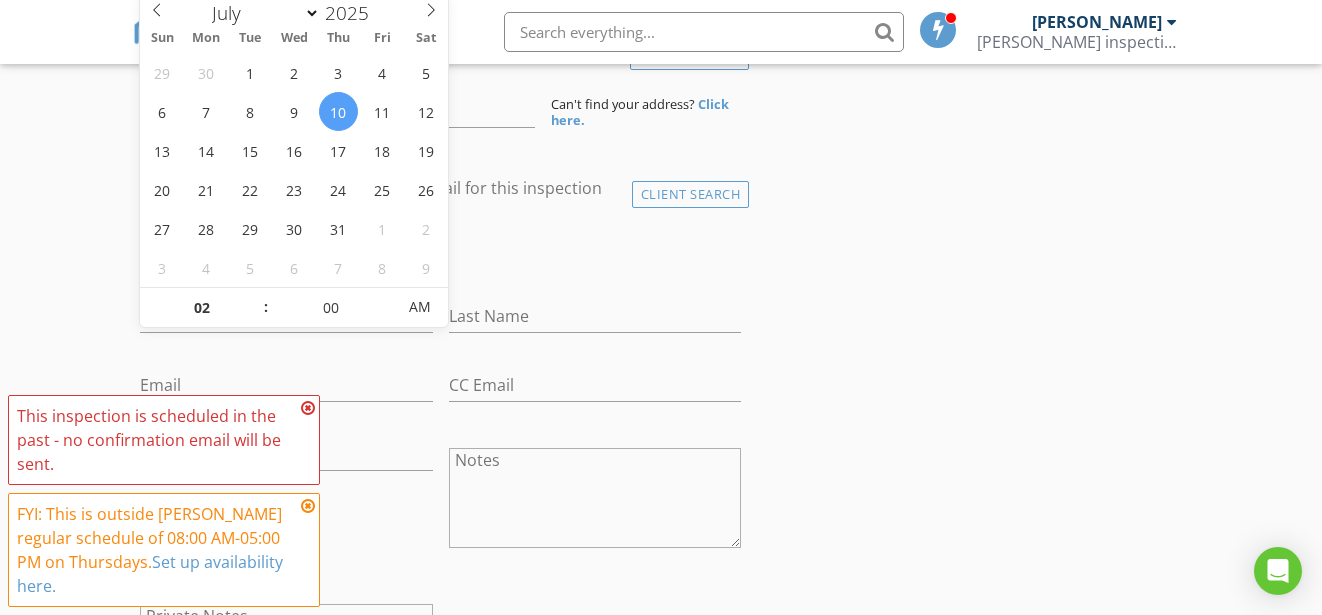 click on "INSPECTOR(S)
check_box   Isidro Tobias   PRIMARY   Isidro Tobias arrow_drop_down   check_box_outline_blank Isidro Tobias specifically requested
Date/Time
07/10/2025 2:00 AM
Location
Address Form       Can't find your address?   Click here.
client
check_box Enable Client CC email for this inspection   Client Search     check_box_outline_blank Client is a Company/Organization     First Name   Last Name   Email   CC Email   Phone           Notes   Private Notes
ADD ADDITIONAL client
SERVICES
arrow_drop_down     Select Discount Code arrow_drop_down    Charges       TOTAL   $0.00    Duration    No services with durations selected      Templates    No templates selected    Agreements    No agreements selected
Manual Edit
FEES" at bounding box center [661, 1178] 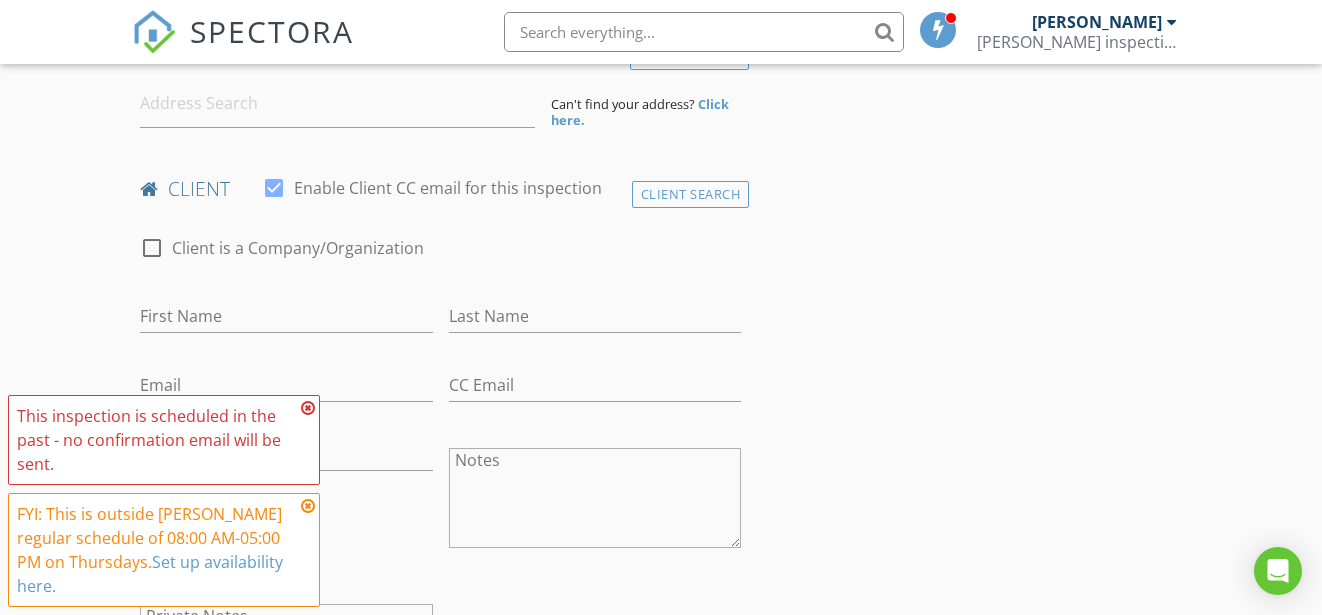 click at bounding box center (308, 408) 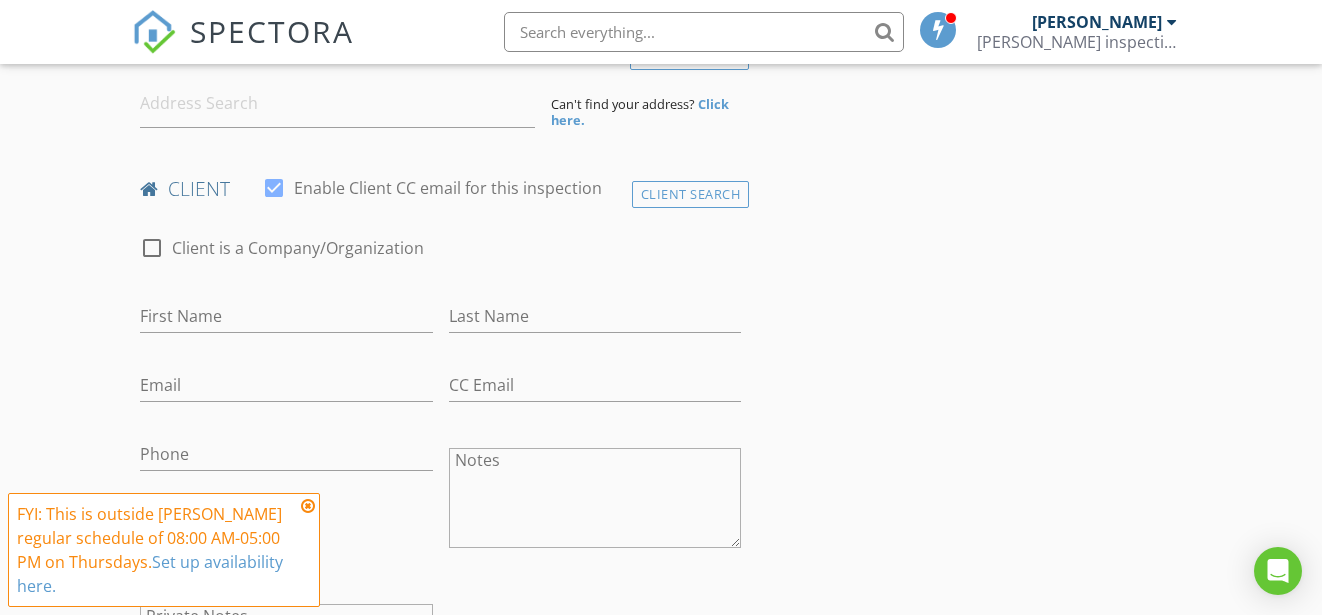 click at bounding box center [308, 506] 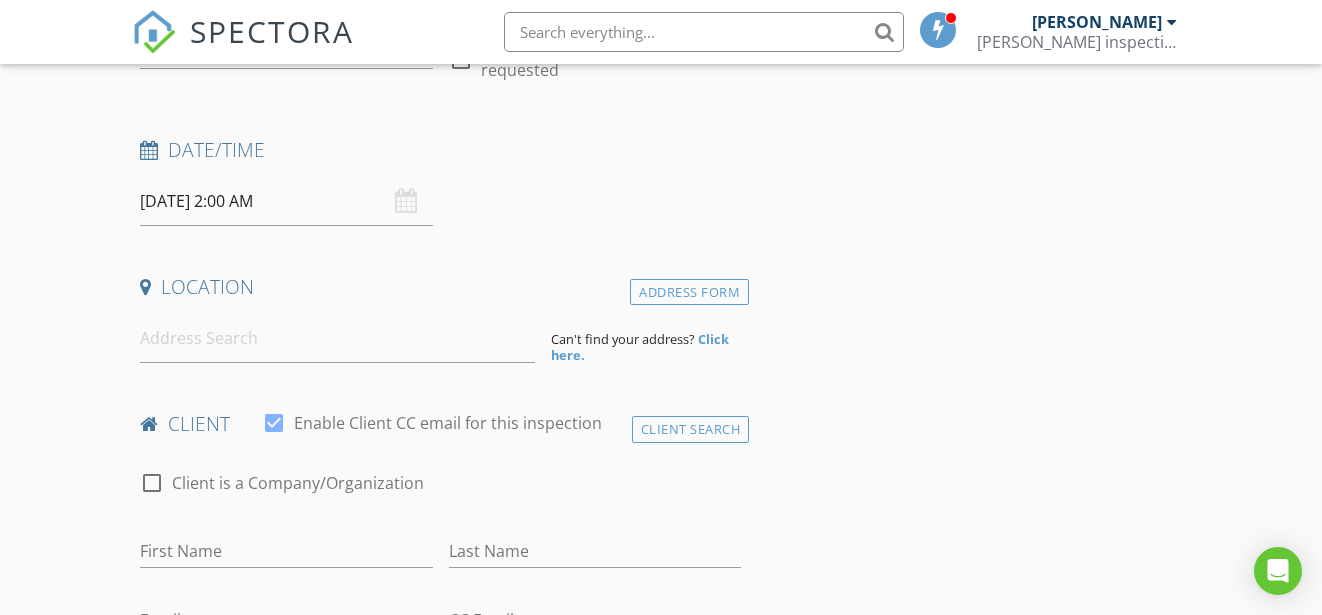 scroll, scrollTop: 288, scrollLeft: 0, axis: vertical 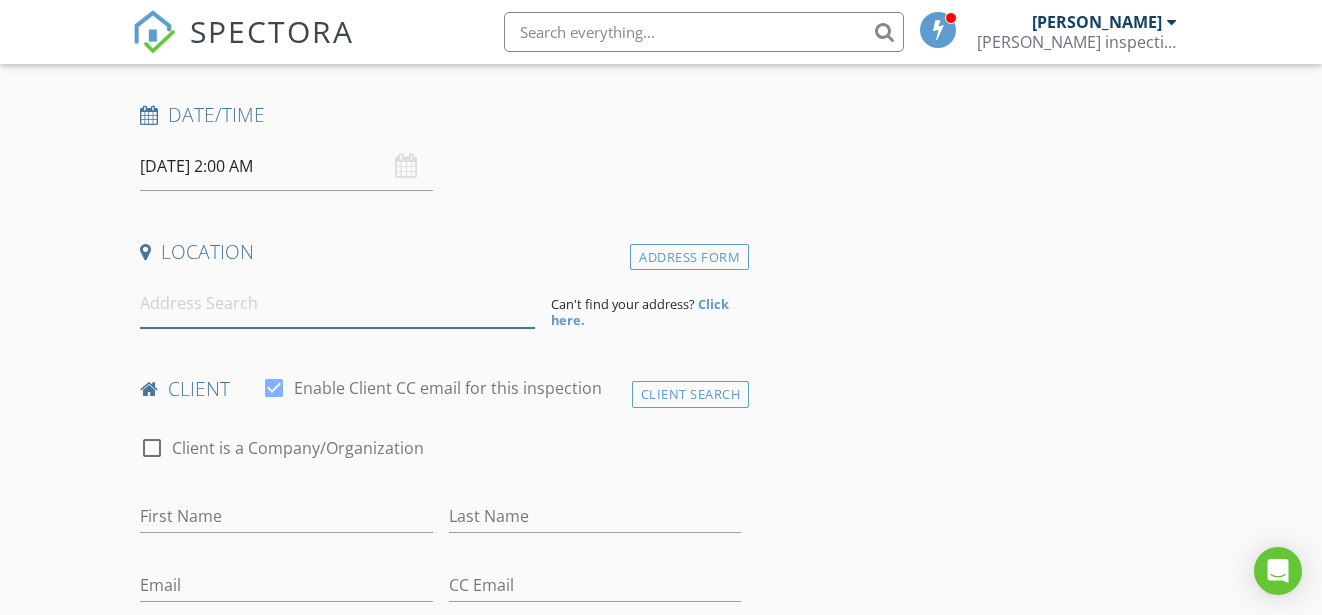 click at bounding box center [337, 303] 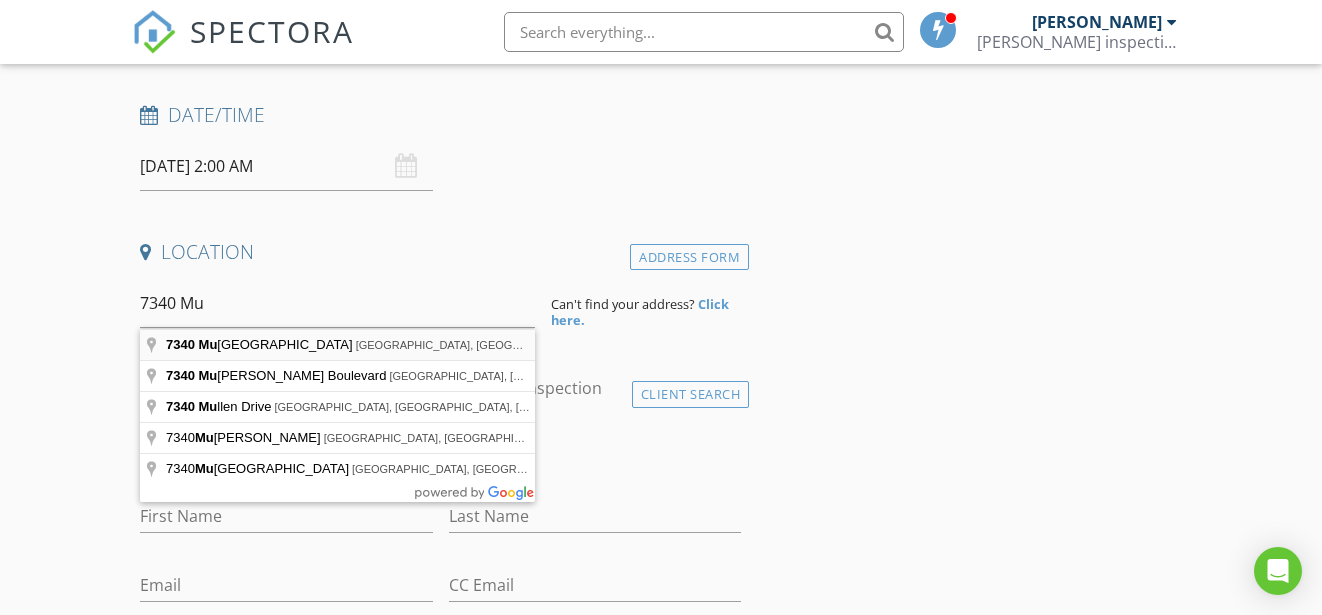 type on "7340 Muffin Drive, Austin, TX, USA" 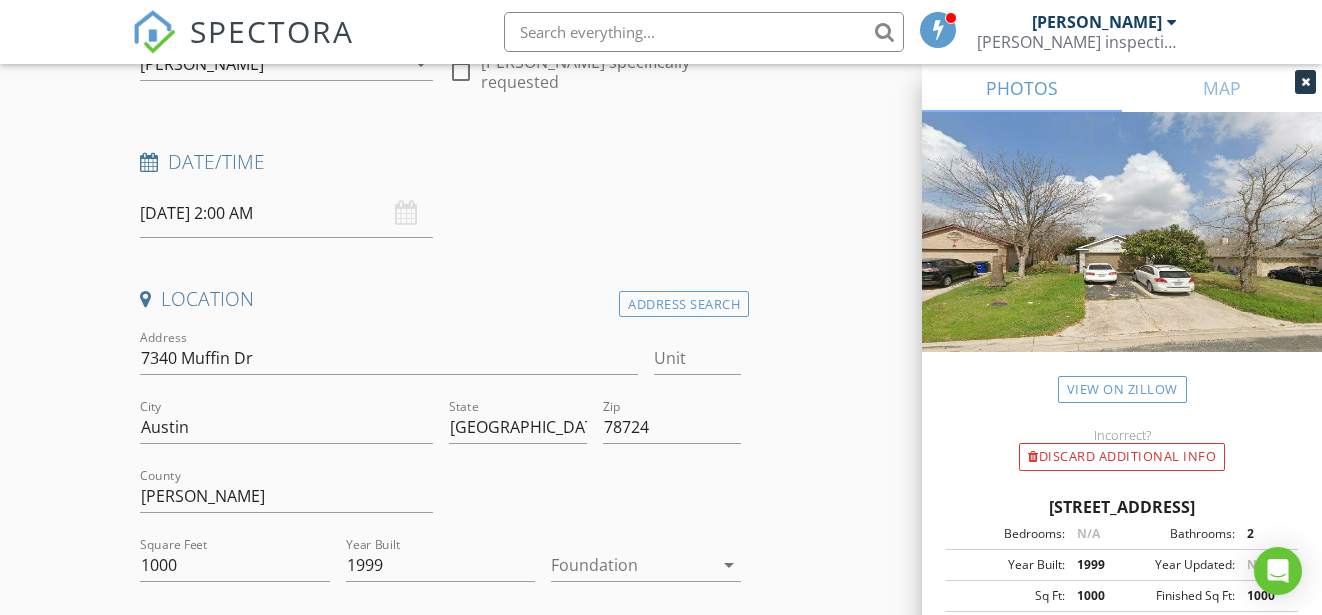 scroll, scrollTop: 188, scrollLeft: 0, axis: vertical 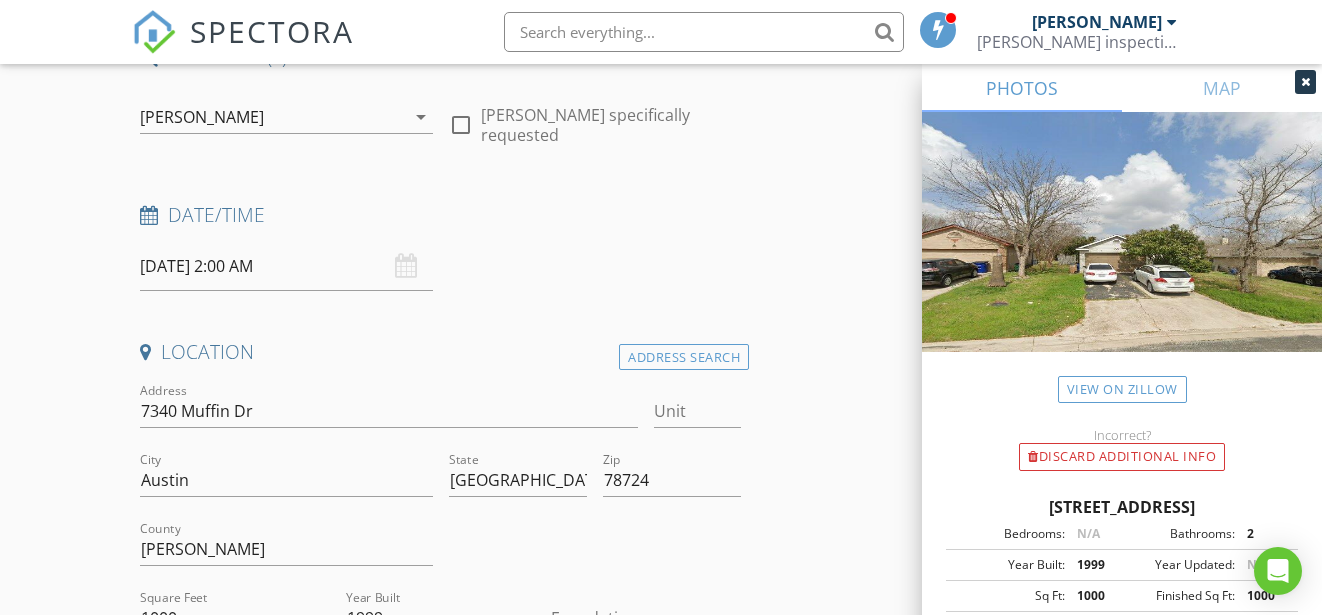 click at bounding box center [1305, 82] 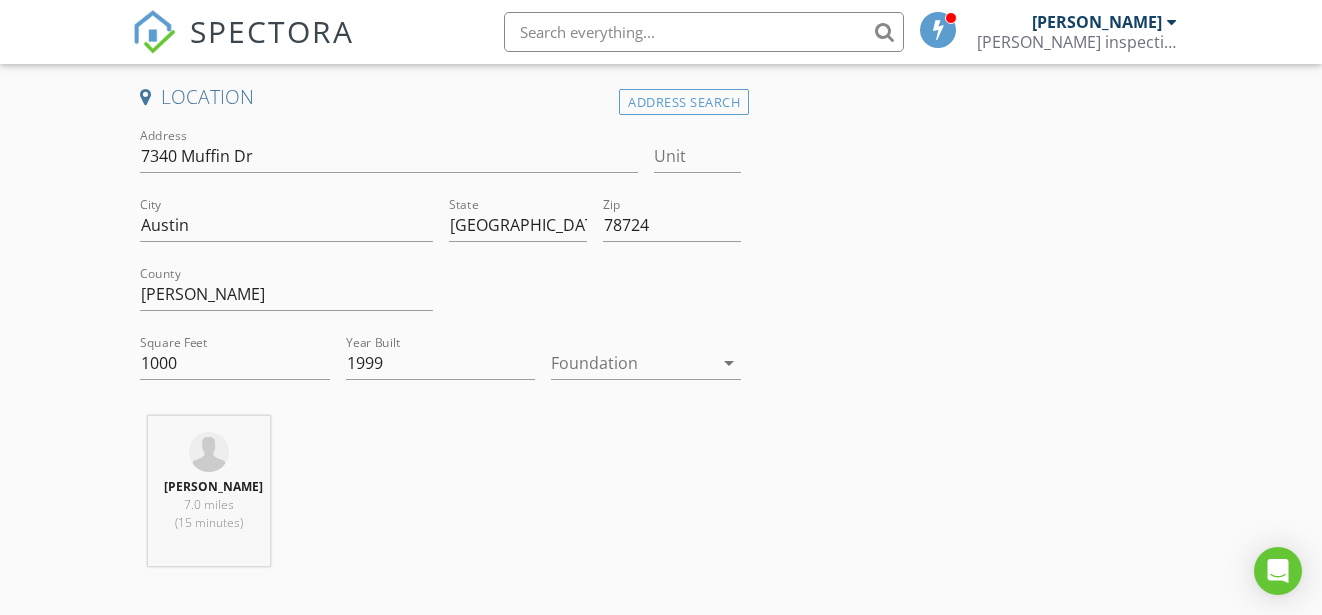 scroll, scrollTop: 488, scrollLeft: 0, axis: vertical 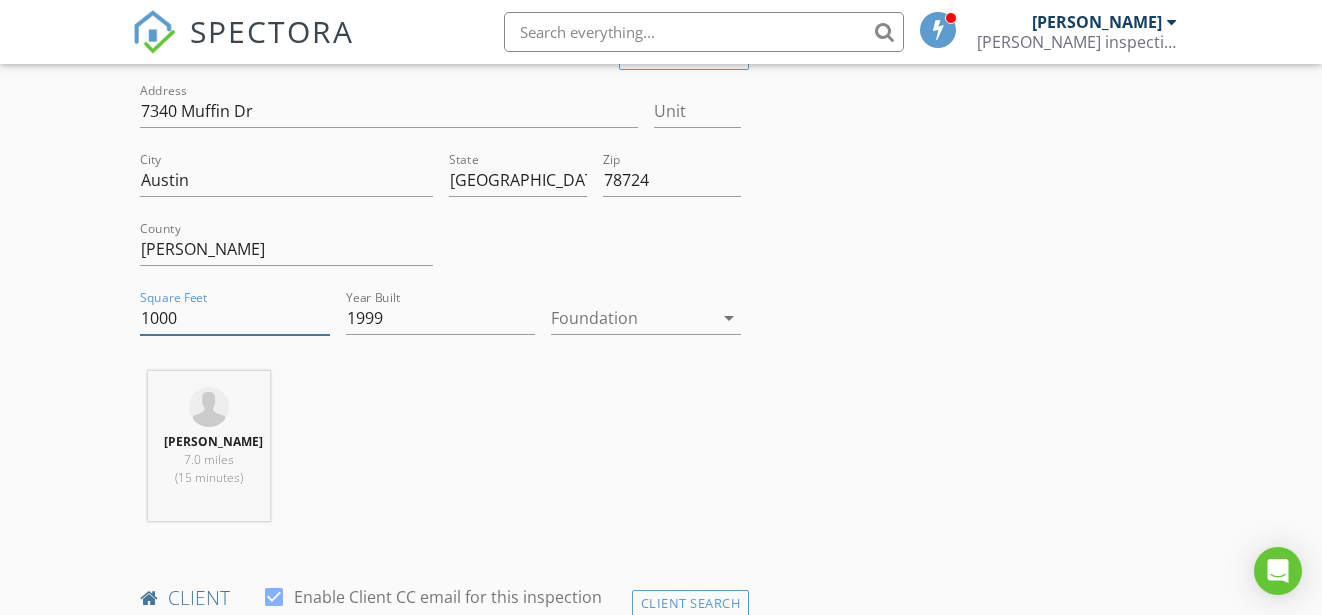 click on "1000" at bounding box center (235, 318) 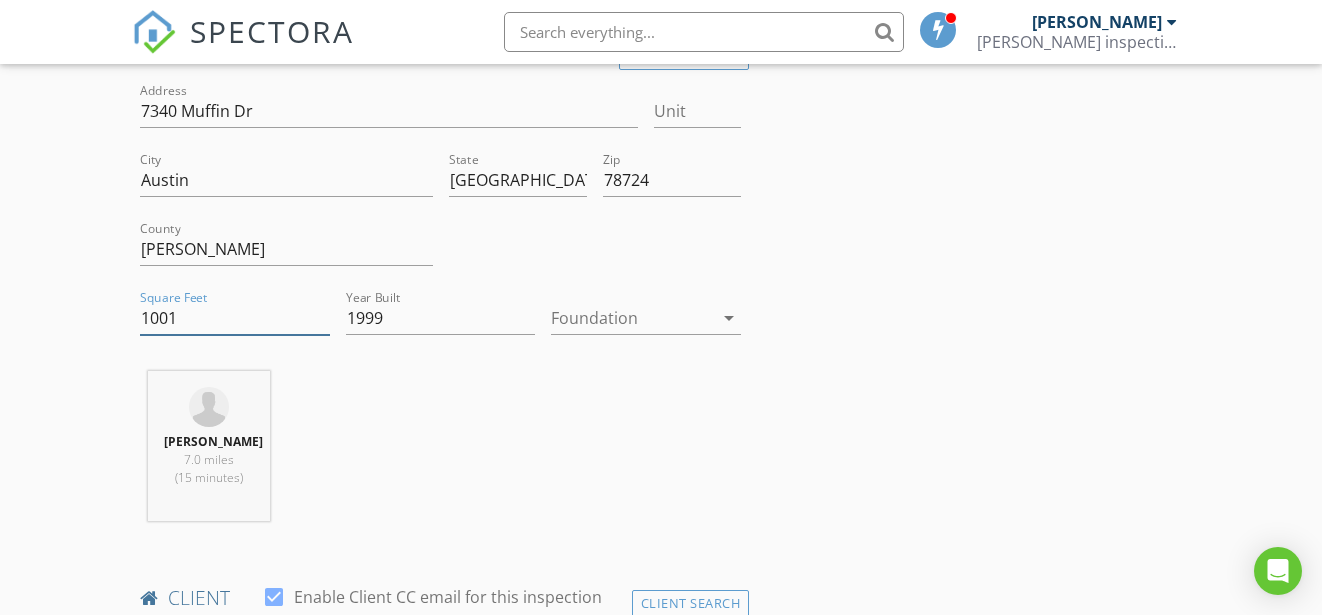 click on "1001" at bounding box center [235, 318] 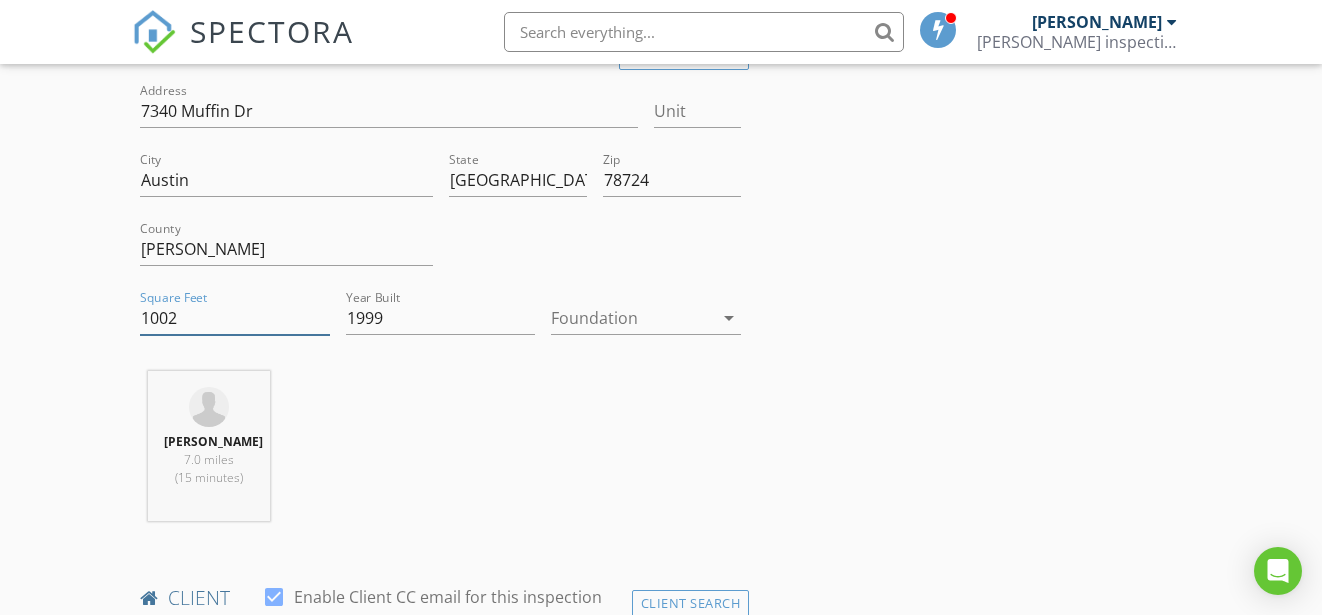 click on "1002" at bounding box center (235, 318) 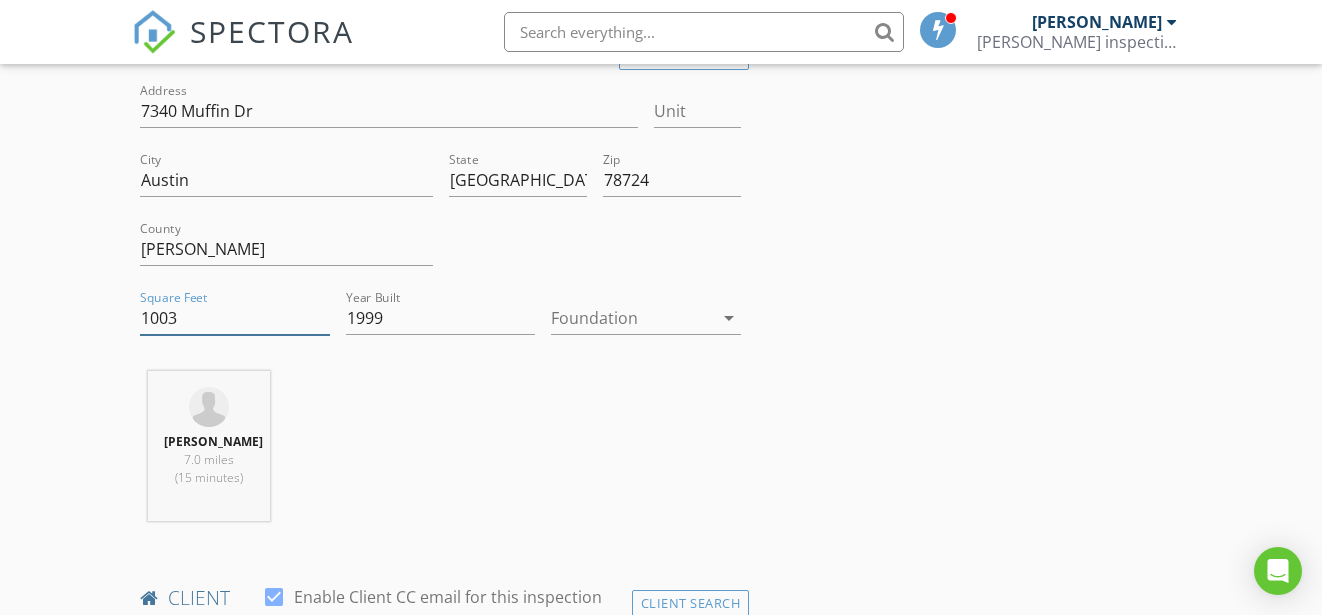 click on "1003" at bounding box center (235, 318) 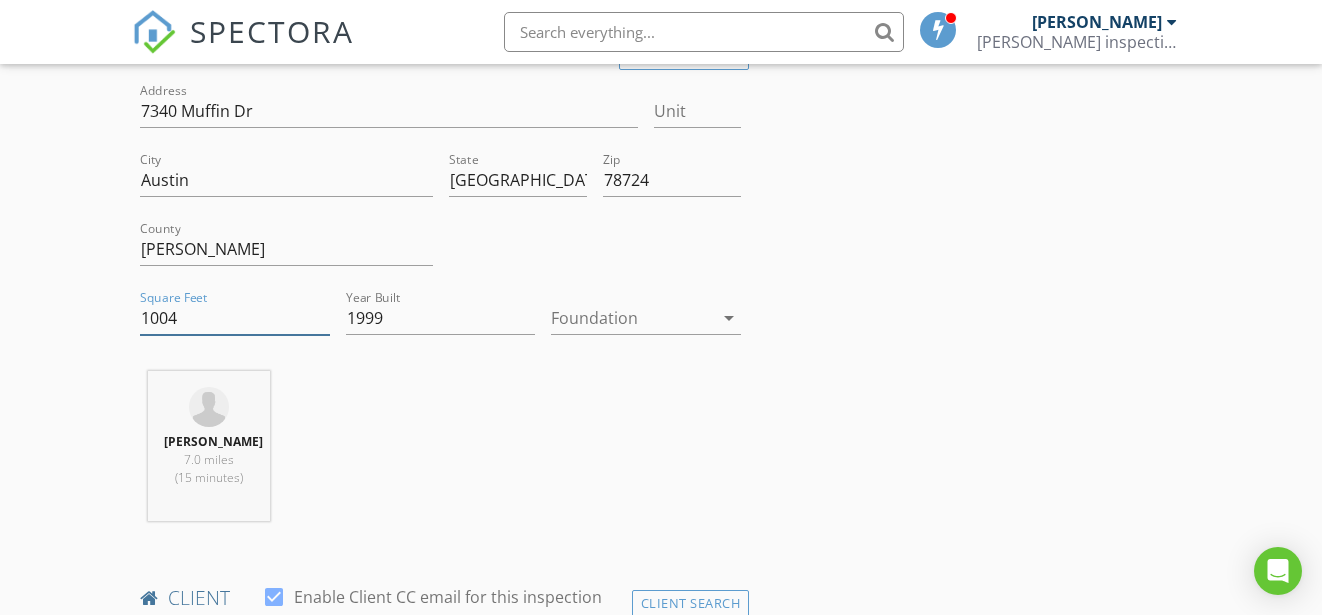 click on "1004" at bounding box center (235, 318) 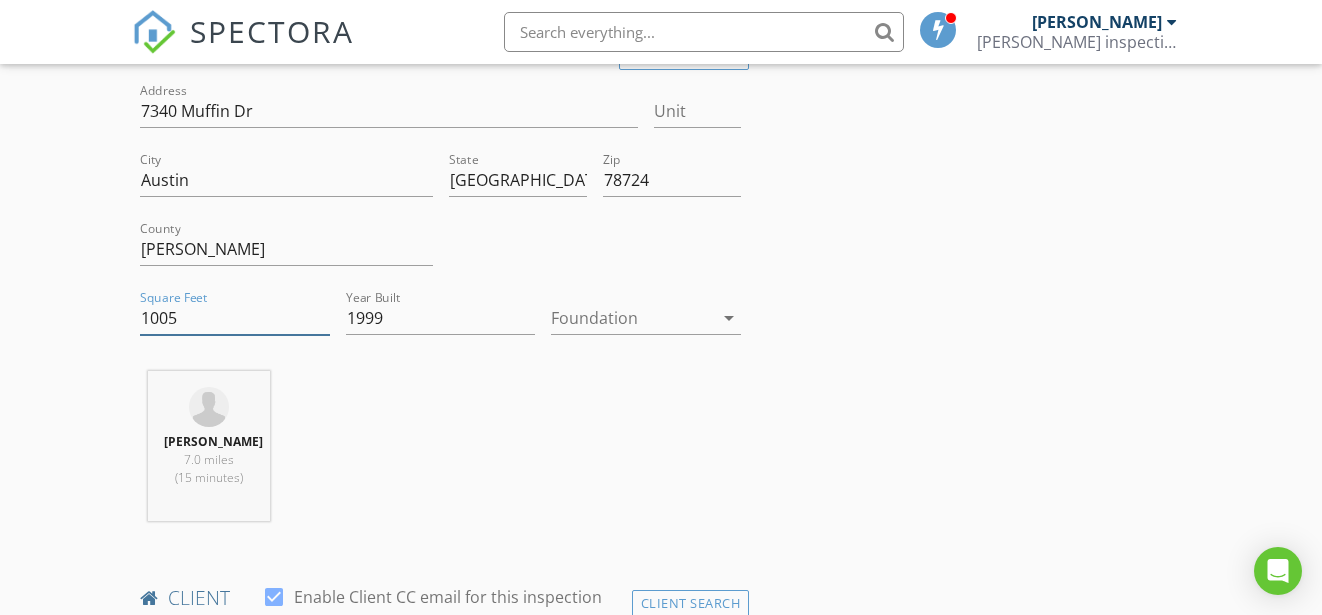 click on "1005" at bounding box center [235, 318] 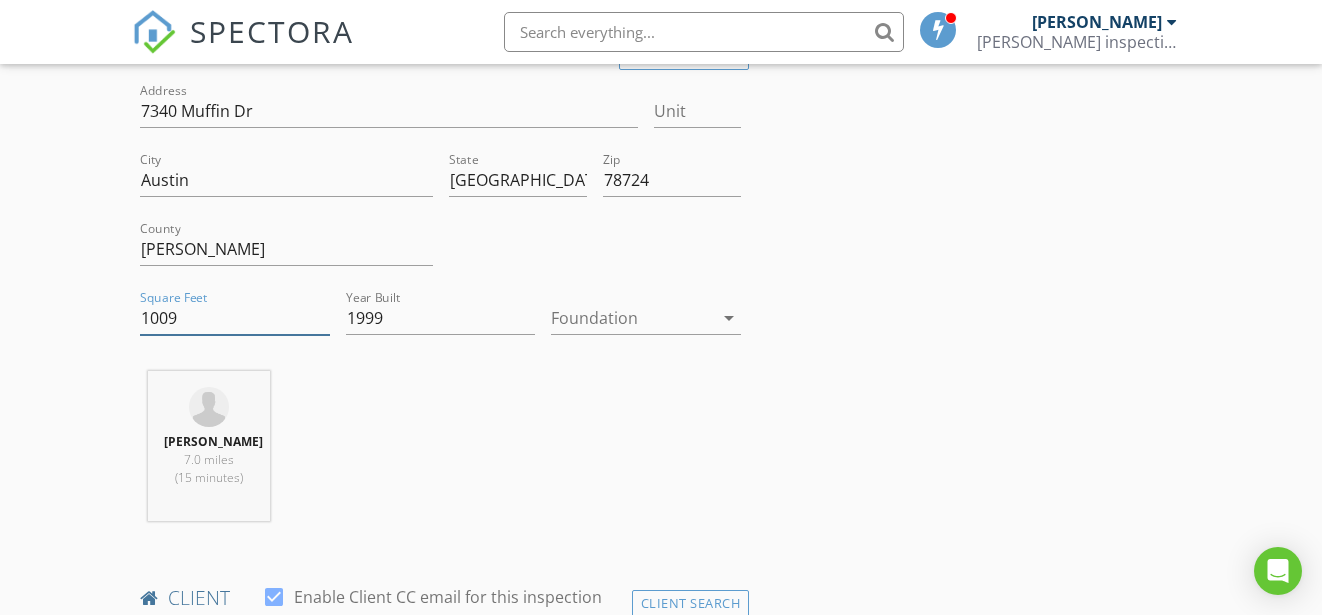 click on "1009" at bounding box center [235, 318] 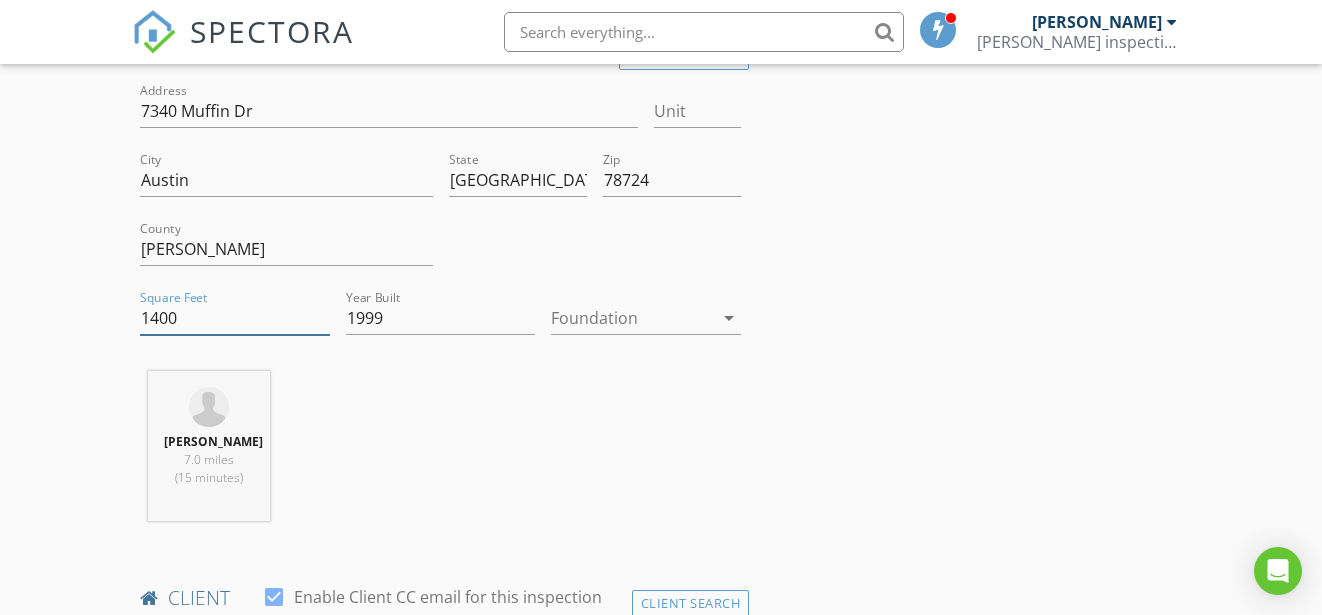type on "1400" 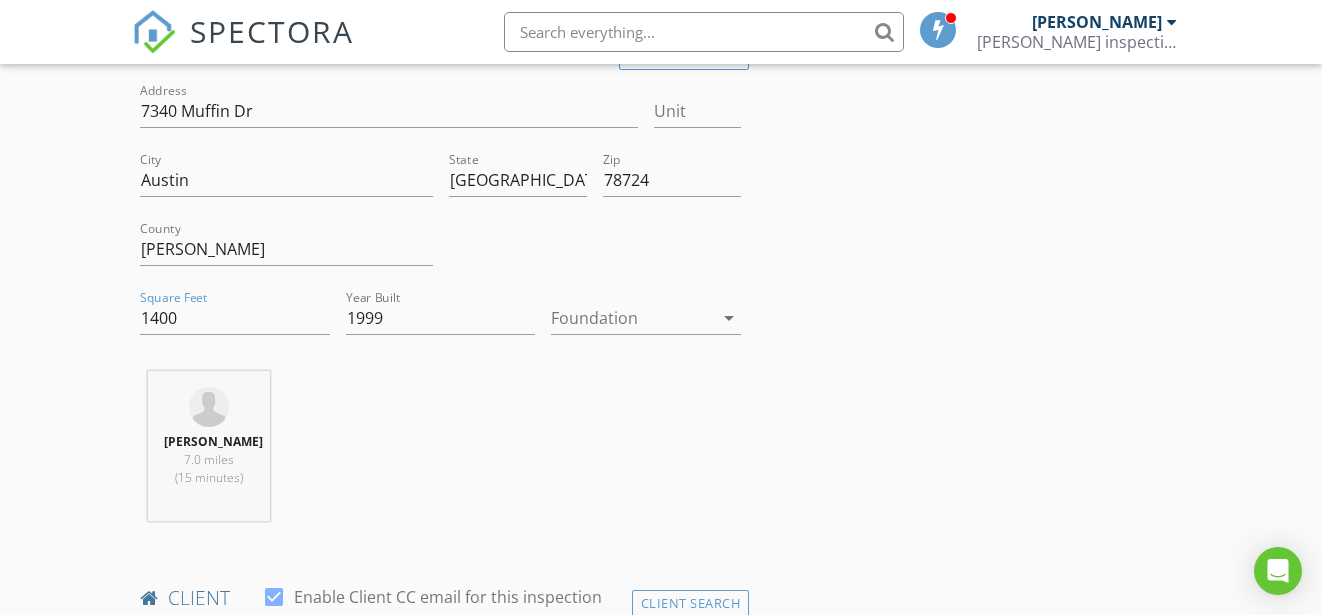 click on "arrow_drop_down" at bounding box center [729, 318] 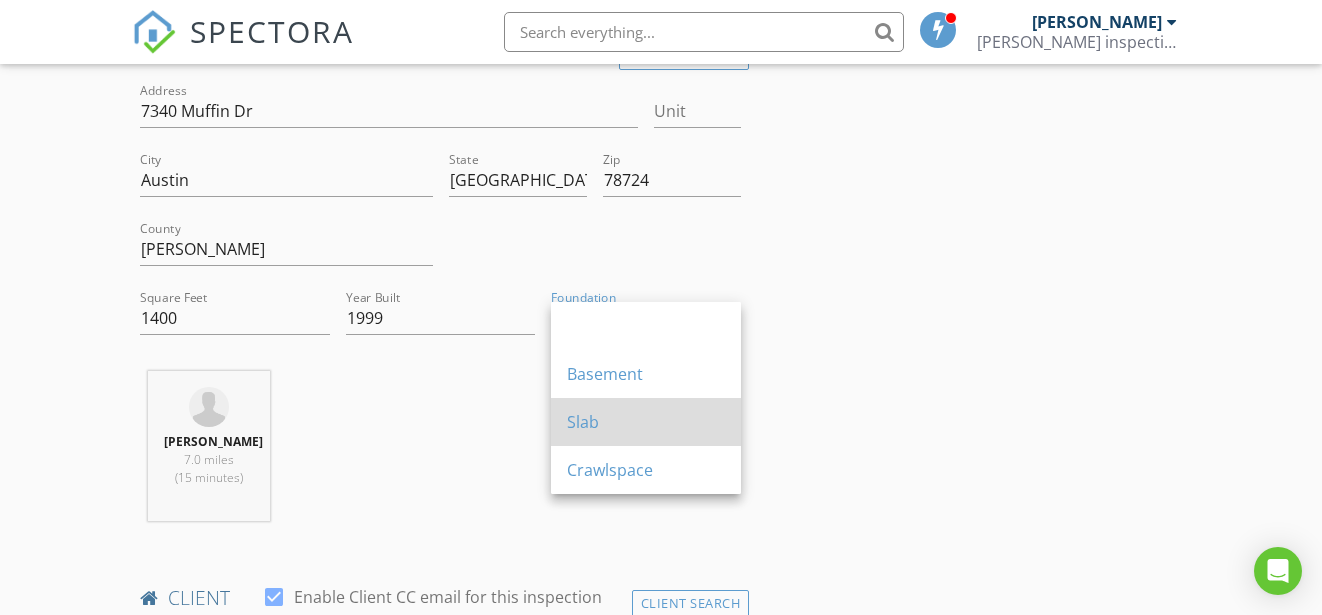 click on "Slab" at bounding box center (646, 422) 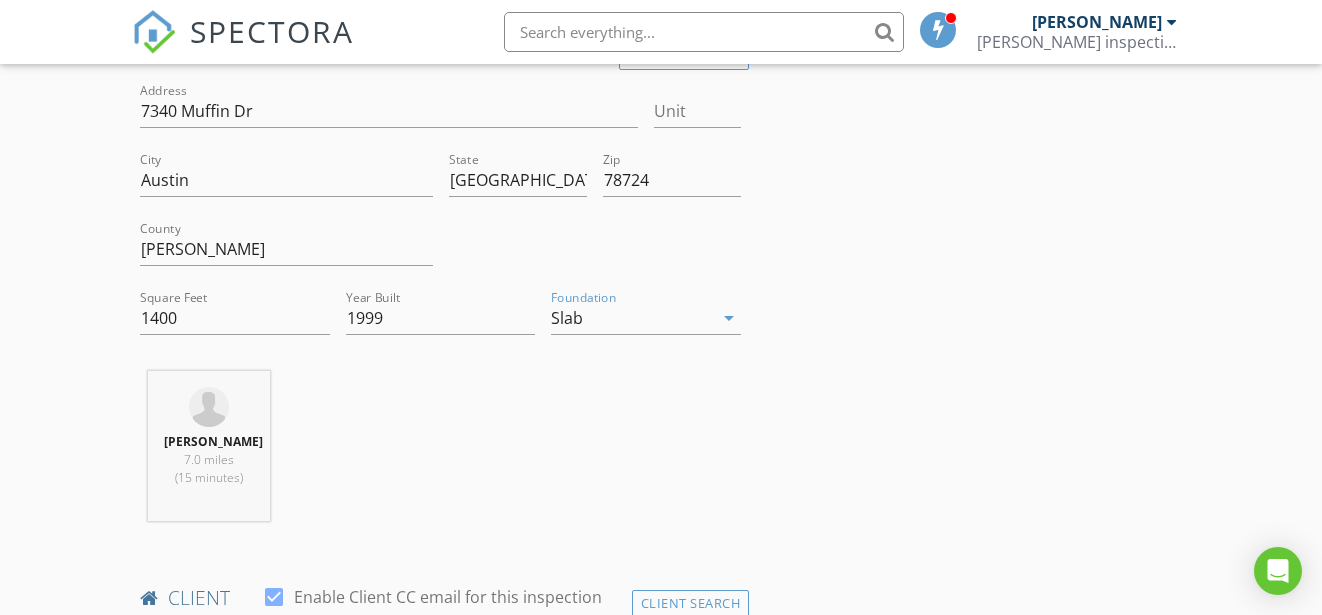 click on "INSPECTOR(S)
check_box   Isidro Tobias   PRIMARY   Isidro Tobias arrow_drop_down   check_box_outline_blank Isidro Tobias specifically requested
Date/Time
07/10/2025 2:00 AM
Location
Address Search       Address 7340 Muffin Dr   Unit   City Austin   State TX   Zip 78724   County Travis     Square Feet 1400   Year Built 1999   Foundation Slab arrow_drop_down     Isidro Tobias     7.0 miles     (15 minutes)
client
check_box Enable Client CC email for this inspection   Client Search     check_box_outline_blank Client is a Company/Organization     First Name   Last Name   Email   CC Email   Phone           Notes   Private Notes
ADD ADDITIONAL client
SERVICES
arrow_drop_down     Select Discount Code arrow_drop_down    Charges       TOTAL   $0.00    Duration         Templates" at bounding box center [661, 1383] 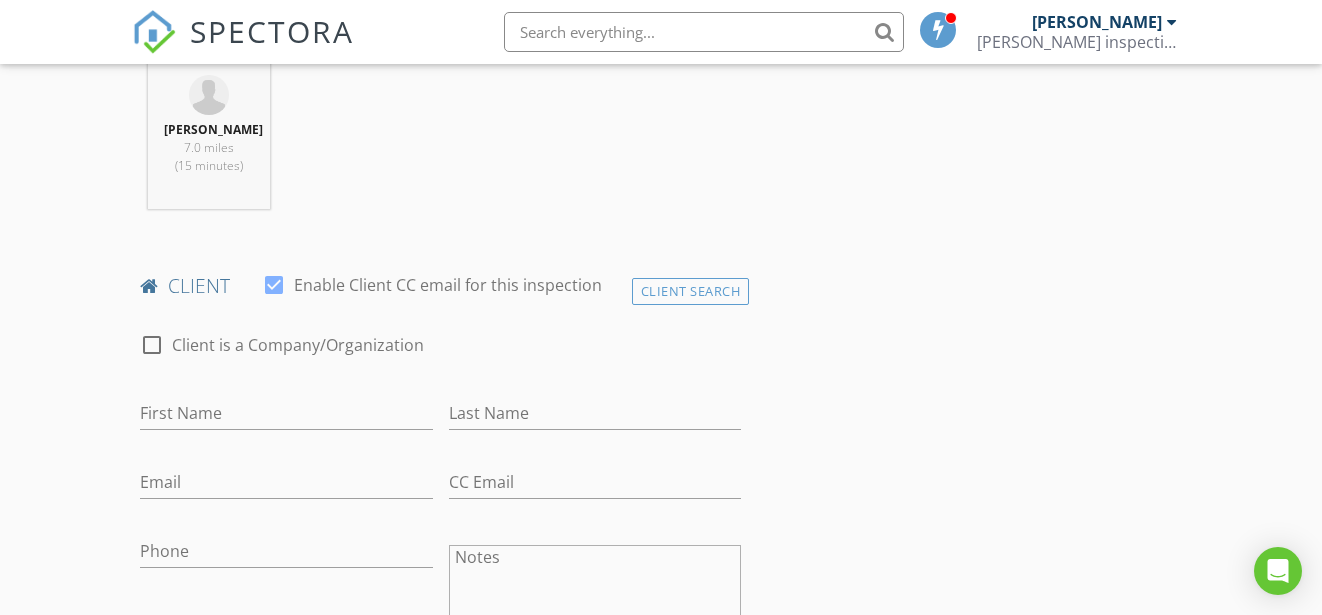 scroll, scrollTop: 900, scrollLeft: 0, axis: vertical 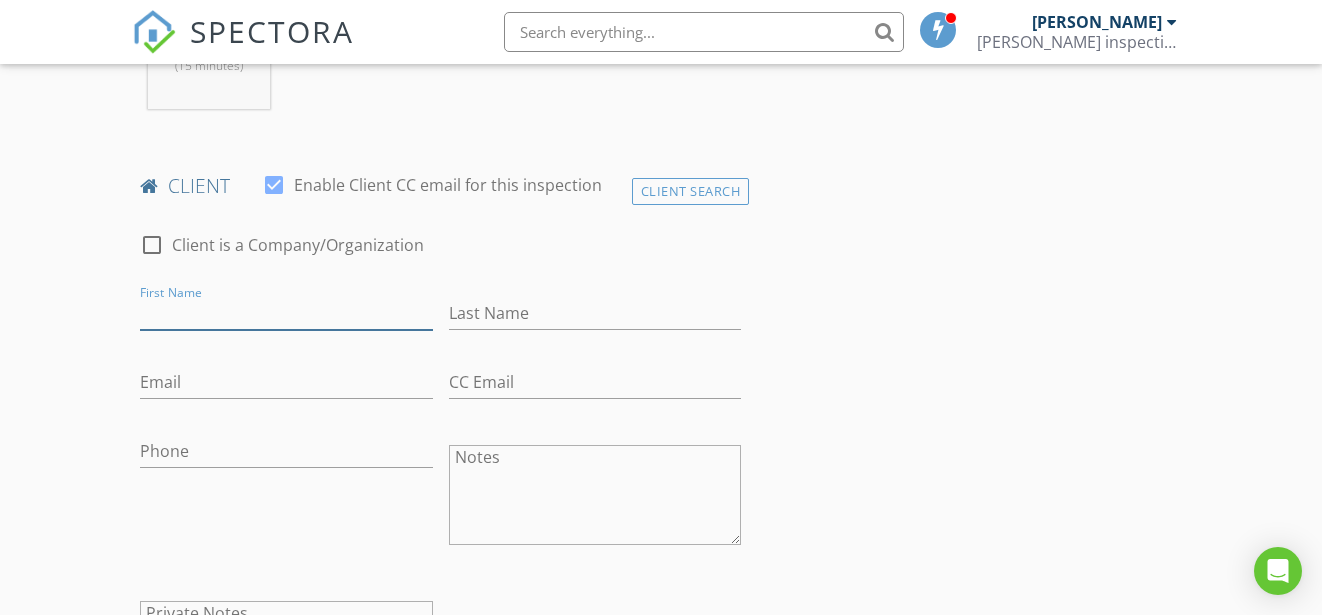 click on "First Name" at bounding box center [286, 313] 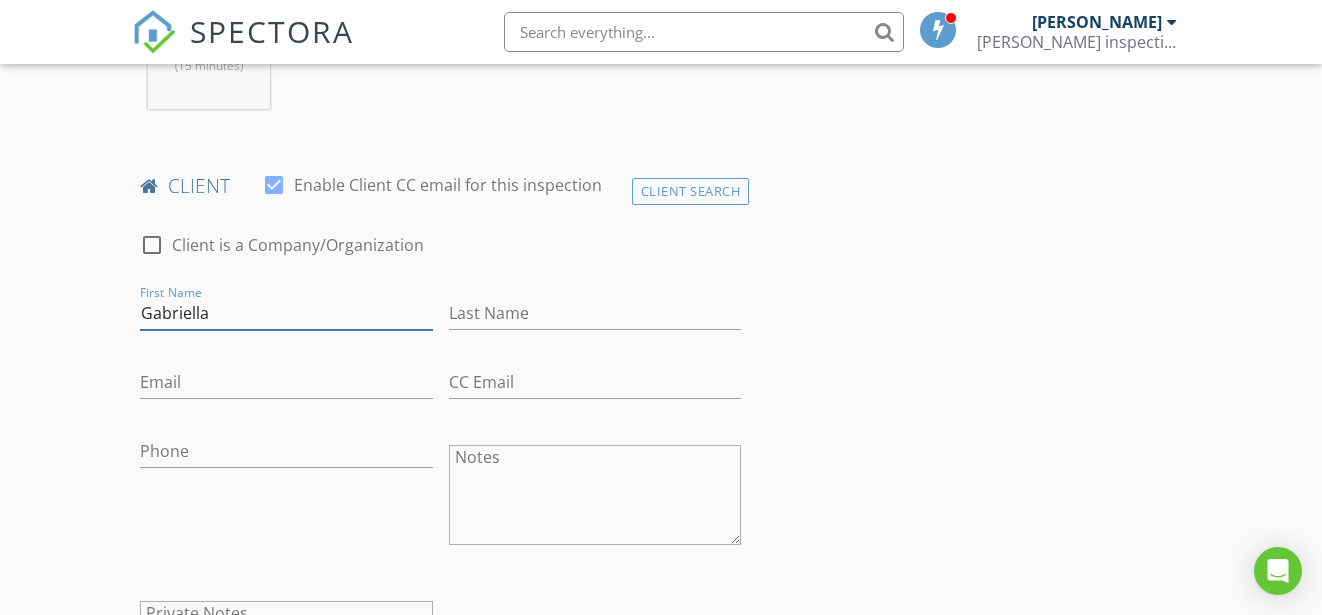 type on "Gabriella" 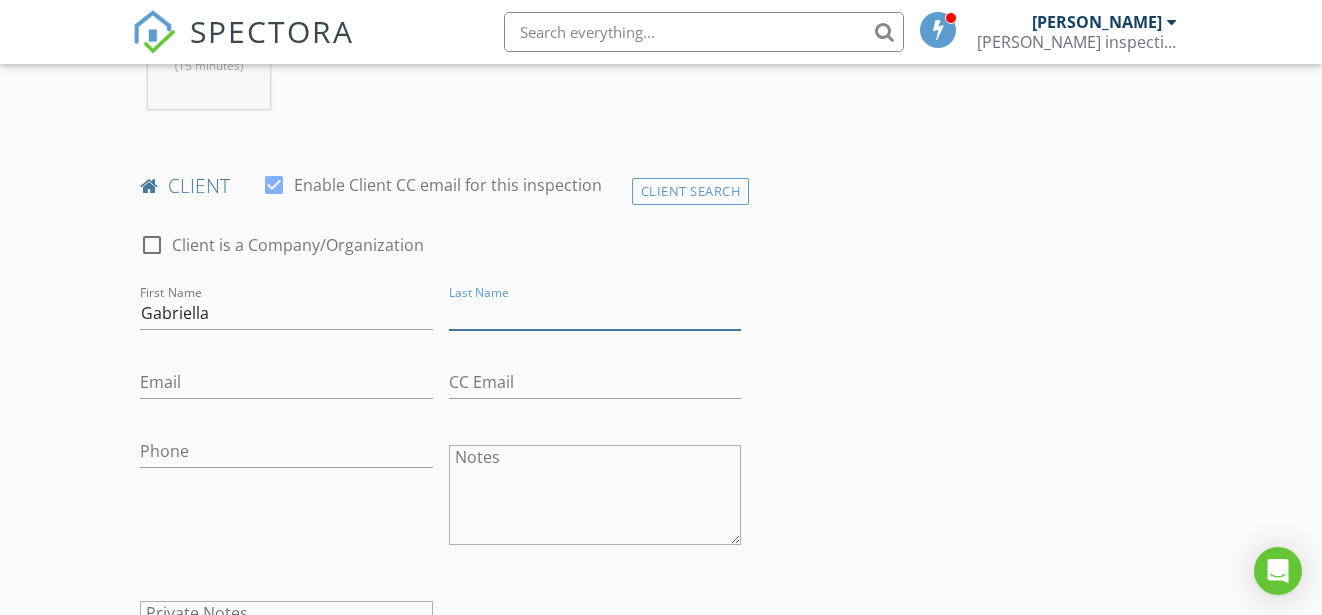 click on "Last Name" at bounding box center (595, 313) 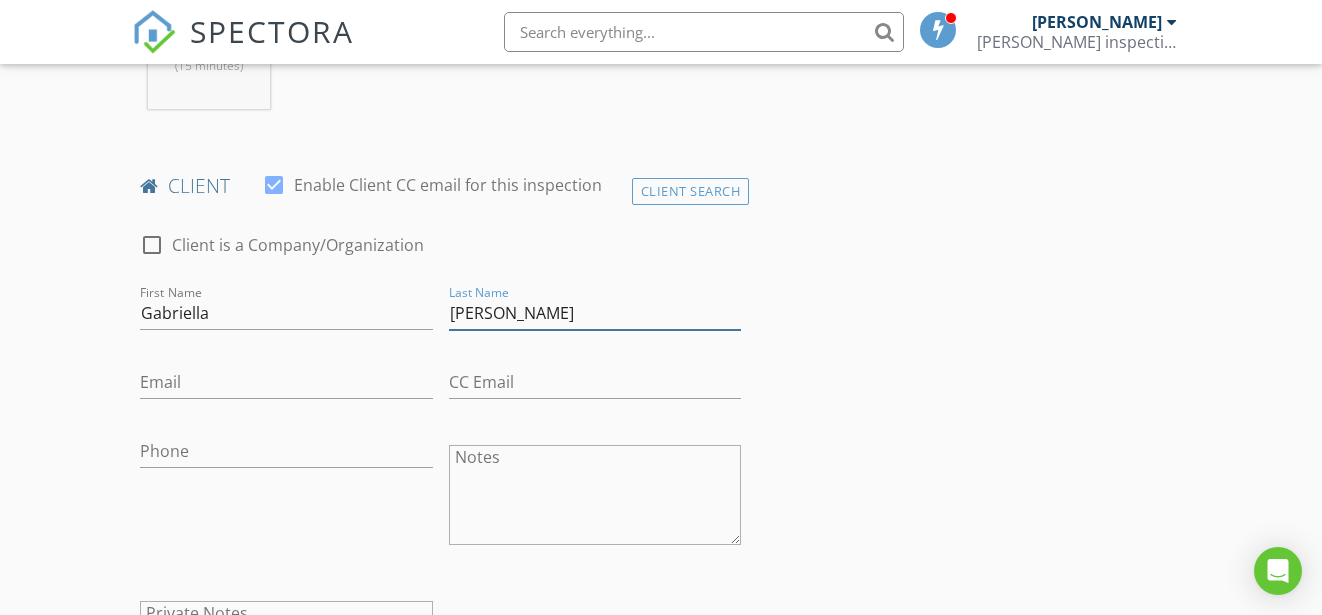 type on "Arredondo" 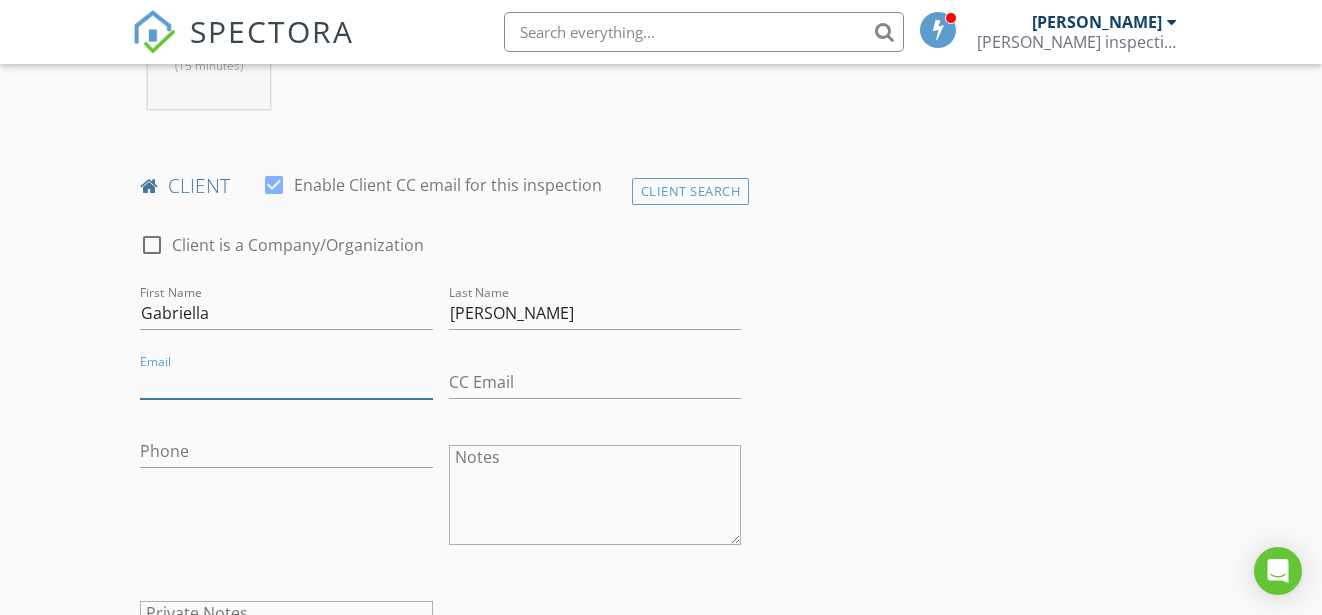 click on "Email" at bounding box center [286, 382] 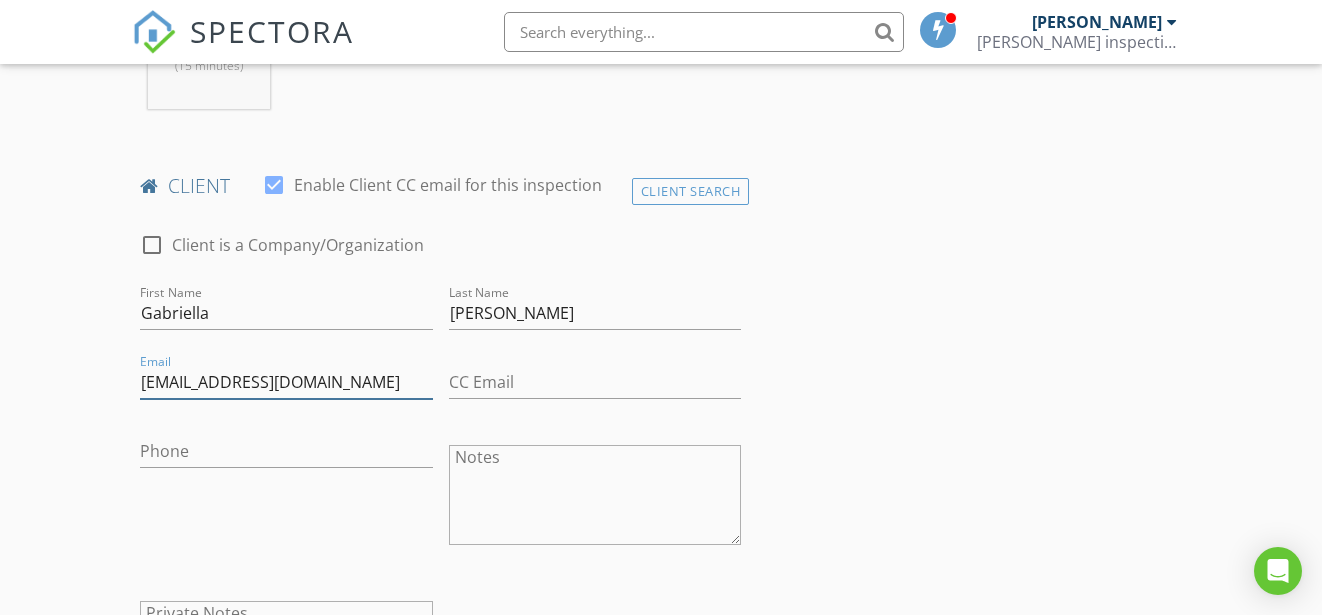 type on "arredond.gaby@gmail.com" 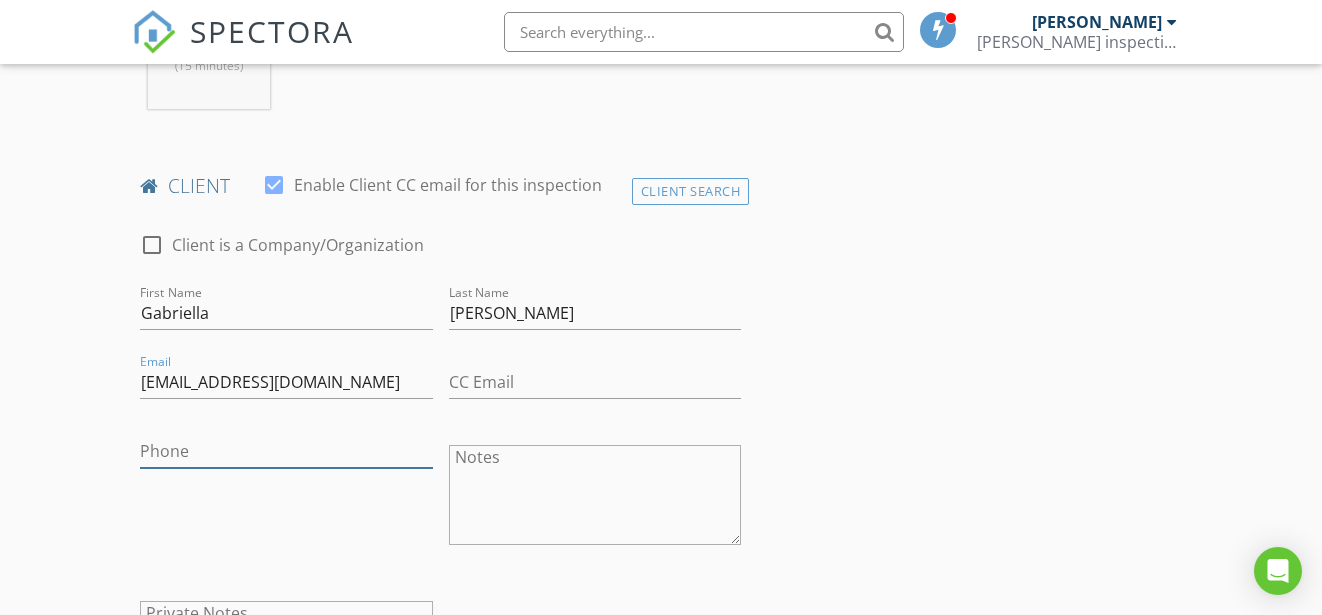 click on "Phone" at bounding box center [286, 451] 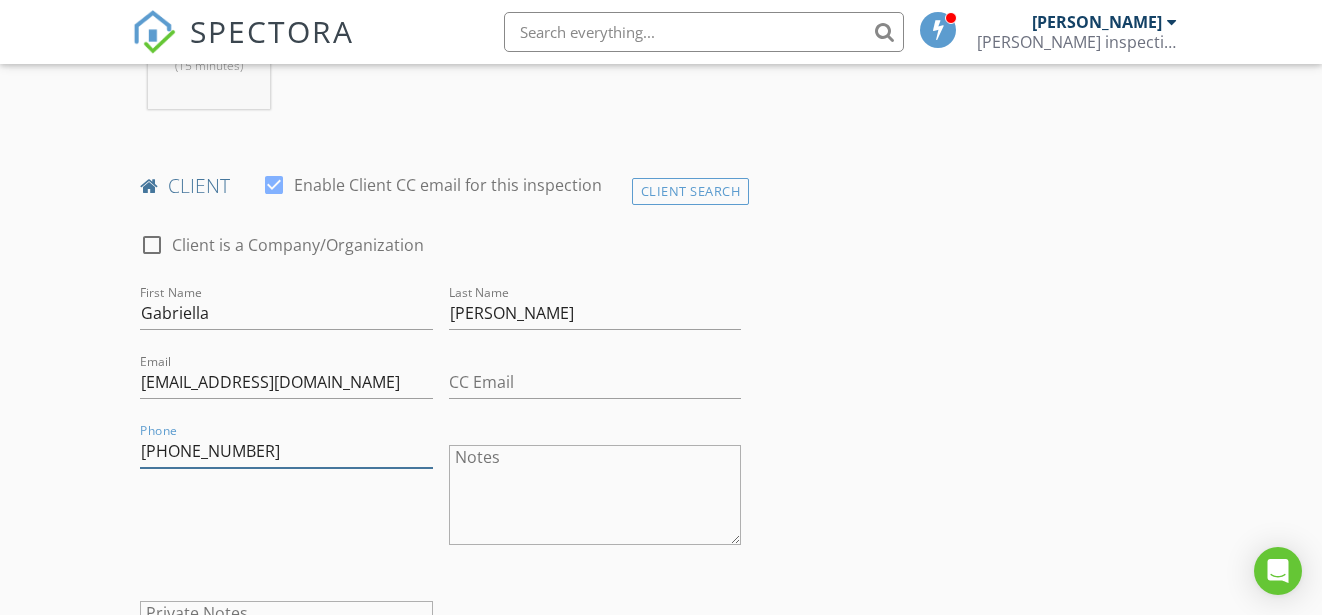 type on "512-799-5726" 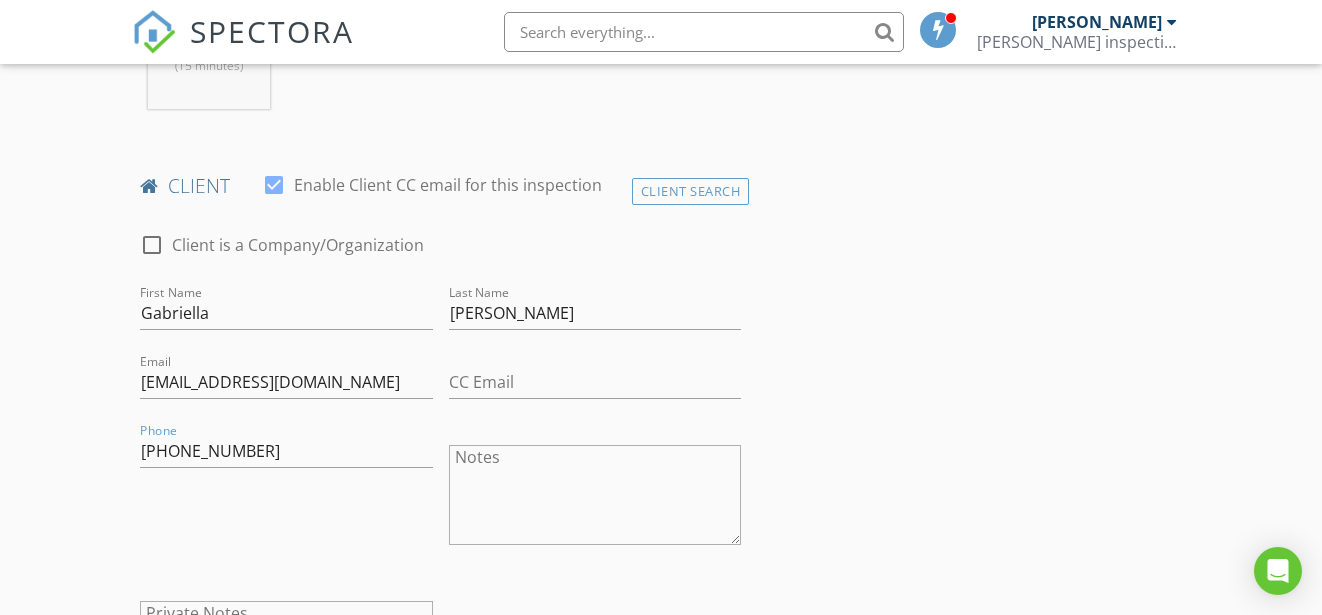 click on "INSPECTOR(S)
check_box   Isidro Tobias   PRIMARY   Isidro Tobias arrow_drop_down   check_box_outline_blank Isidro Tobias specifically requested
Date/Time
07/10/2025 2:00 AM
Location
Address Search       Address 7340 Muffin Dr   Unit   City Austin   State TX   Zip 78724   County Travis     Square Feet 1400   Year Built 1999   Foundation Slab arrow_drop_down     Isidro Tobias     7.0 miles     (15 minutes)
client
check_box Enable Client CC email for this inspection   Client Search     check_box_outline_blank Client is a Company/Organization     First Name Gabriella   Last Name Arredondo   Email arredond.gaby@gmail.com   CC Email   Phone 512-799-5726           Notes   Private Notes
ADD ADDITIONAL client
SERVICES
arrow_drop_down     Select Discount Code arrow_drop_down" at bounding box center [661, 971] 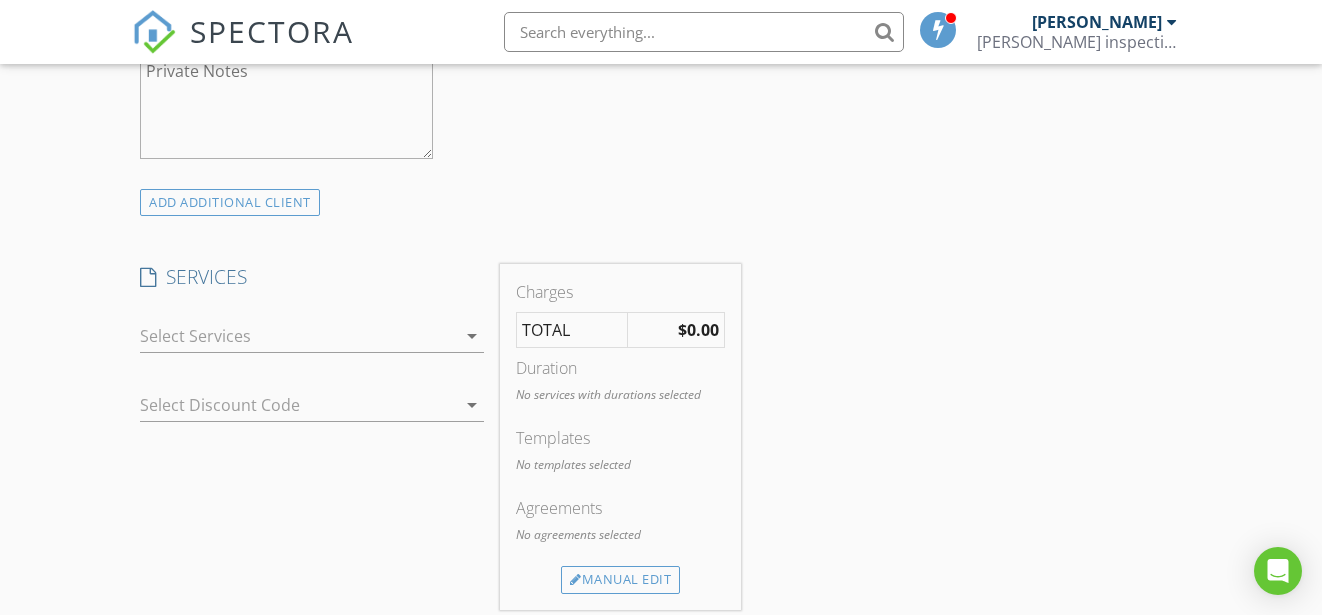 scroll, scrollTop: 1500, scrollLeft: 0, axis: vertical 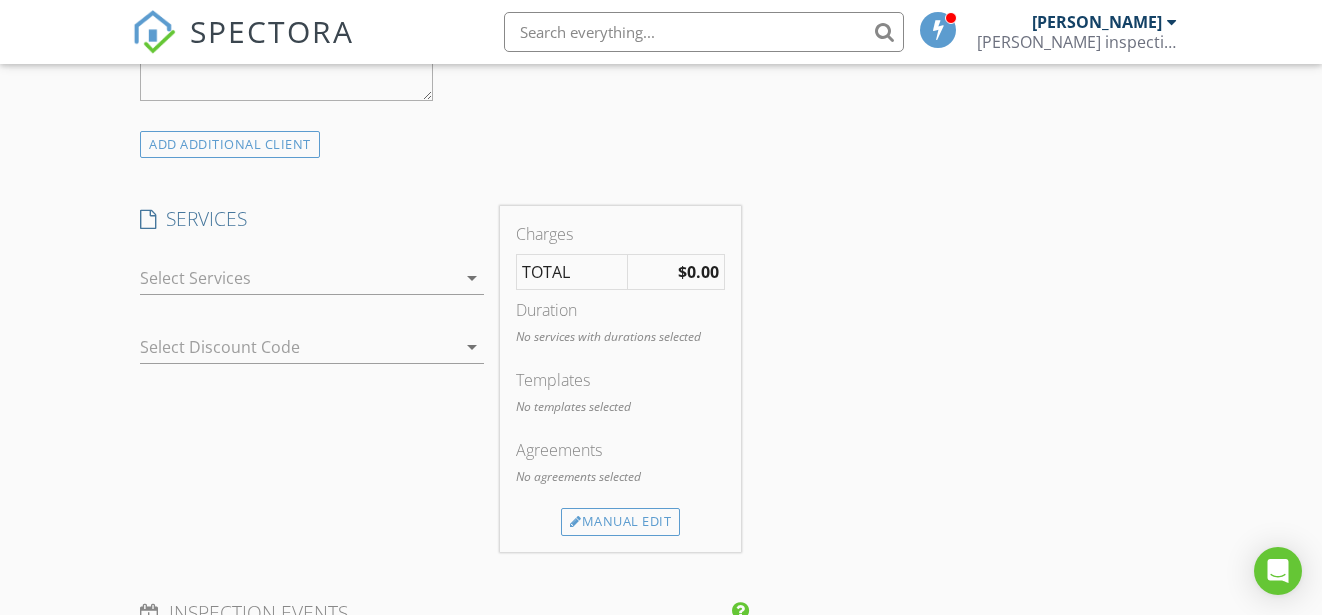 click on "arrow_drop_down" at bounding box center [472, 278] 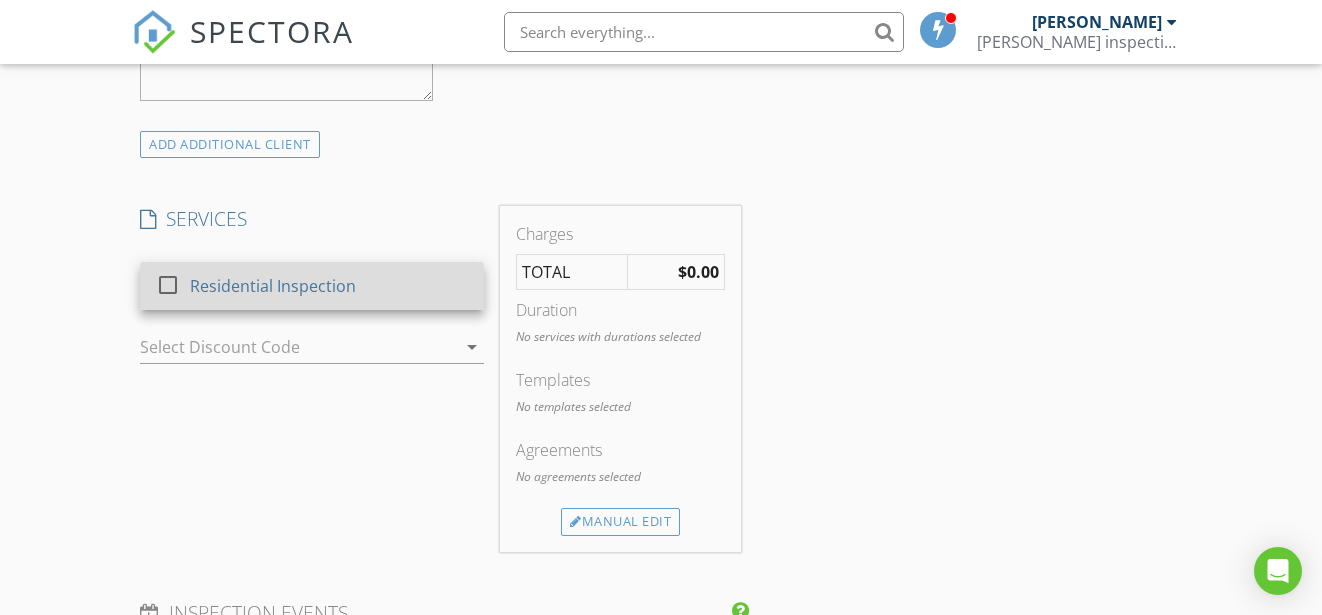 click at bounding box center (168, 285) 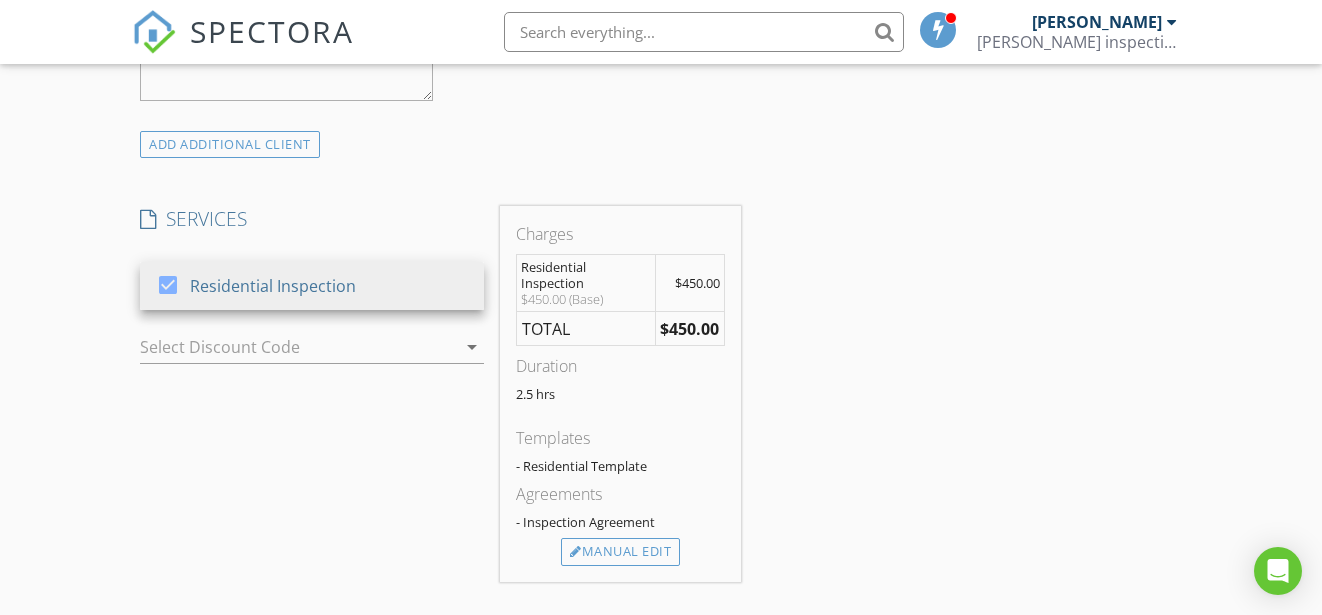 click on "arrow_drop_down" at bounding box center (472, 347) 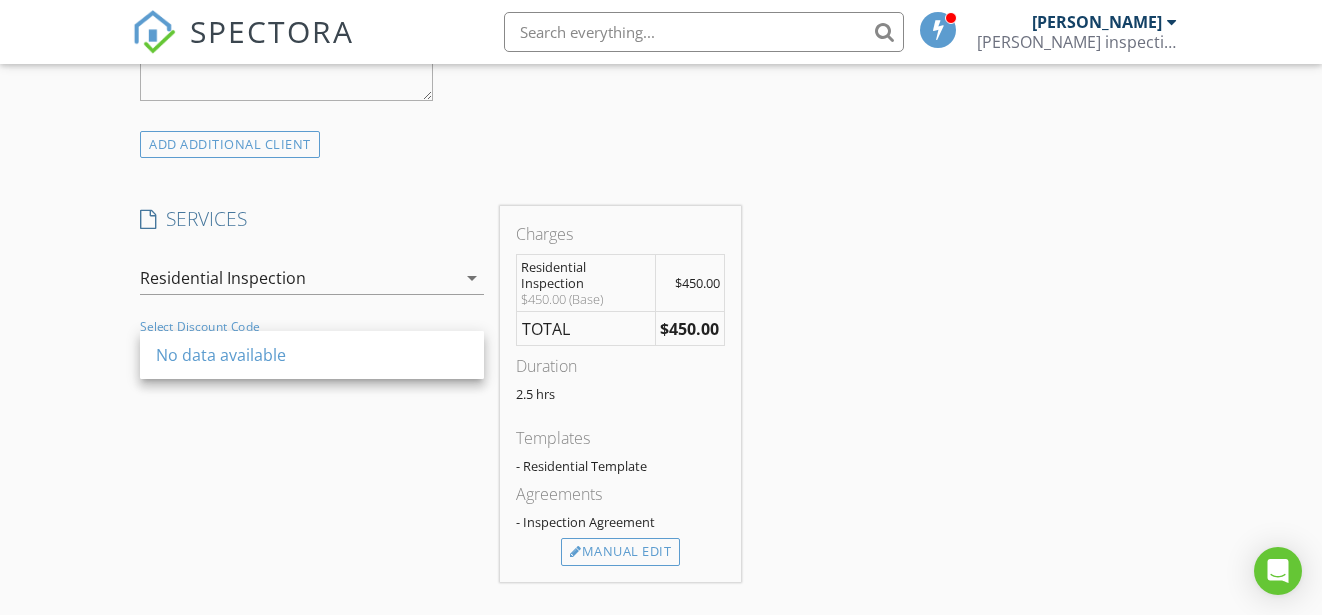 click on "No data available" at bounding box center [312, 355] 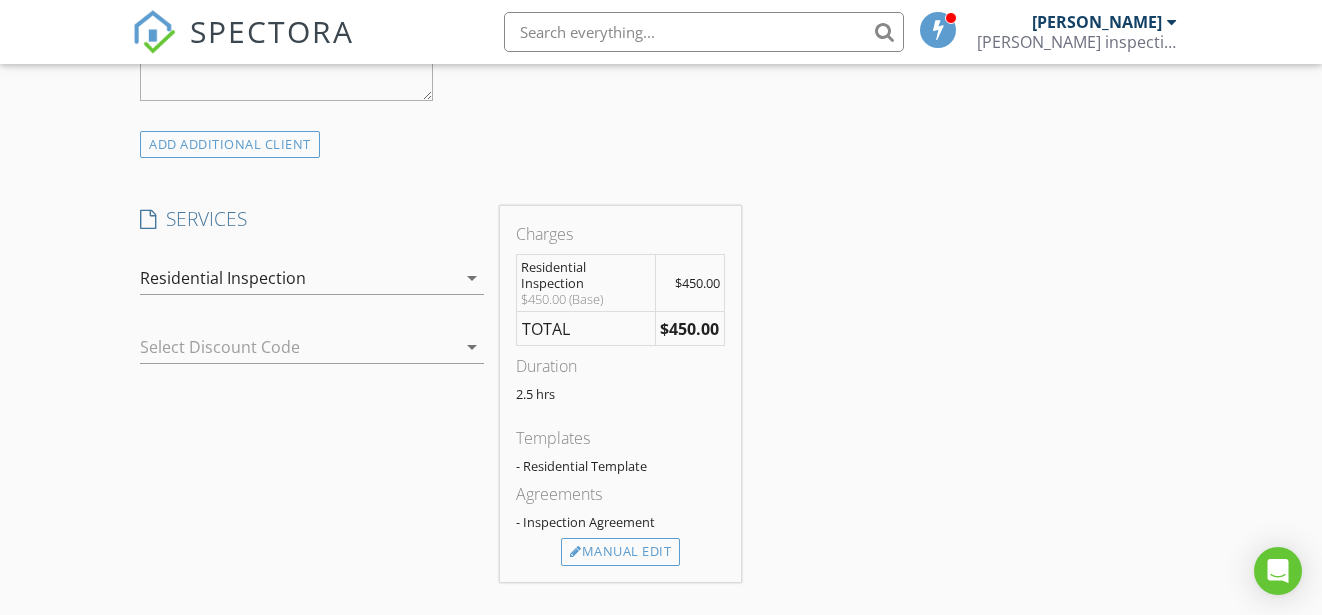 click on "Charges    Residential Inspection
$450.00 (Base)
$450.00    TOTAL   $450.00    Duration    2.5 hrs      Templates
- Residential Template
Agreements
- Inspection Agreement
Manual Edit" at bounding box center (620, 394) 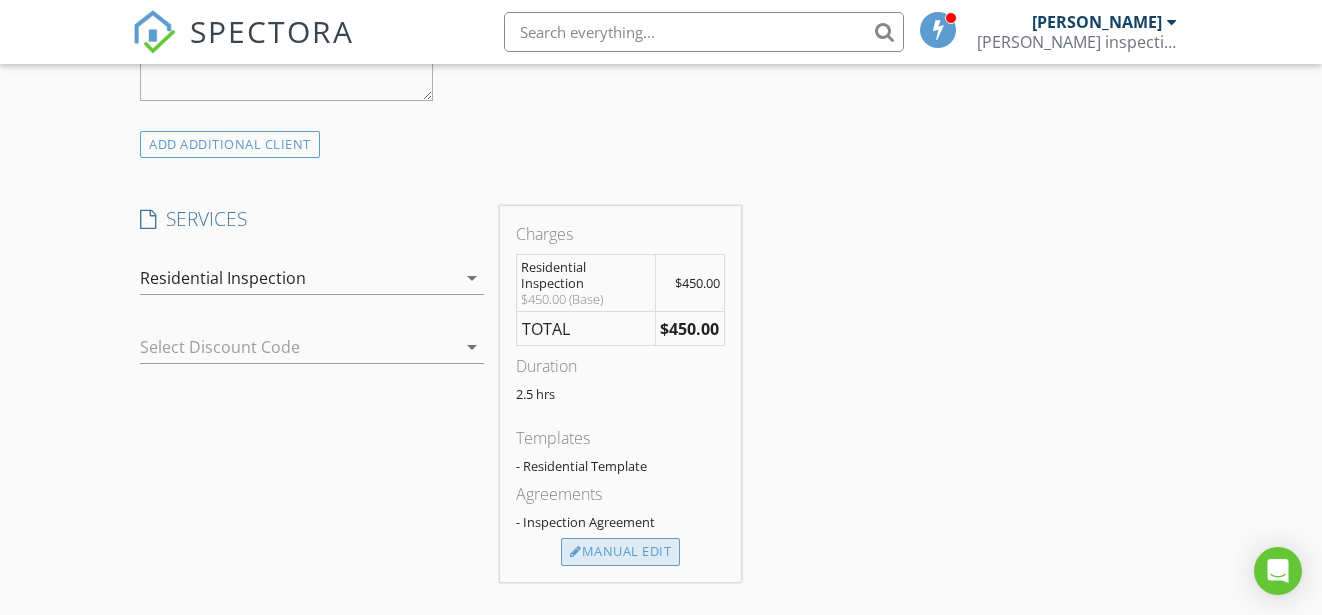 click on "Manual Edit" at bounding box center [620, 552] 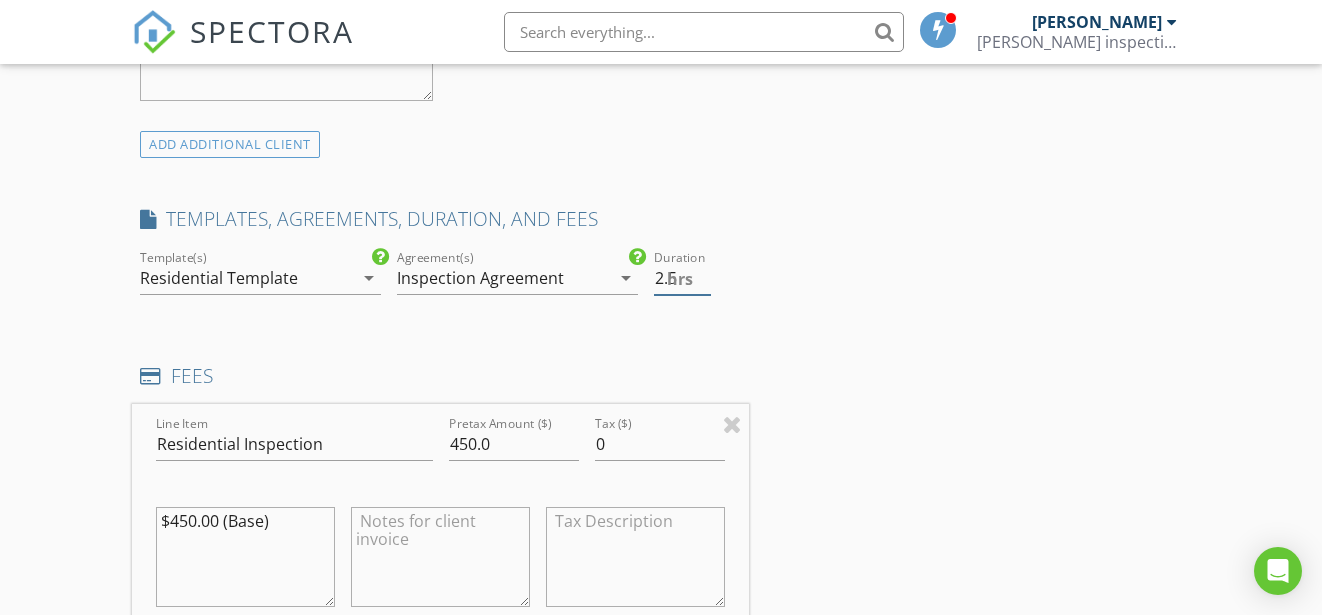click on "hrs" at bounding box center [680, 279] 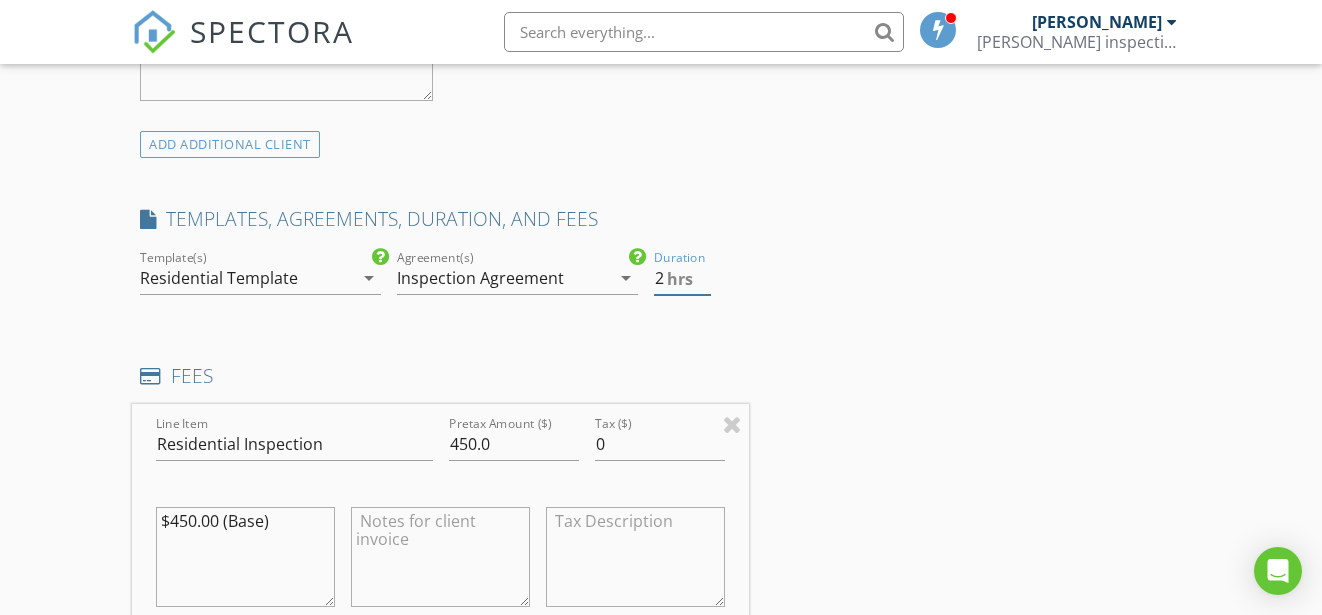 click on "2" at bounding box center (682, 278) 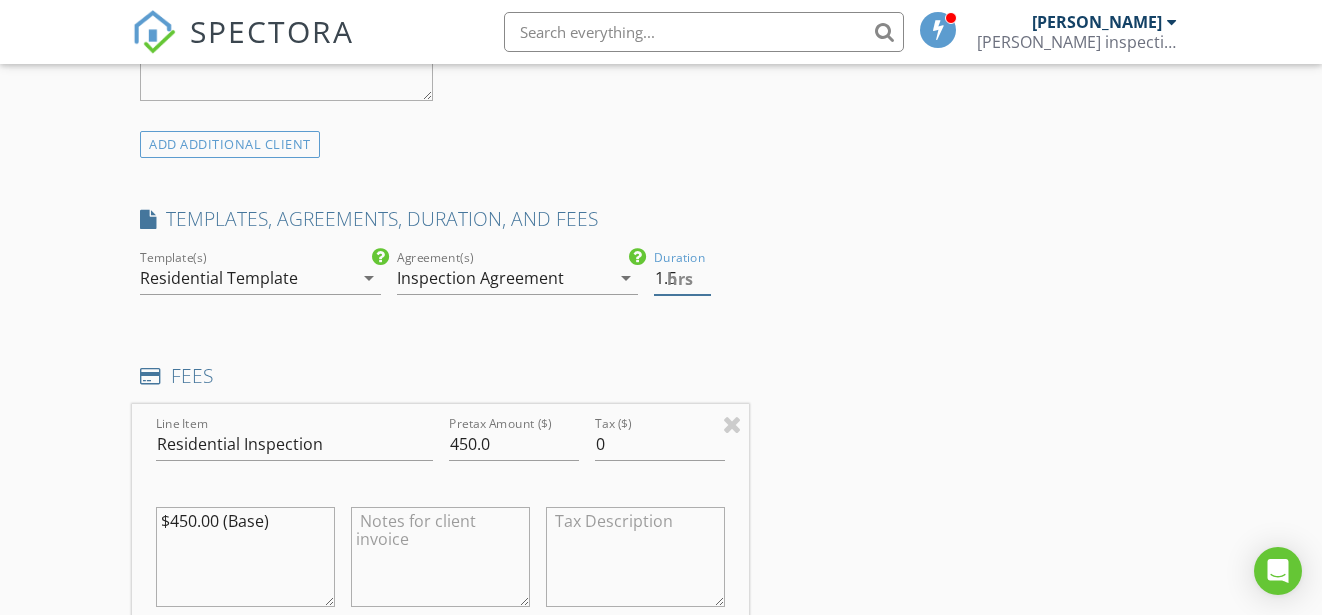 click on "1.5" at bounding box center [682, 278] 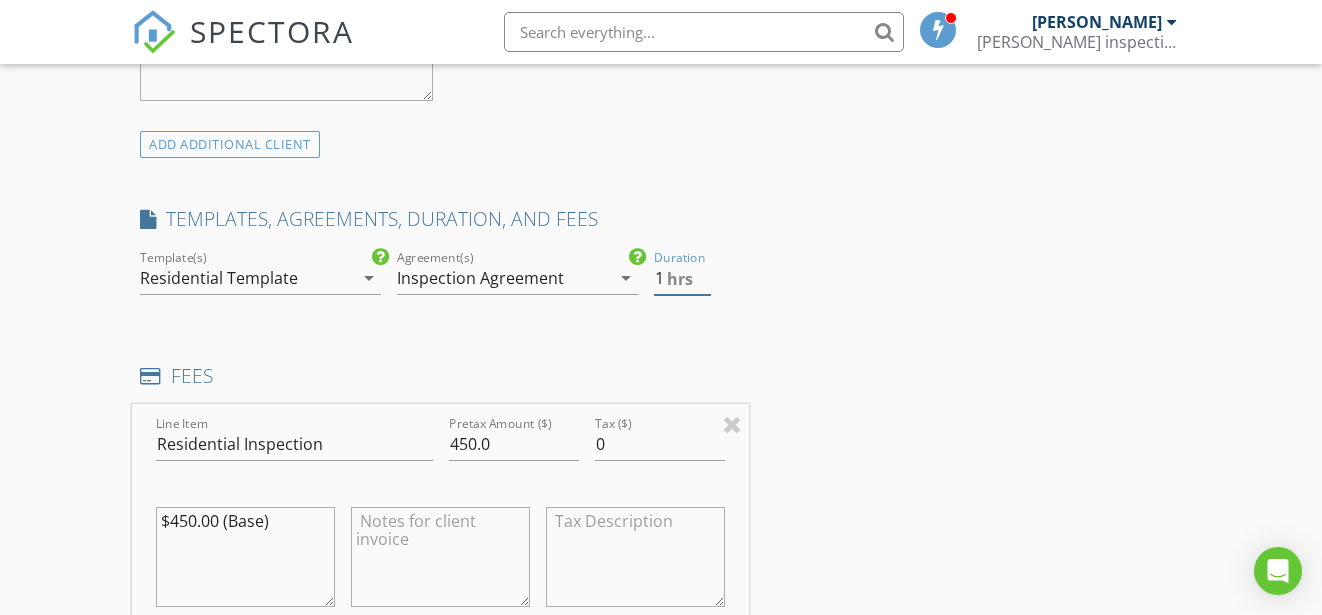 click on "1" at bounding box center [682, 278] 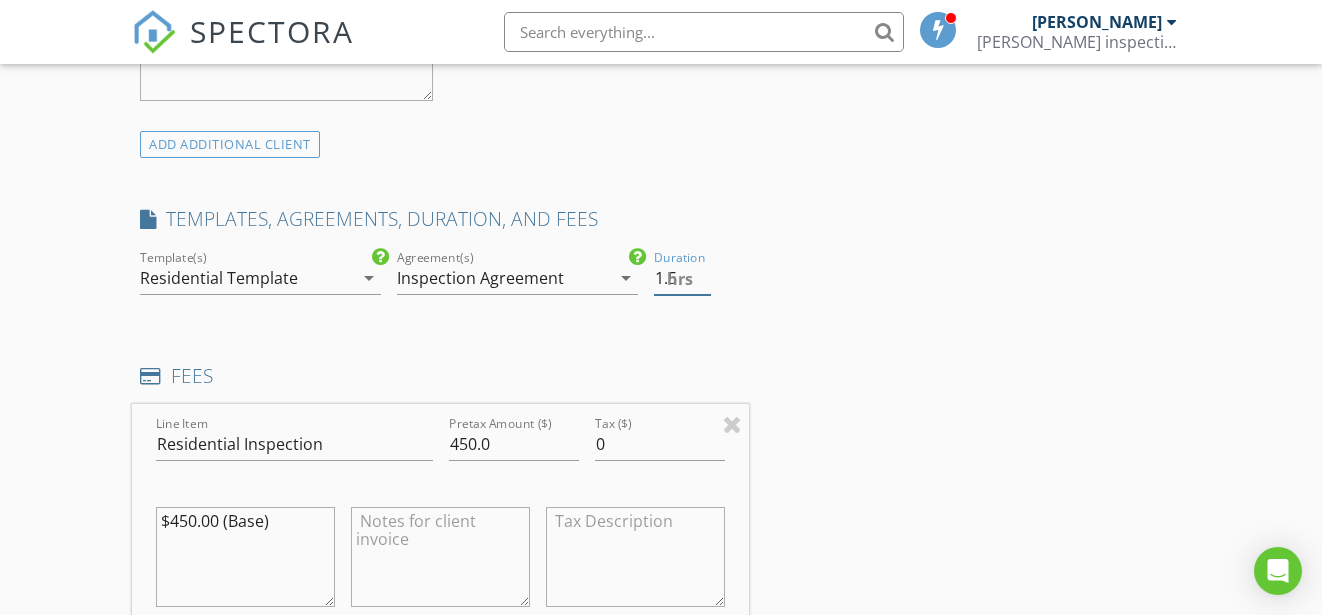 type on "1.5" 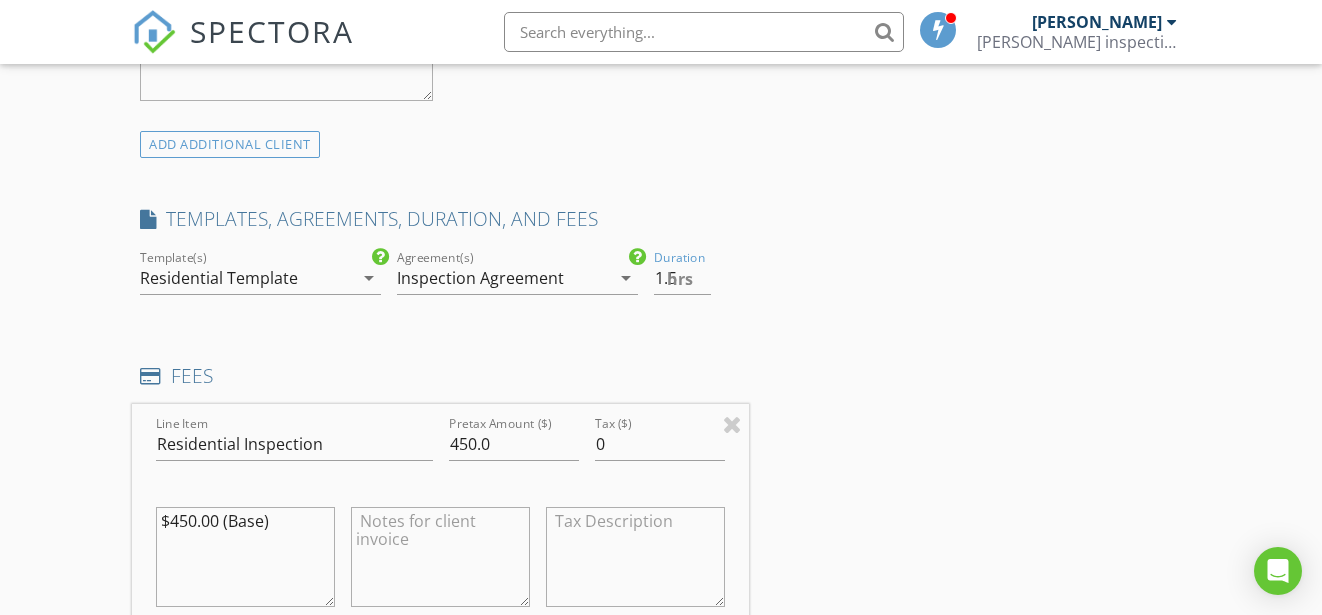 click on "INSPECTOR(S)
check_box   Isidro Tobias   PRIMARY   Isidro Tobias arrow_drop_down   check_box_outline_blank Isidro Tobias specifically requested
Date/Time
07/10/2025 2:00 AM
Location
Address Search       Address 7340 Muffin Dr   Unit   City Austin   State TX   Zip 78724   County Travis     Square Feet 1400   Year Built 1999   Foundation Slab arrow_drop_down     Isidro Tobias     7.0 miles     (15 minutes)
client
check_box Enable Client CC email for this inspection   Client Search     check_box_outline_blank Client is a Company/Organization     First Name Gabriella   Last Name Arredondo   Email arredond.gaby@gmail.com   CC Email   Phone 512-799-5726           Notes   Private Notes
ADD ADDITIONAL client
SERVICES
check_box   Residential Inspection   Residential Inspection" at bounding box center (661, 480) 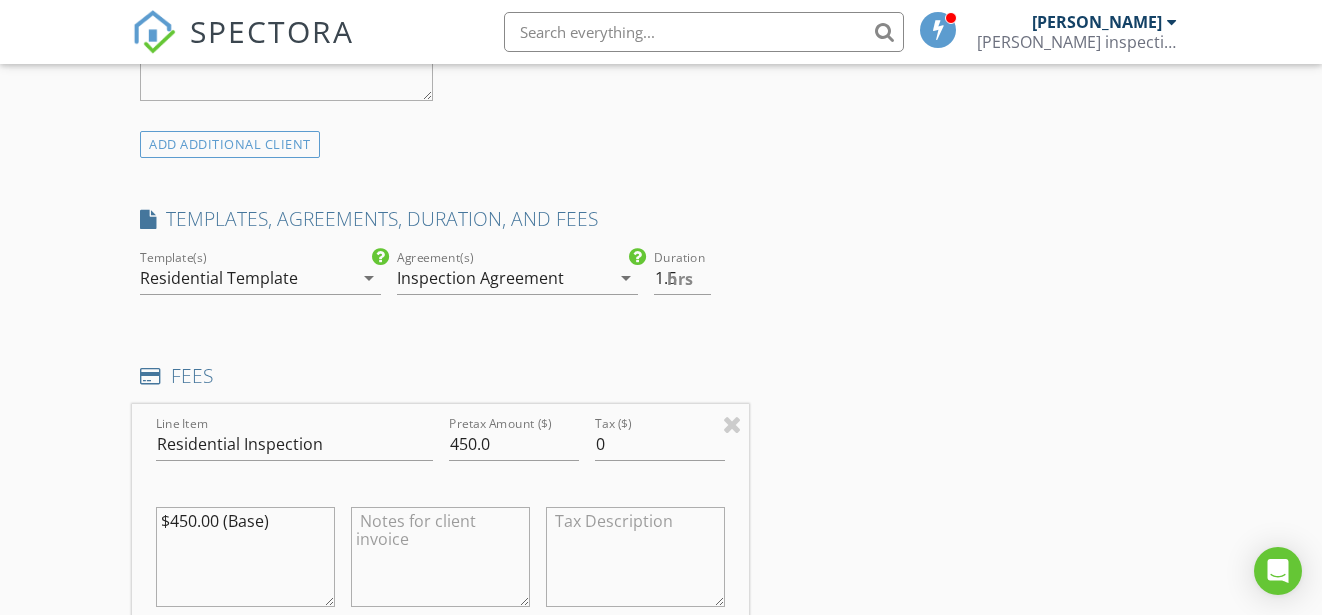 scroll, scrollTop: 1600, scrollLeft: 0, axis: vertical 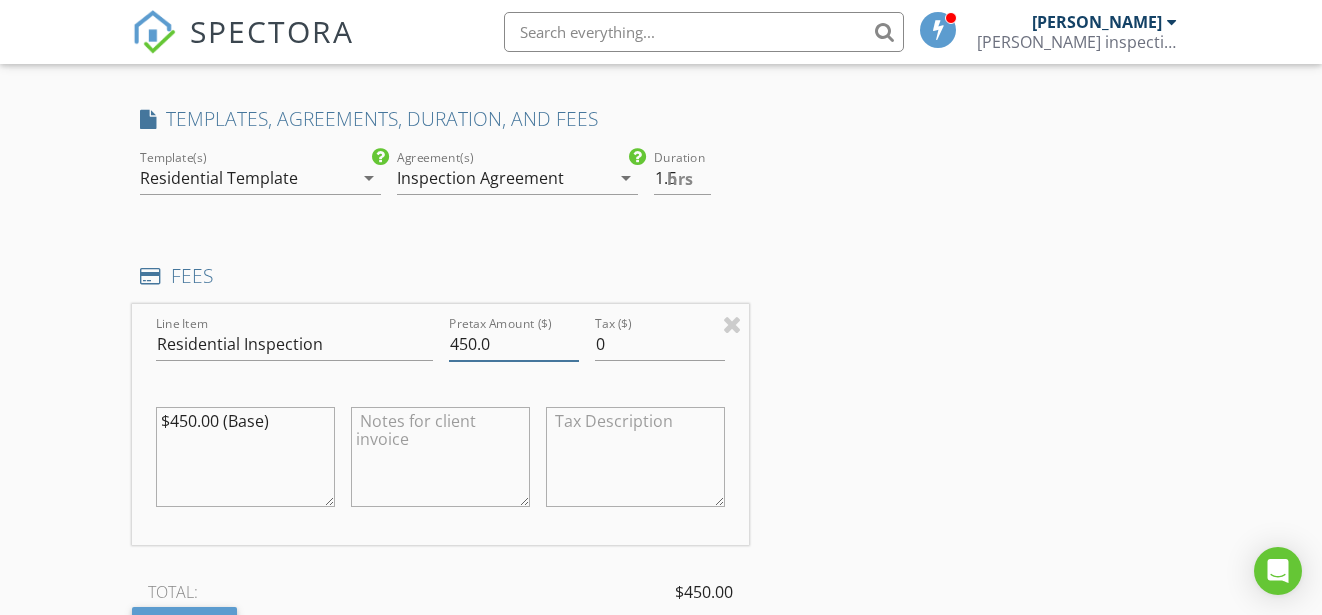 click on "450.0" at bounding box center (514, 344) 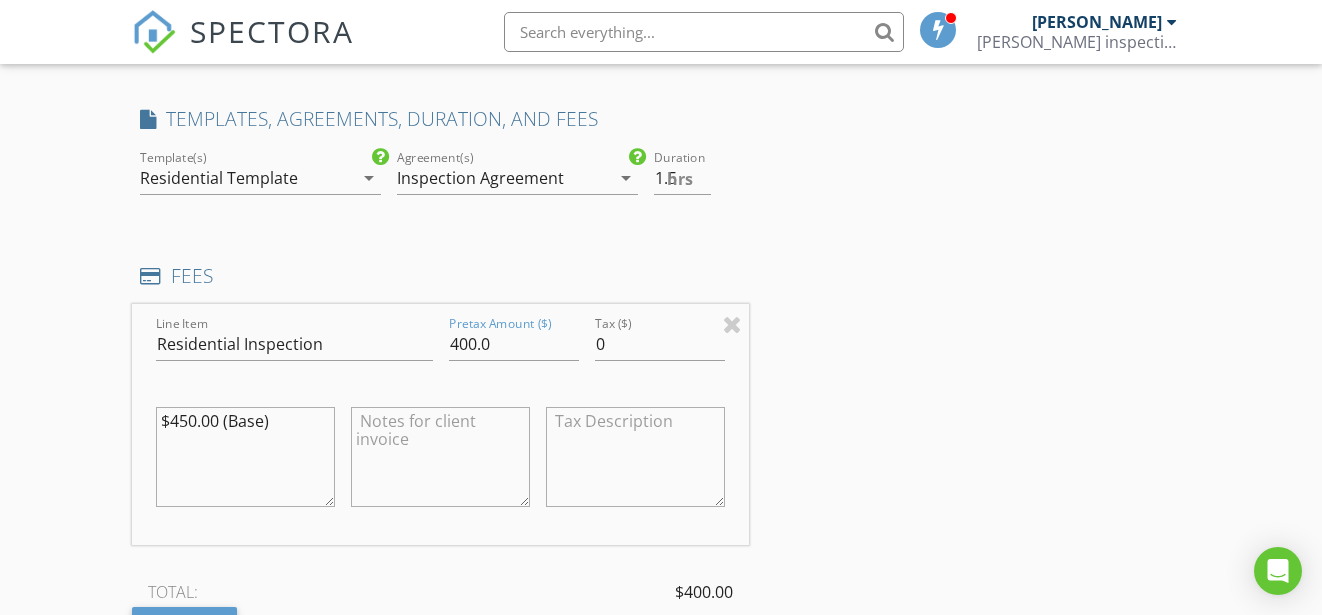 click on "INSPECTOR(S)
check_box   Isidro Tobias   PRIMARY   Isidro Tobias arrow_drop_down   check_box_outline_blank Isidro Tobias specifically requested
Date/Time
07/10/2025 2:00 AM
Location
Address Search       Address 7340 Muffin Dr   Unit   City Austin   State TX   Zip 78724   County Travis     Square Feet 1400   Year Built 1999   Foundation Slab arrow_drop_down     Isidro Tobias     7.0 miles     (15 minutes)
client
check_box Enable Client CC email for this inspection   Client Search     check_box_outline_blank Client is a Company/Organization     First Name Gabriella   Last Name Arredondo   Email arredond.gaby@gmail.com   CC Email   Phone 512-799-5726           Notes   Private Notes
ADD ADDITIONAL client
SERVICES
check_box   Residential Inspection   Residential Inspection" at bounding box center [661, 380] 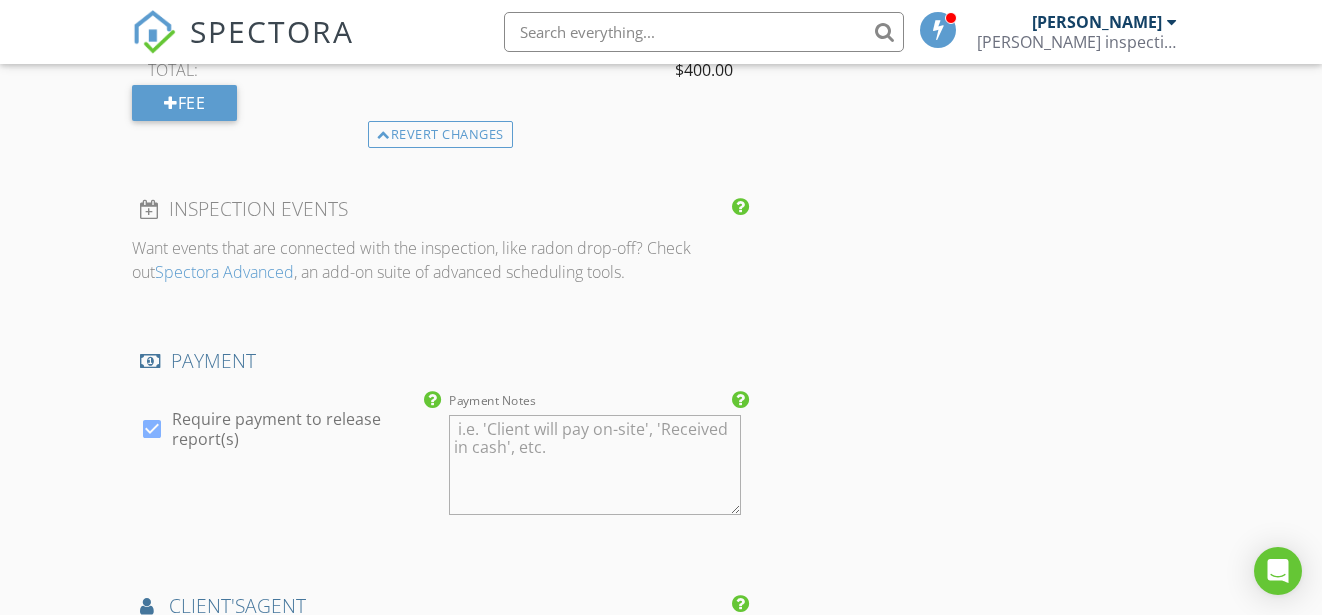 scroll, scrollTop: 2000, scrollLeft: 0, axis: vertical 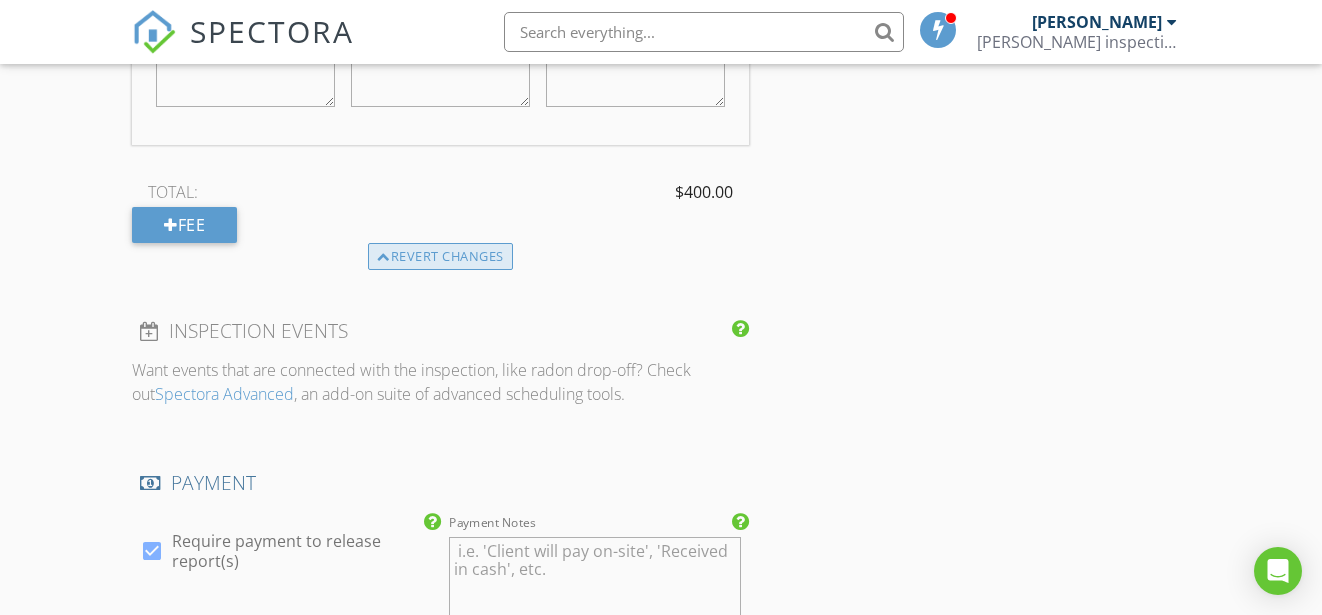 click on "Revert changes" at bounding box center [440, 257] 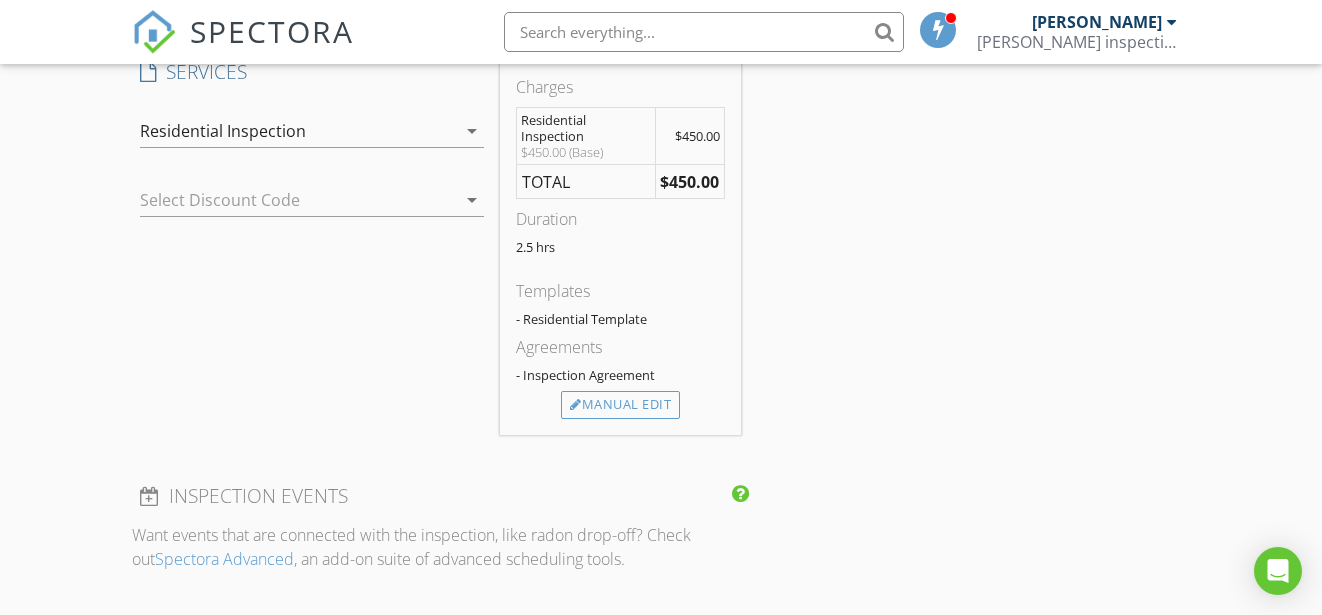 scroll, scrollTop: 1648, scrollLeft: 0, axis: vertical 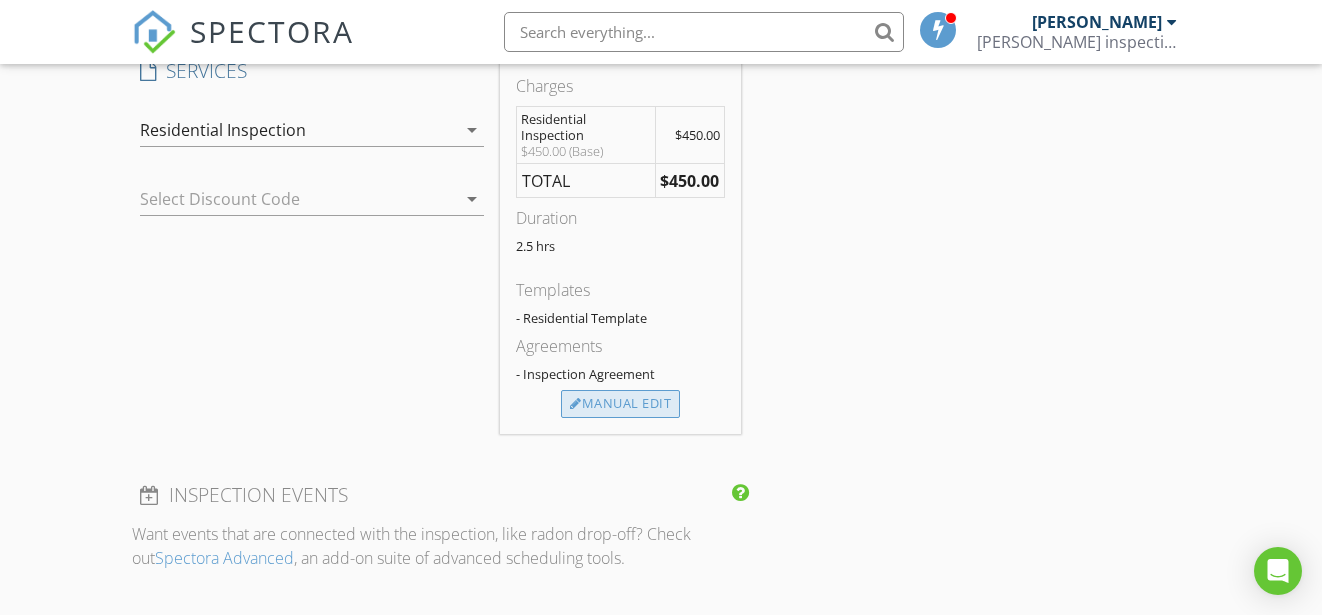 click on "Manual Edit" at bounding box center [620, 404] 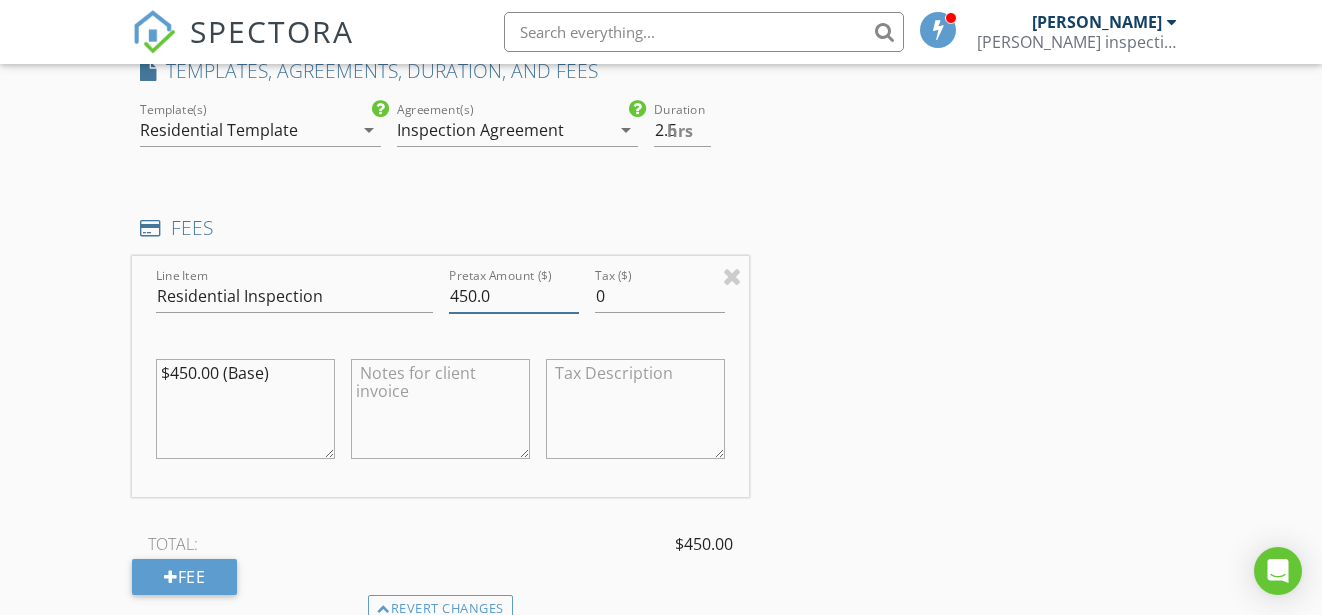click on "450.0" at bounding box center (514, 296) 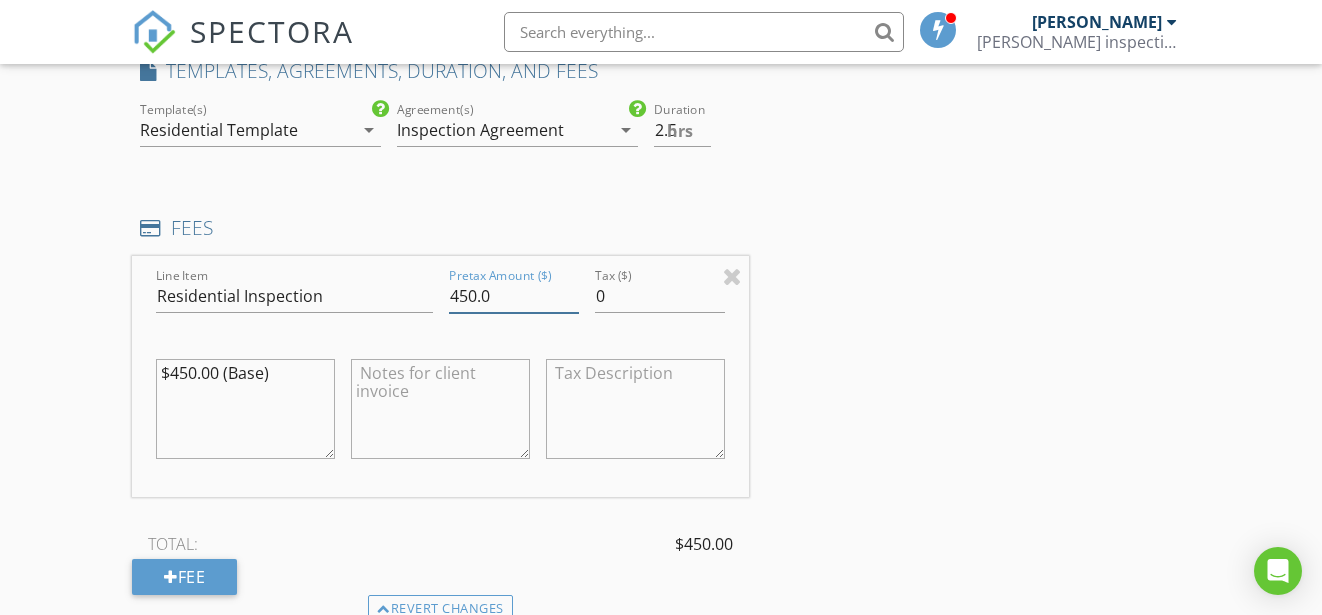click on "450.0" at bounding box center [514, 296] 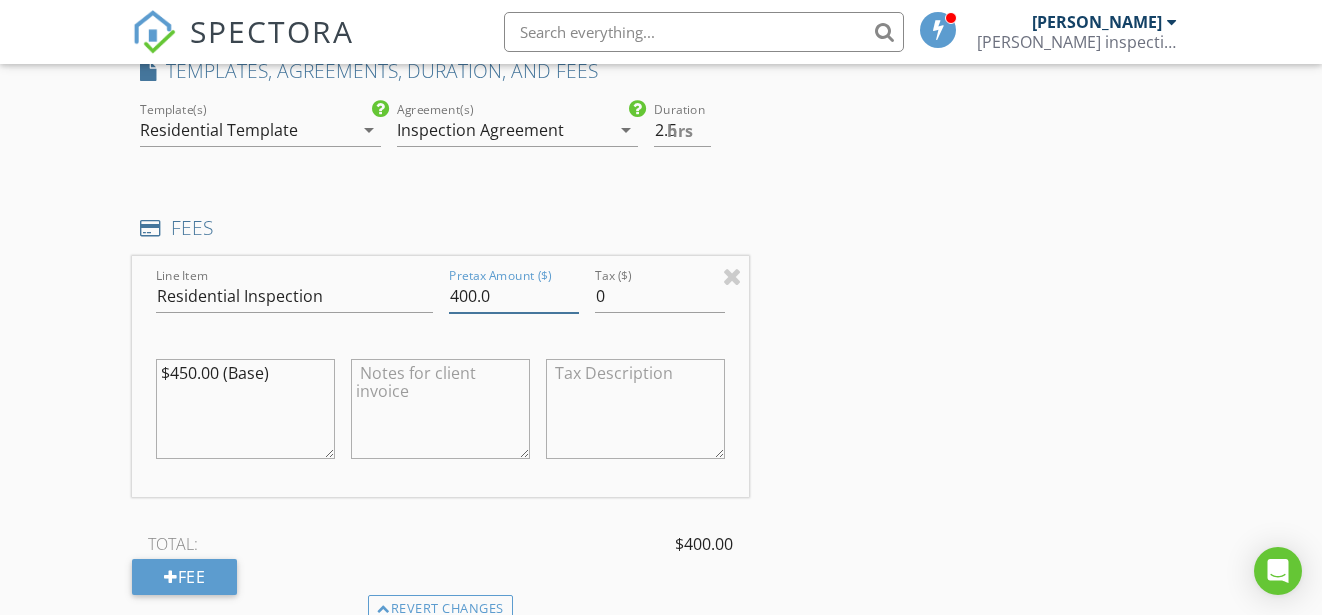 type on "400.0" 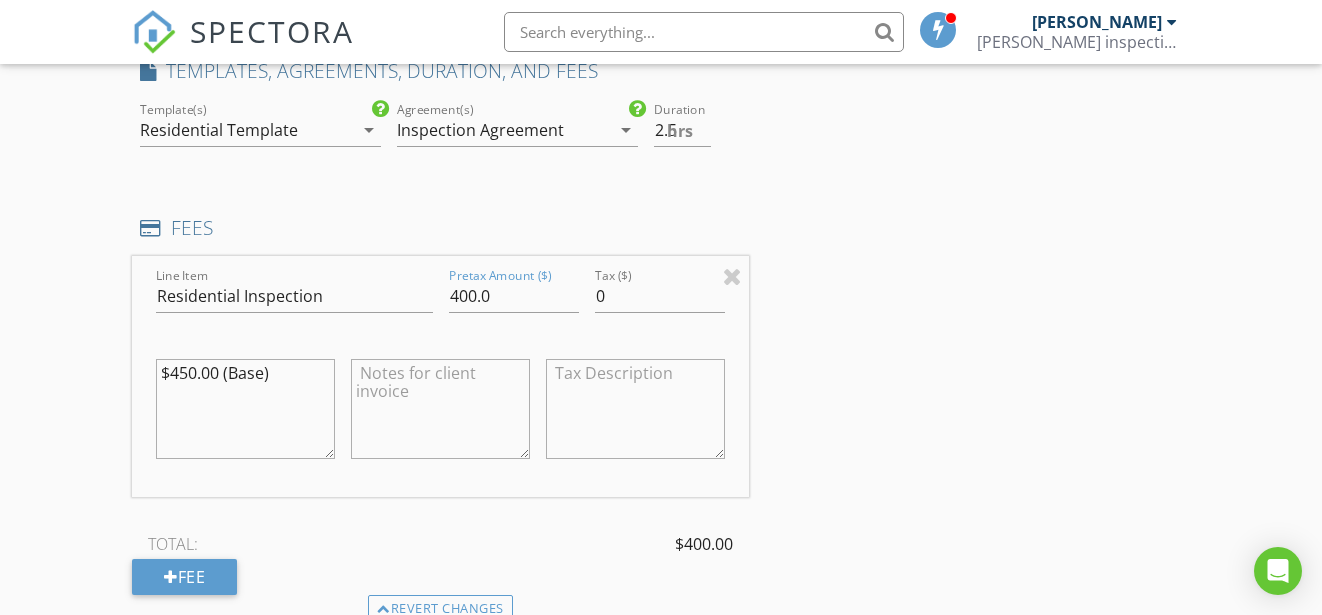 click on "INSPECTOR(S)
check_box   Isidro Tobias   PRIMARY   Isidro Tobias arrow_drop_down   check_box_outline_blank Isidro Tobias specifically requested
Date/Time
07/10/2025 2:00 AM
Location
Address Search       Address 7340 Muffin Dr   Unit   City Austin   State TX   Zip 78724   County Travis     Square Feet 1400   Year Built 1999   Foundation Slab arrow_drop_down     Isidro Tobias     7.0 miles     (15 minutes)
client
check_box Enable Client CC email for this inspection   Client Search     check_box_outline_blank Client is a Company/Organization     First Name Gabriella   Last Name Arredondo   Email arredond.gaby@gmail.com   CC Email   Phone 512-799-5726           Notes   Private Notes
ADD ADDITIONAL client
SERVICES
check_box   Residential Inspection   Residential Inspection" at bounding box center (661, 332) 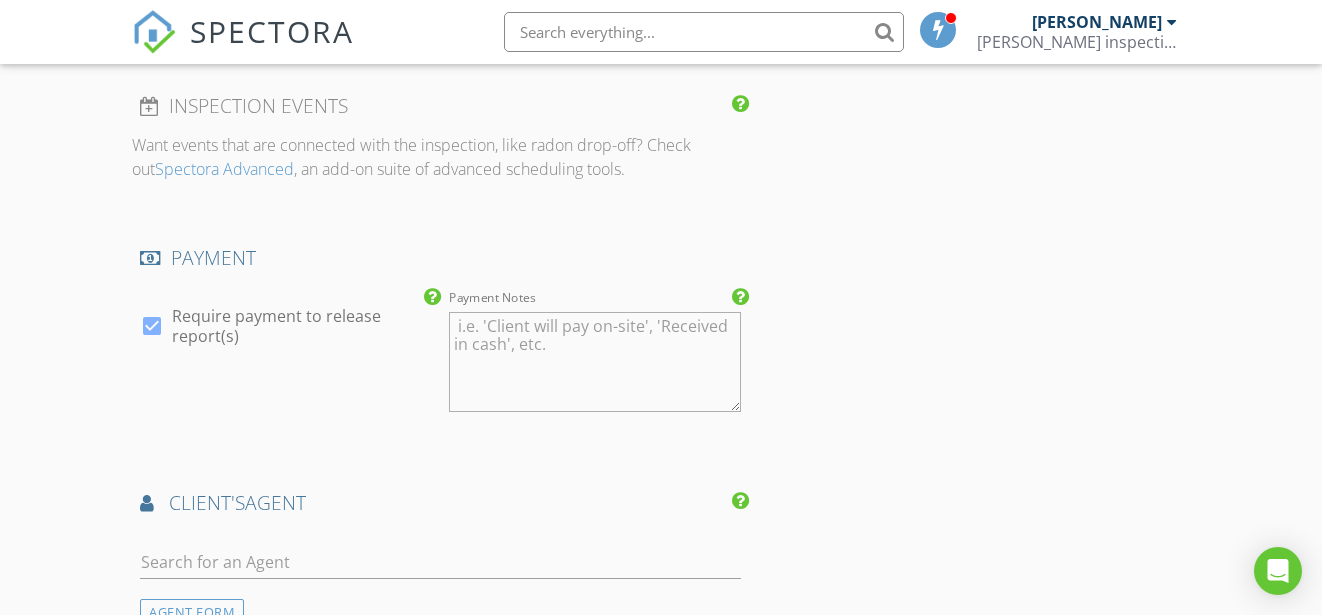 scroll, scrollTop: 2248, scrollLeft: 0, axis: vertical 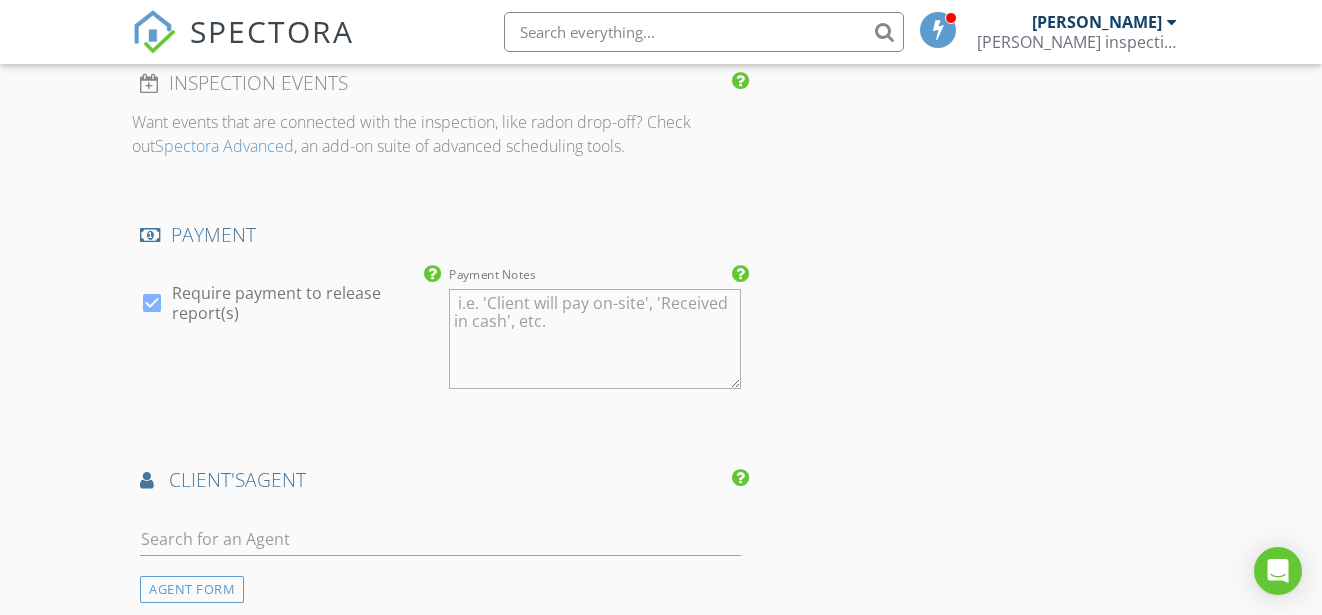 click at bounding box center (152, 303) 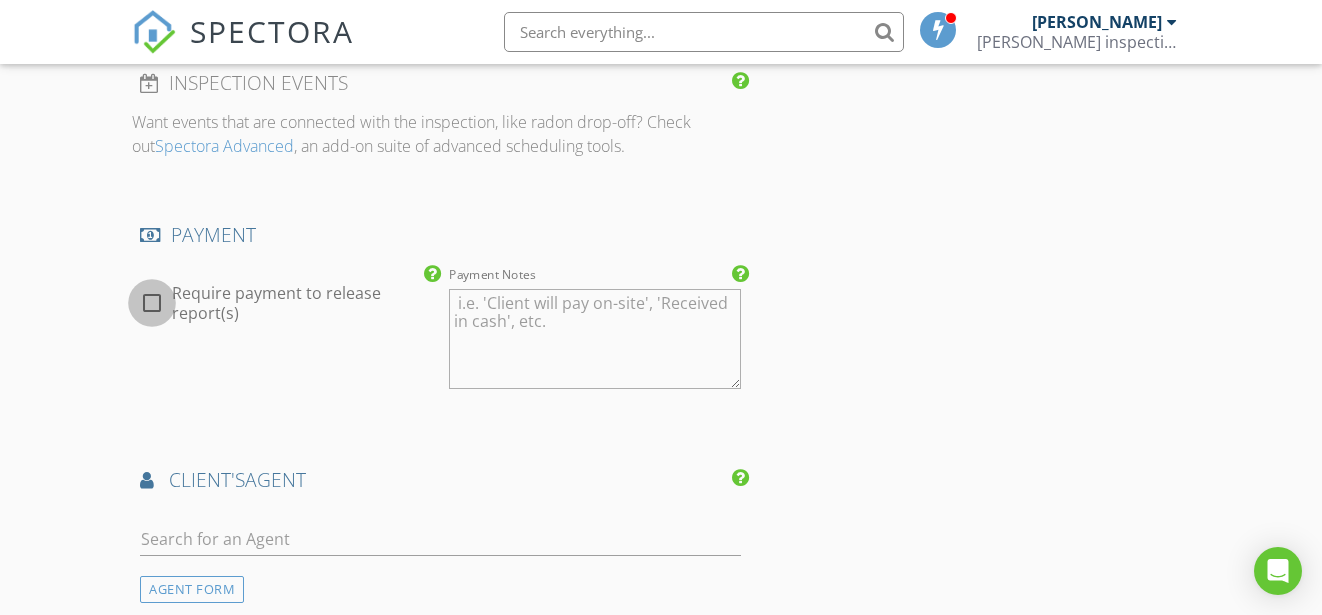 click at bounding box center (152, 303) 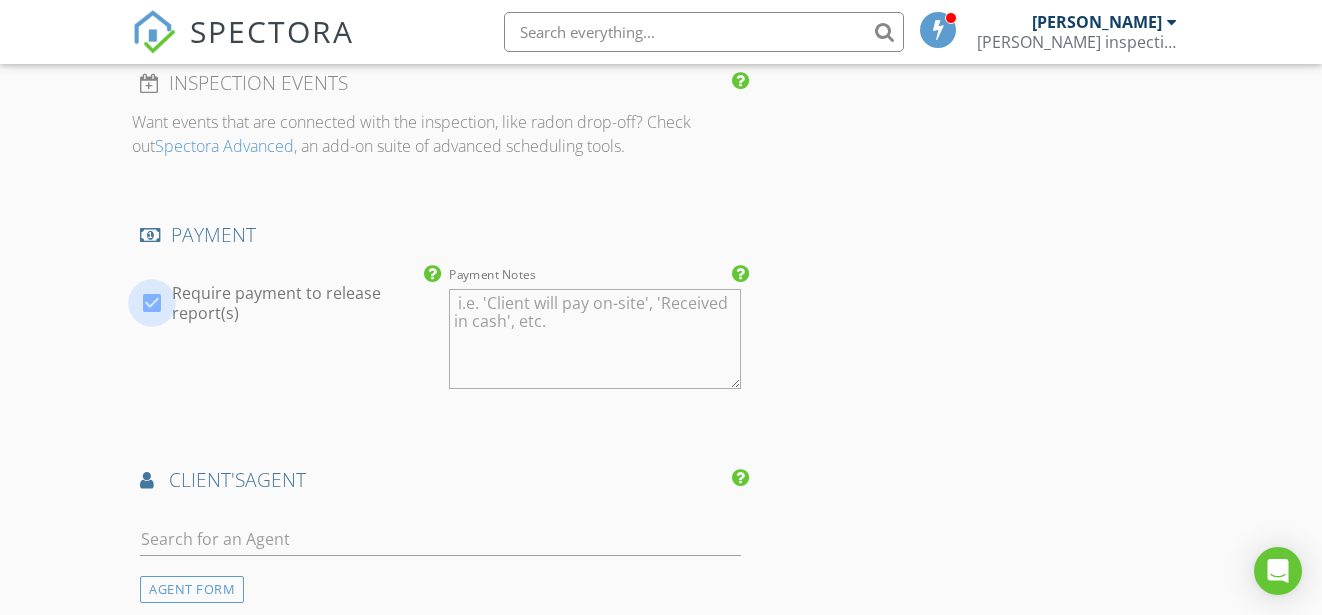 click at bounding box center [152, 303] 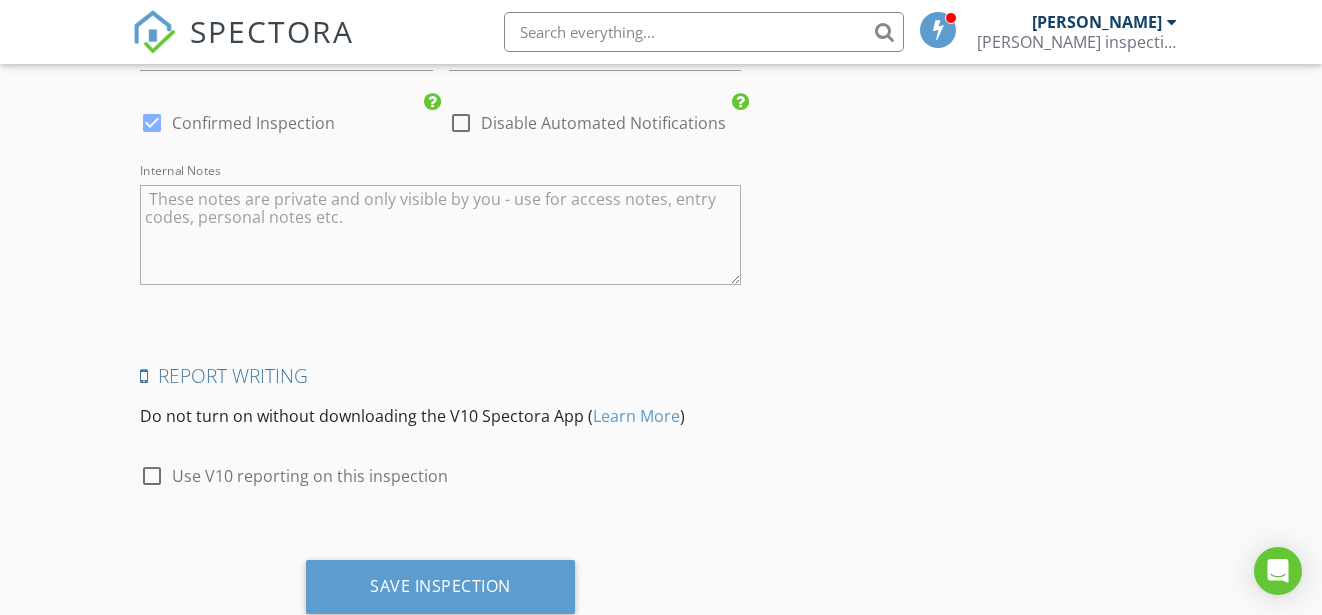 scroll, scrollTop: 3148, scrollLeft: 0, axis: vertical 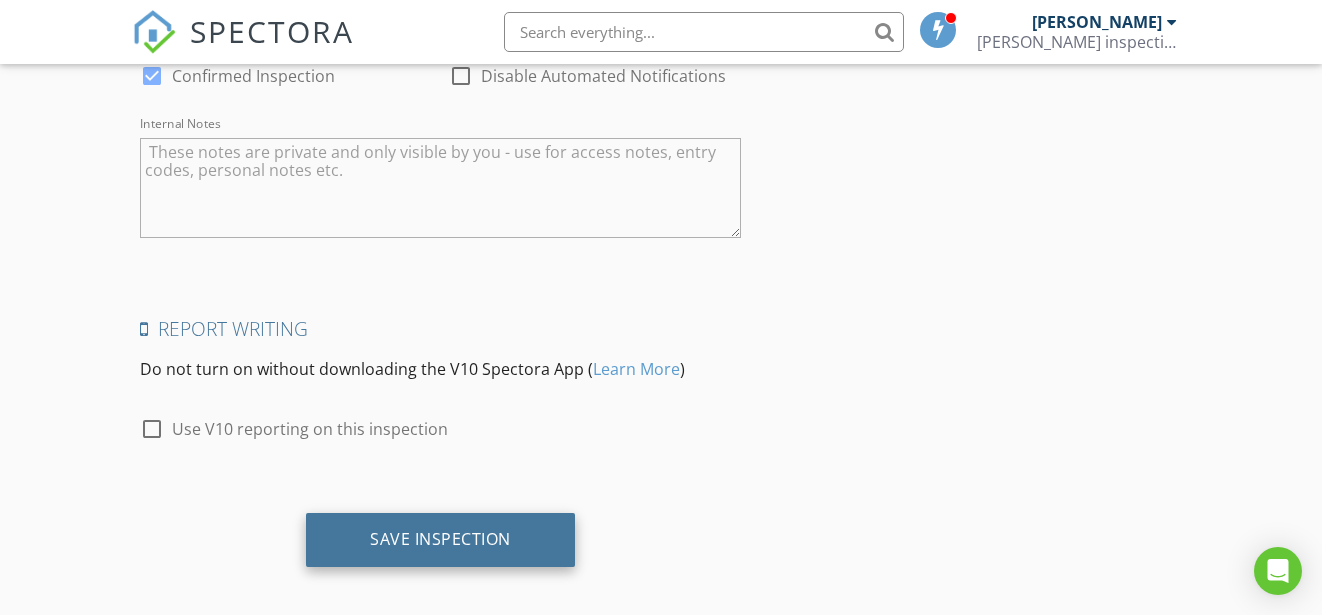 click on "Save Inspection" at bounding box center (440, 540) 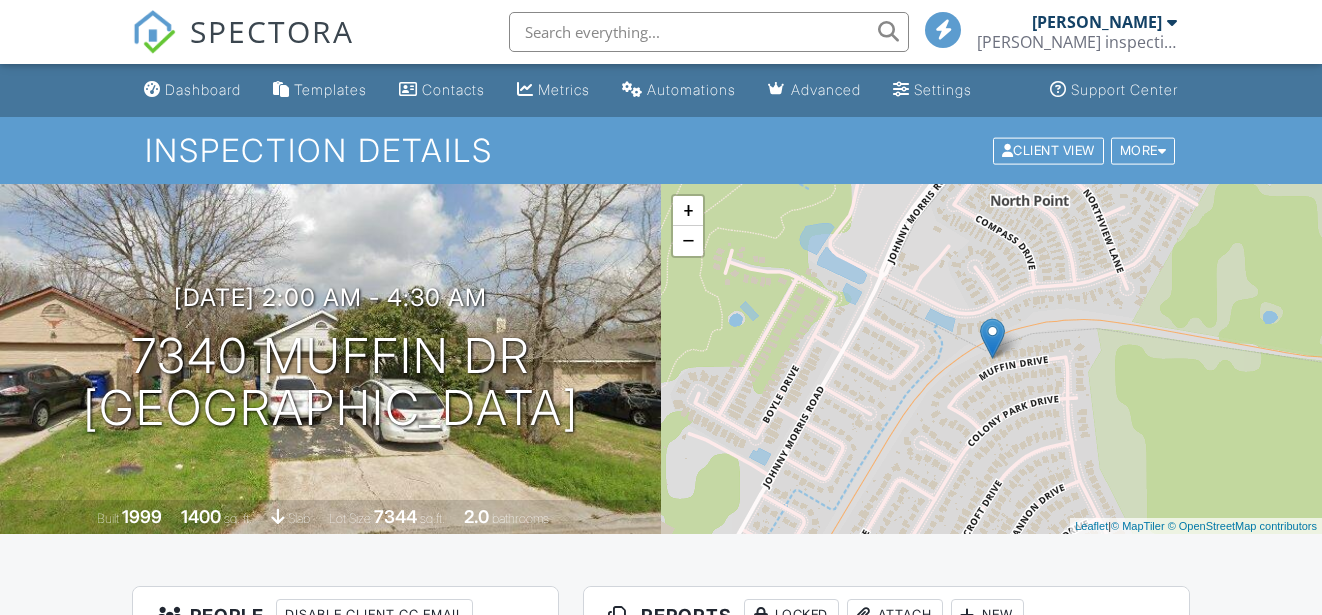 scroll, scrollTop: 184, scrollLeft: 0, axis: vertical 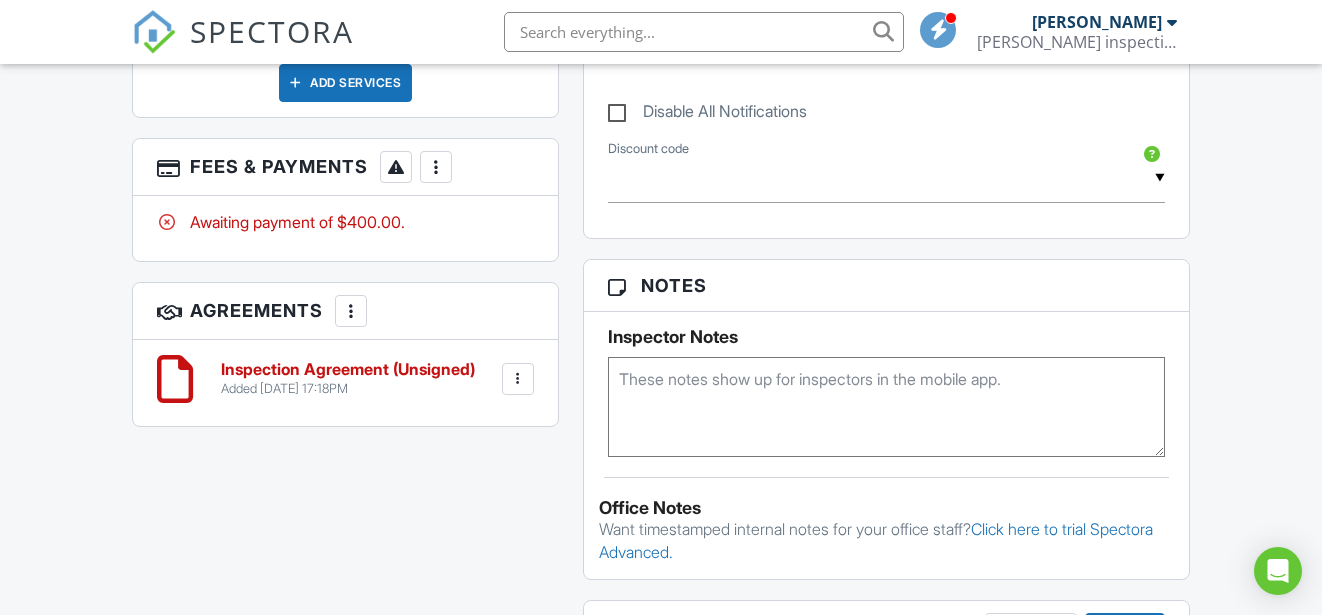 click at bounding box center (518, 379) 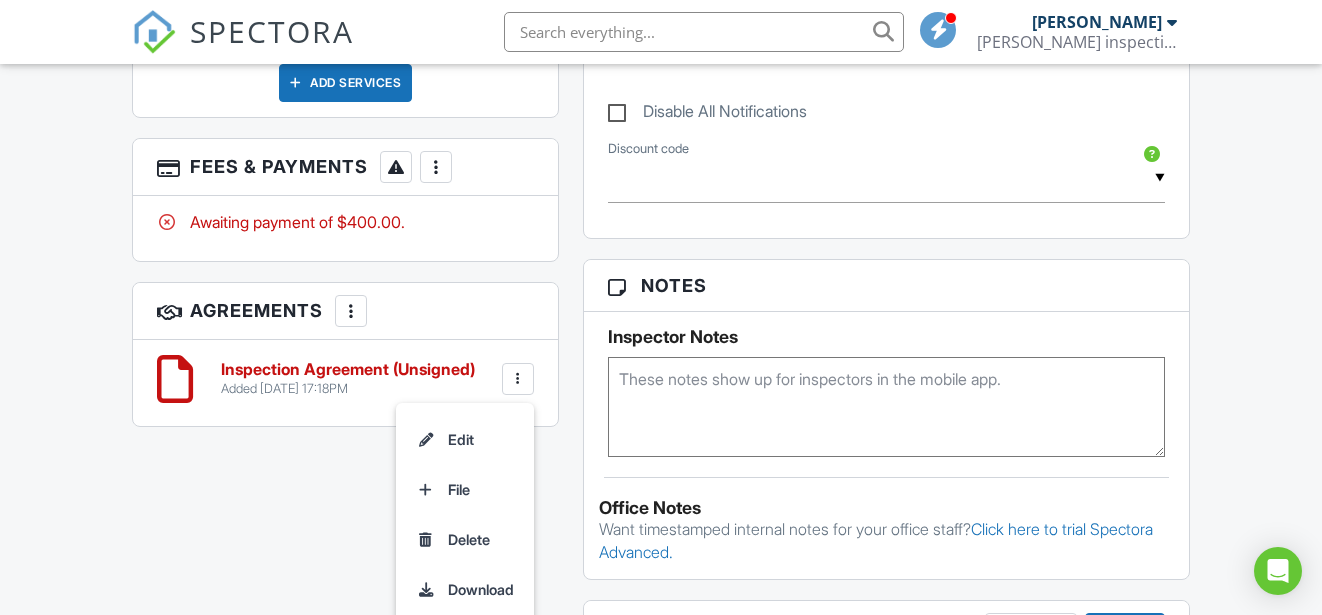 click at bounding box center (518, 379) 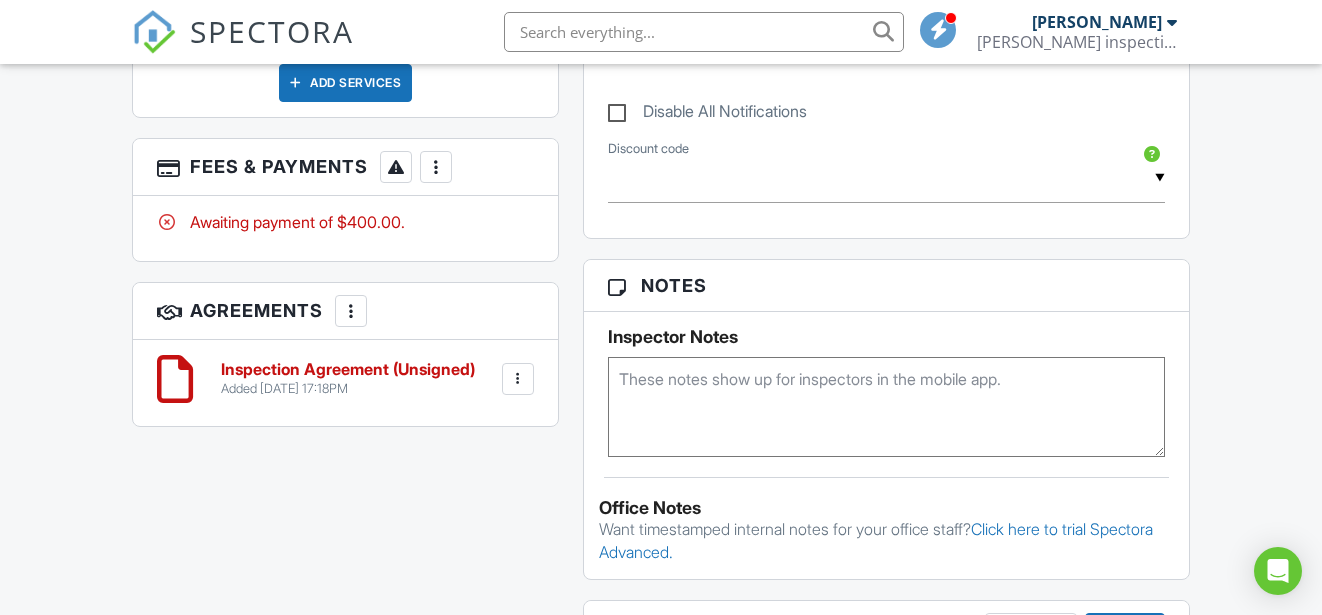 click on "Inspection Agreement
(Unsigned)" at bounding box center [348, 370] 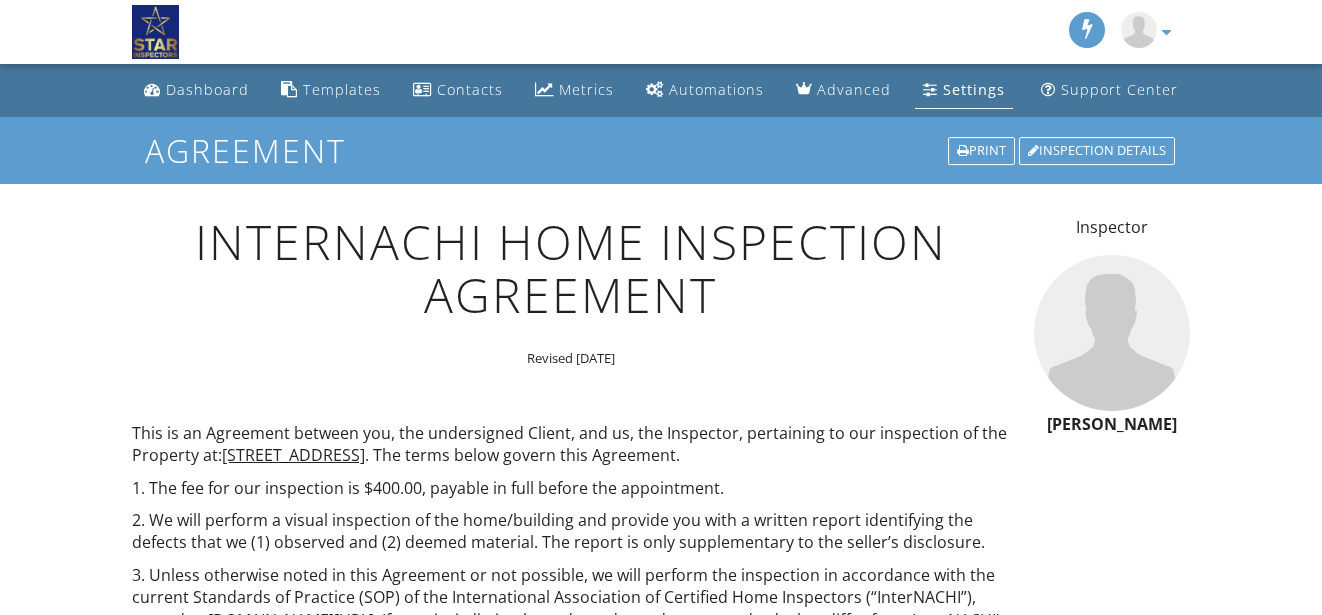 scroll, scrollTop: 0, scrollLeft: 0, axis: both 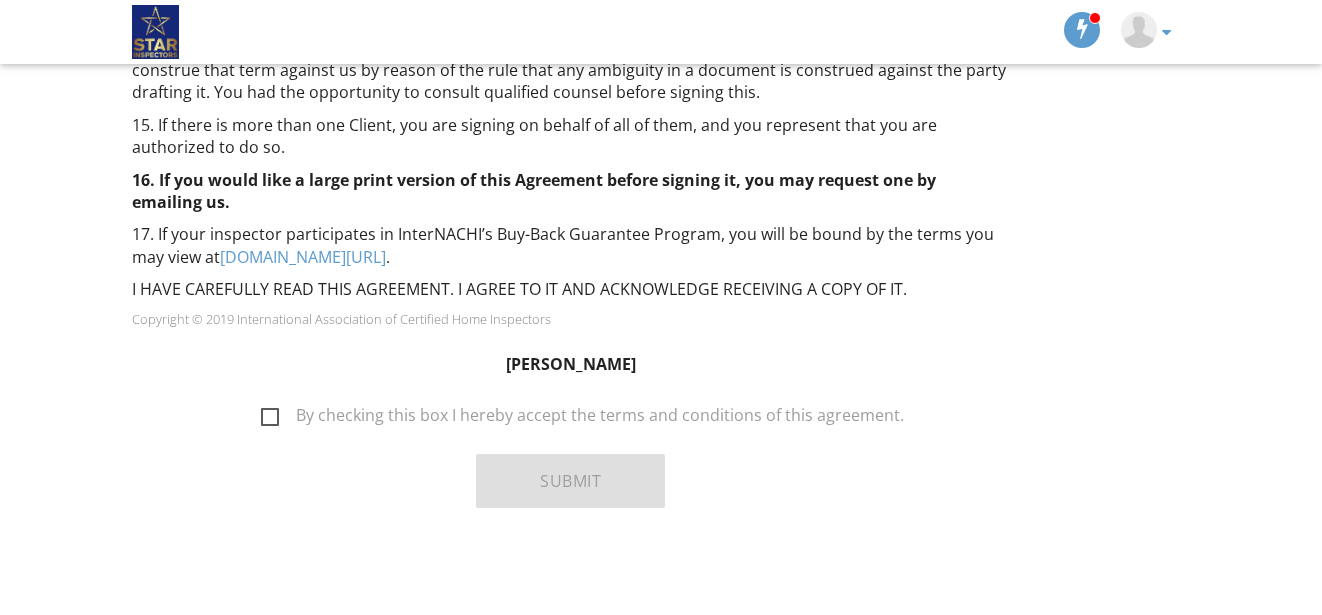 click on "By checking this box I hereby accept the terms and conditions of this agreement." at bounding box center (582, 418) 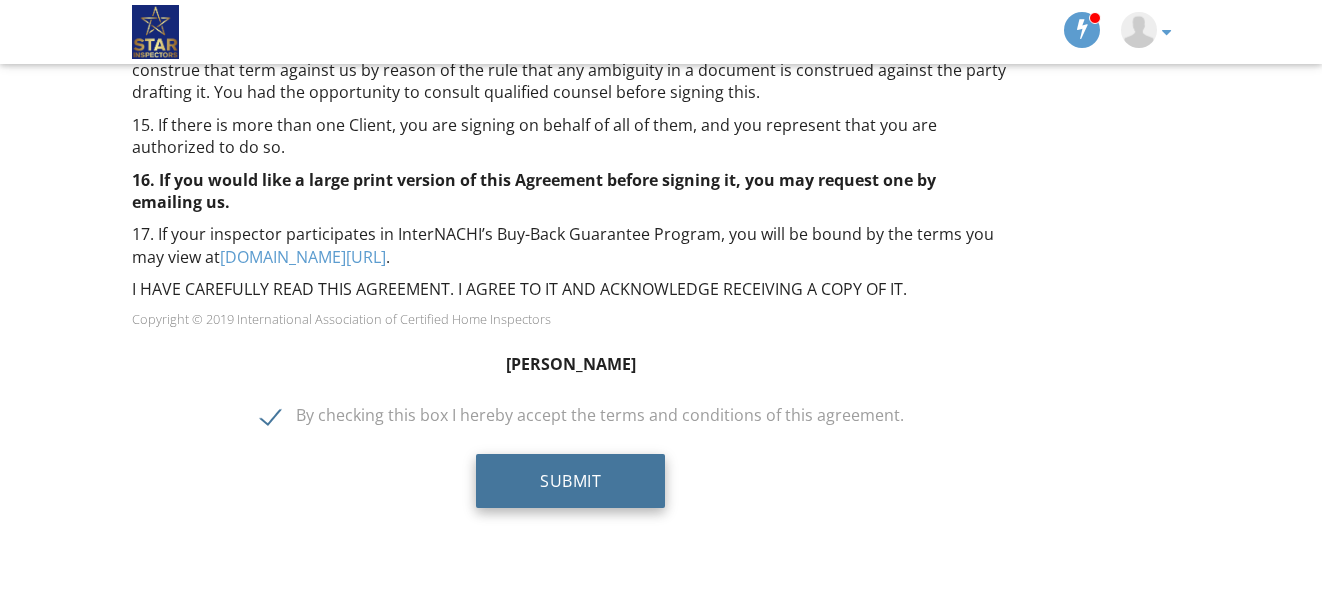 click on "Submit" at bounding box center [570, 481] 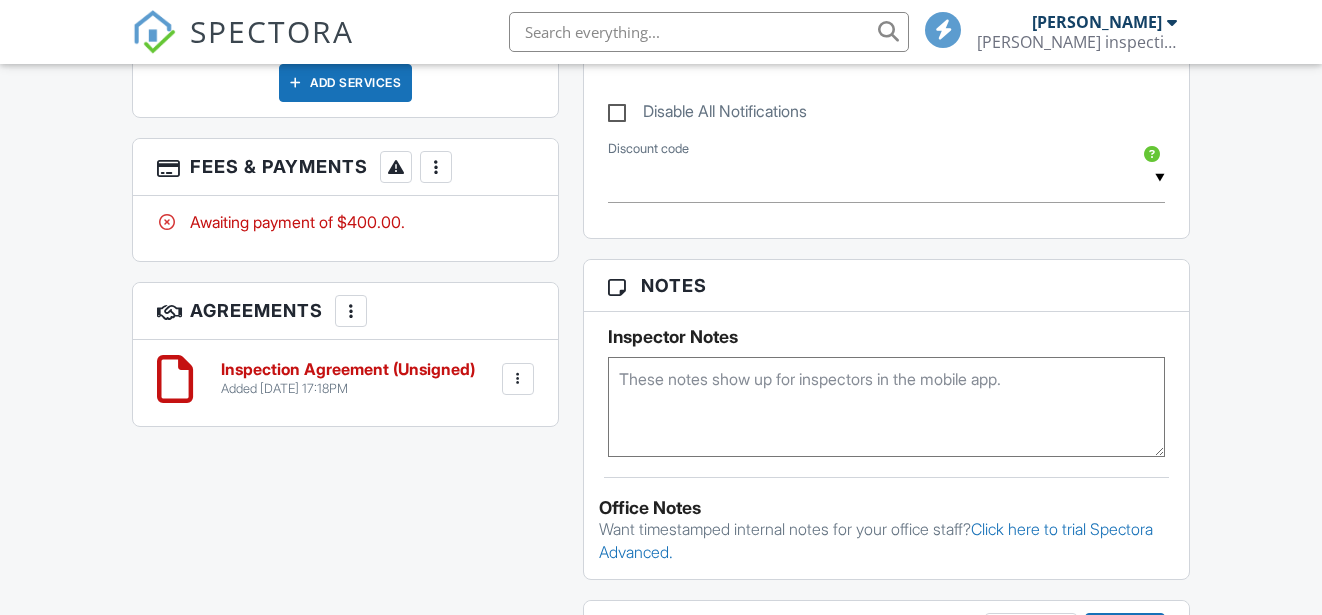 scroll, scrollTop: 900, scrollLeft: 0, axis: vertical 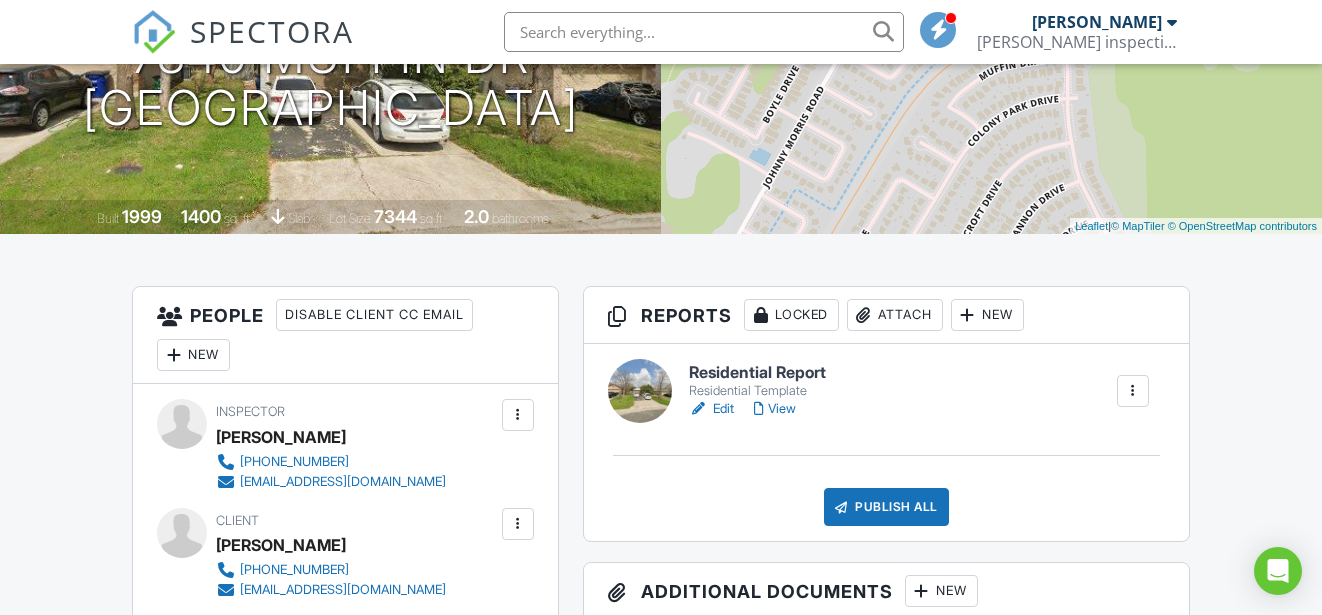 click on "Residential Report" at bounding box center [757, 373] 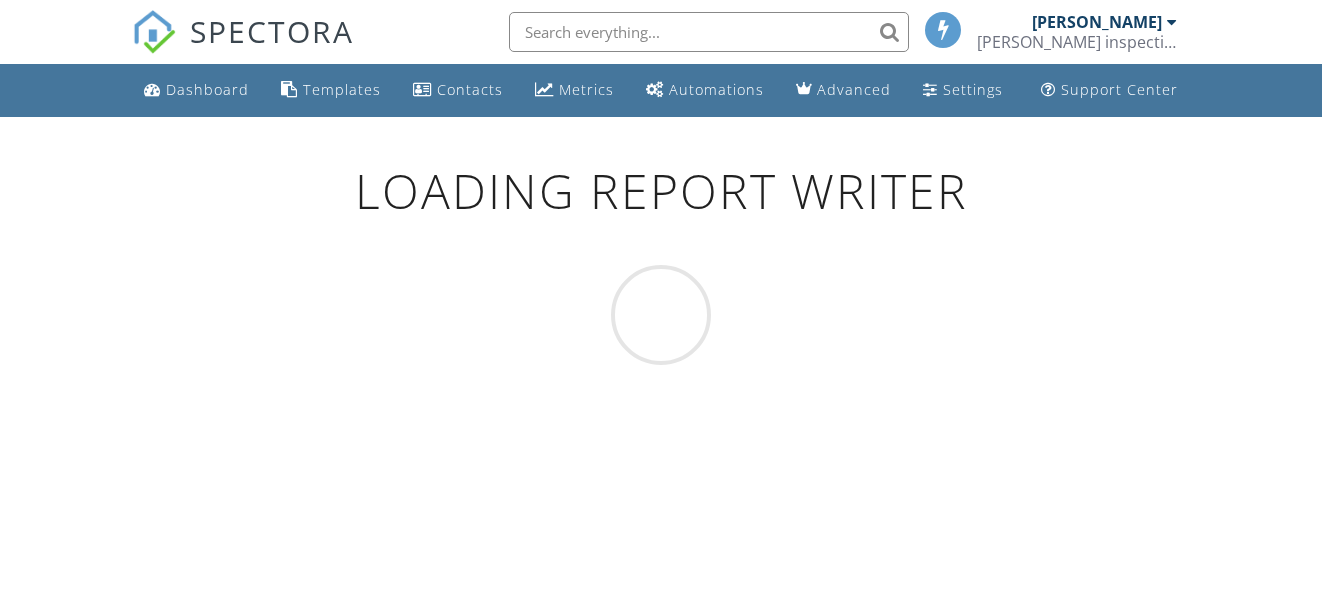 scroll, scrollTop: 0, scrollLeft: 0, axis: both 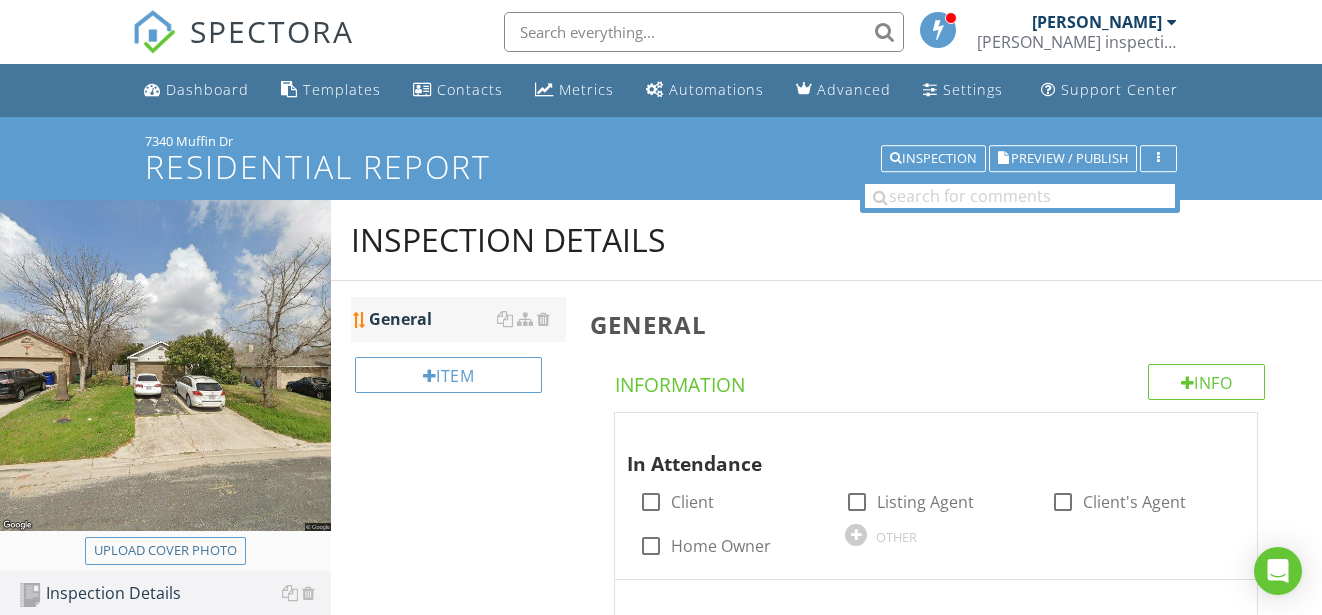 click on "General" at bounding box center [468, 319] 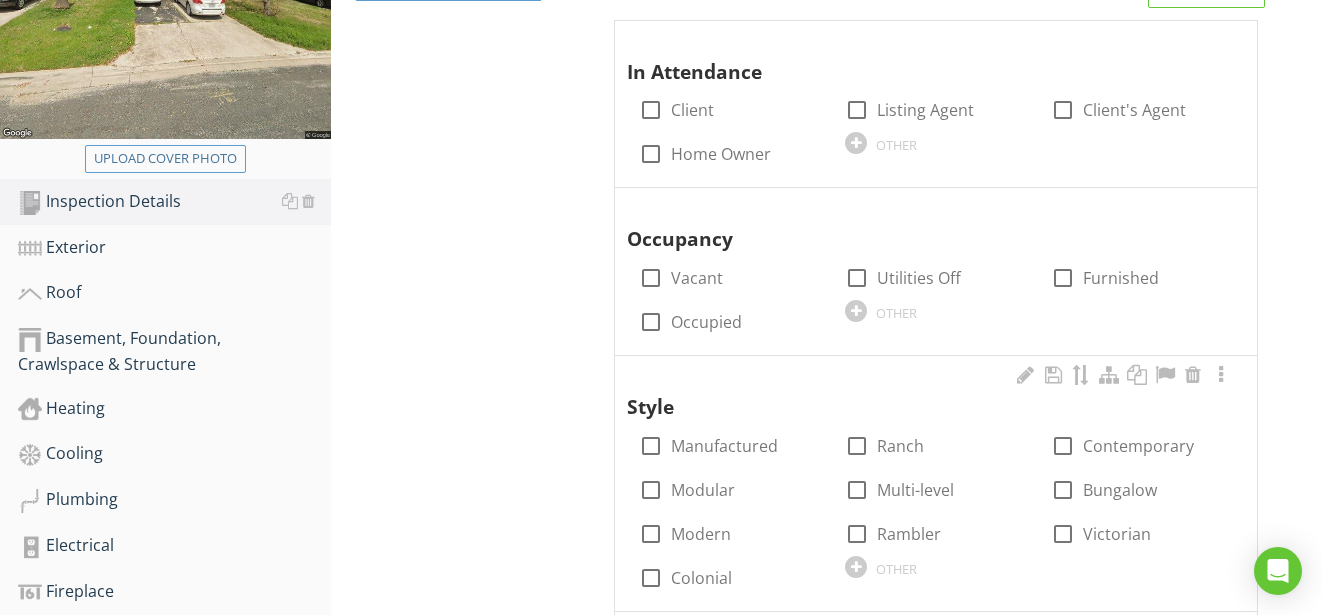 scroll, scrollTop: 400, scrollLeft: 0, axis: vertical 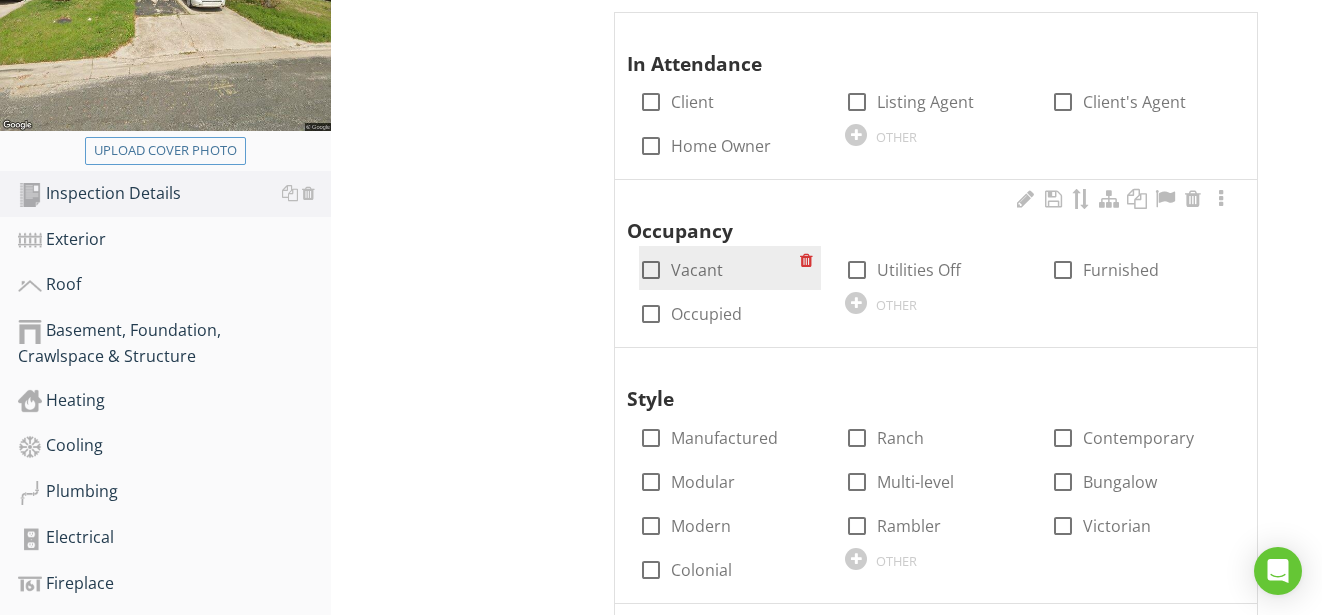 click at bounding box center [651, 270] 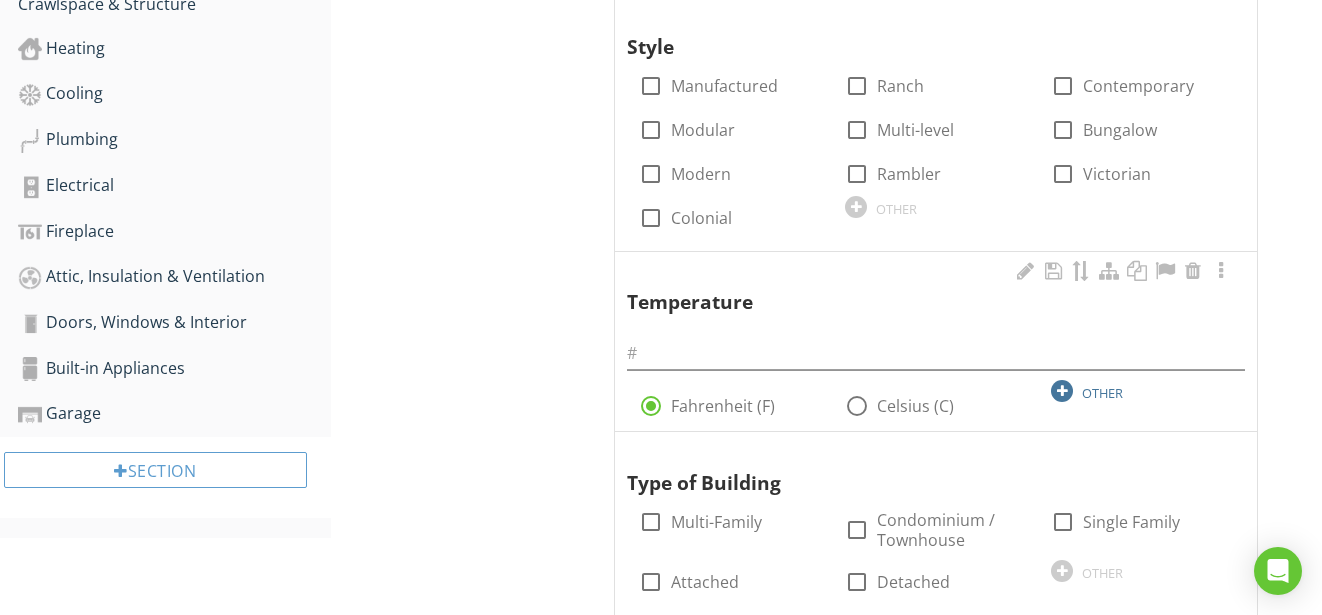 scroll, scrollTop: 800, scrollLeft: 0, axis: vertical 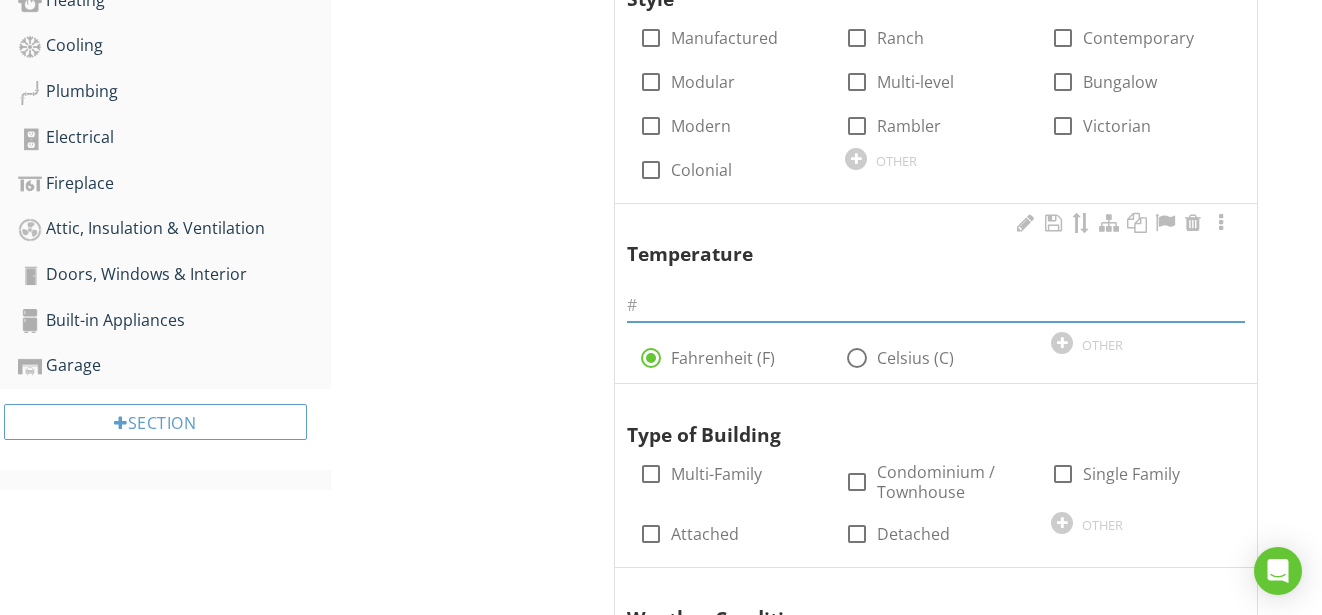 click at bounding box center (936, 305) 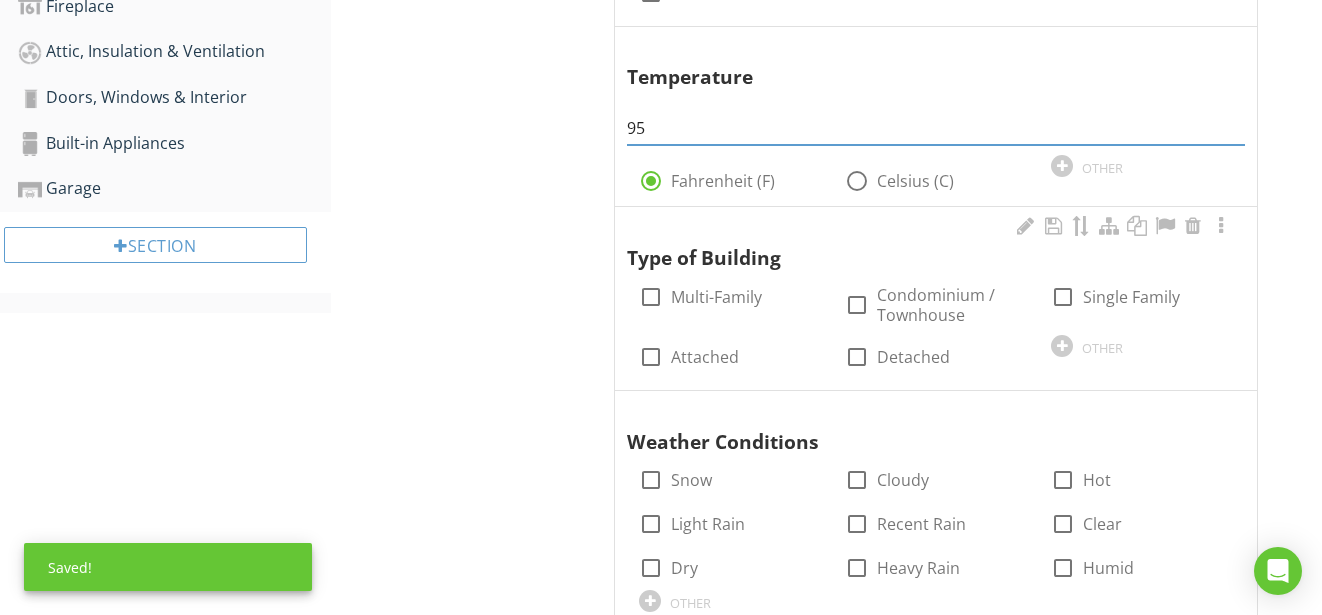 scroll, scrollTop: 1000, scrollLeft: 0, axis: vertical 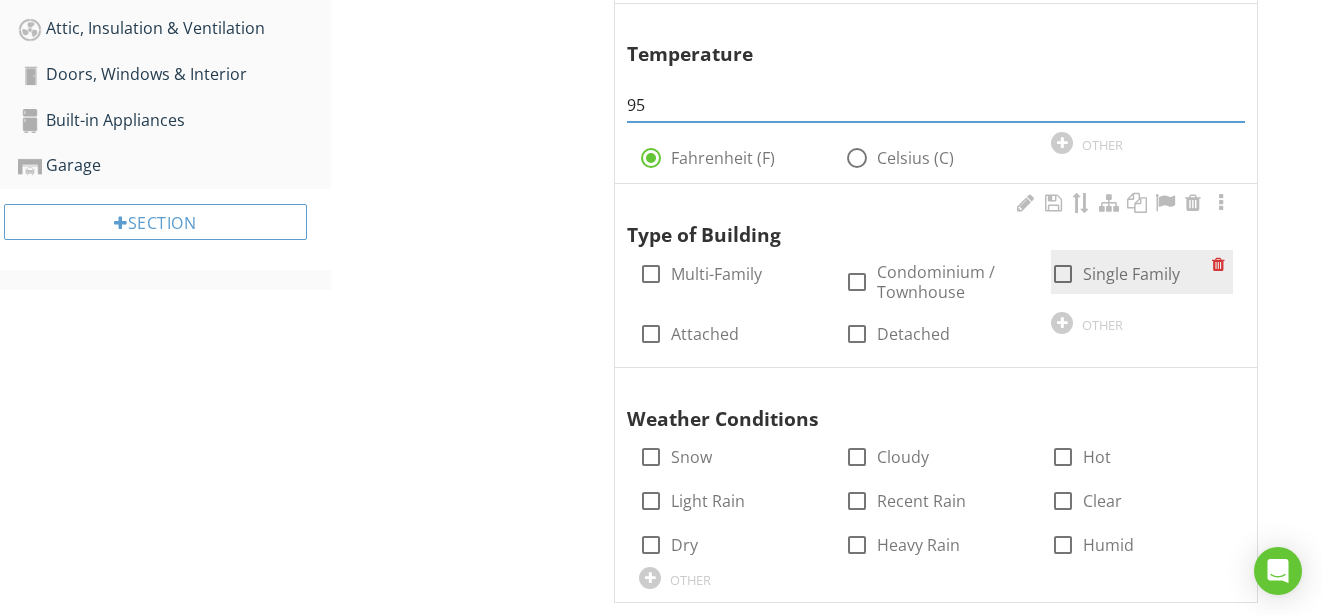 type on "95" 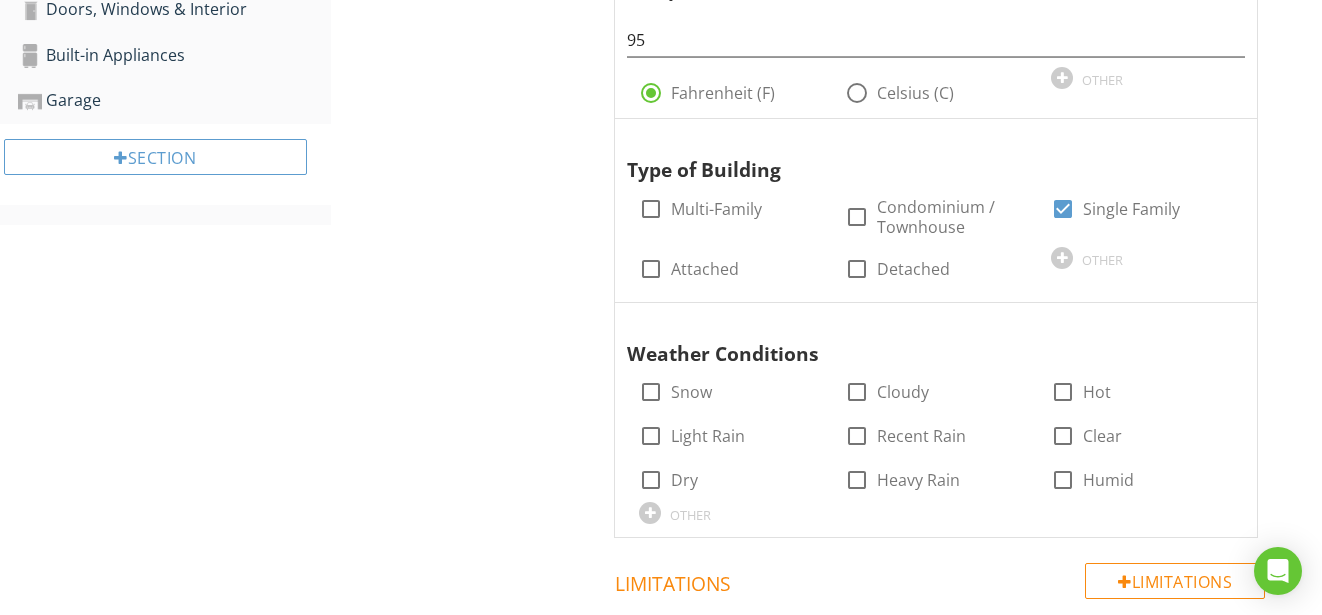 scroll, scrollTop: 1200, scrollLeft: 0, axis: vertical 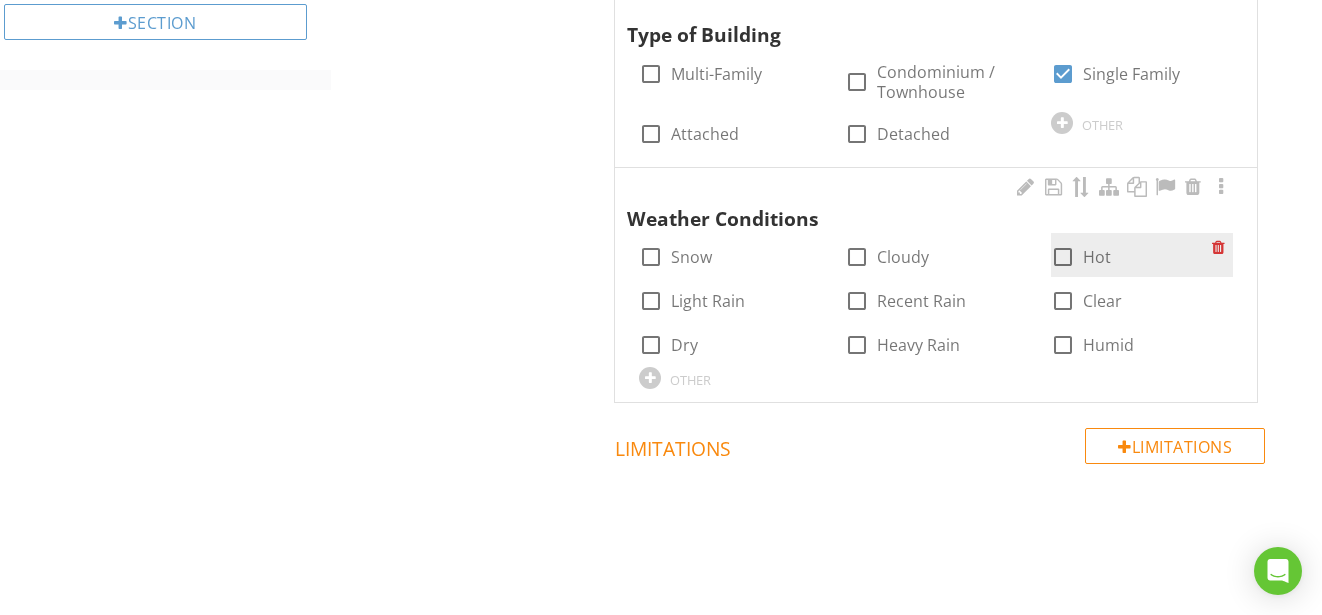 click at bounding box center (1063, 257) 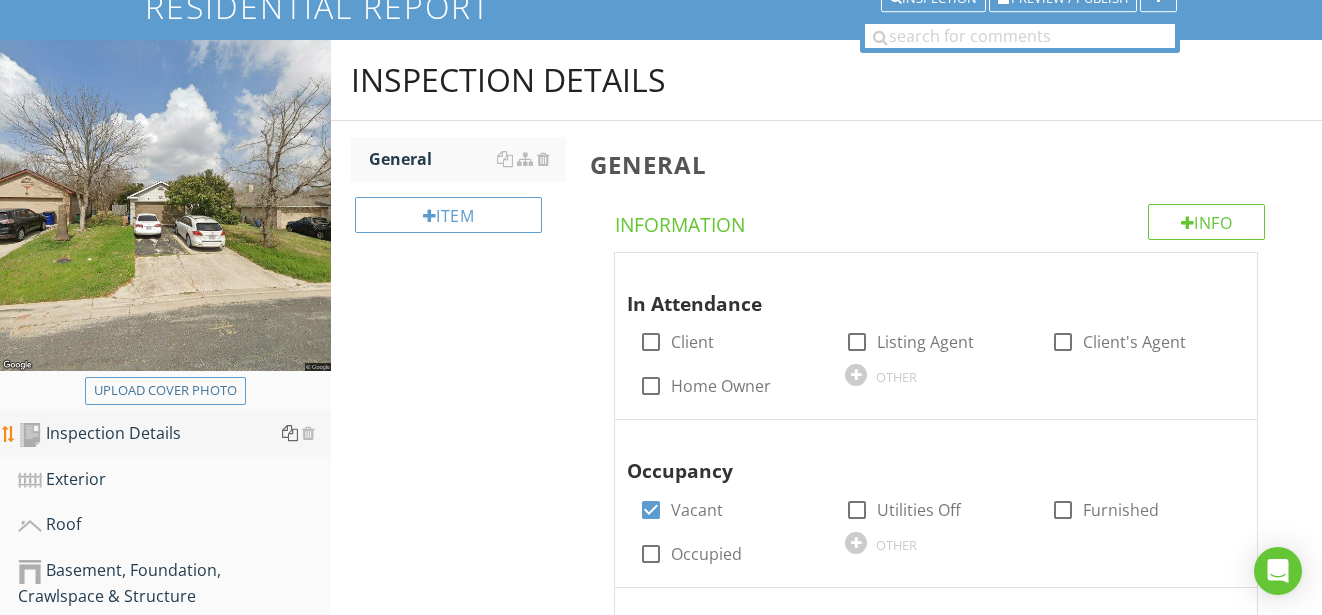 scroll, scrollTop: 100, scrollLeft: 0, axis: vertical 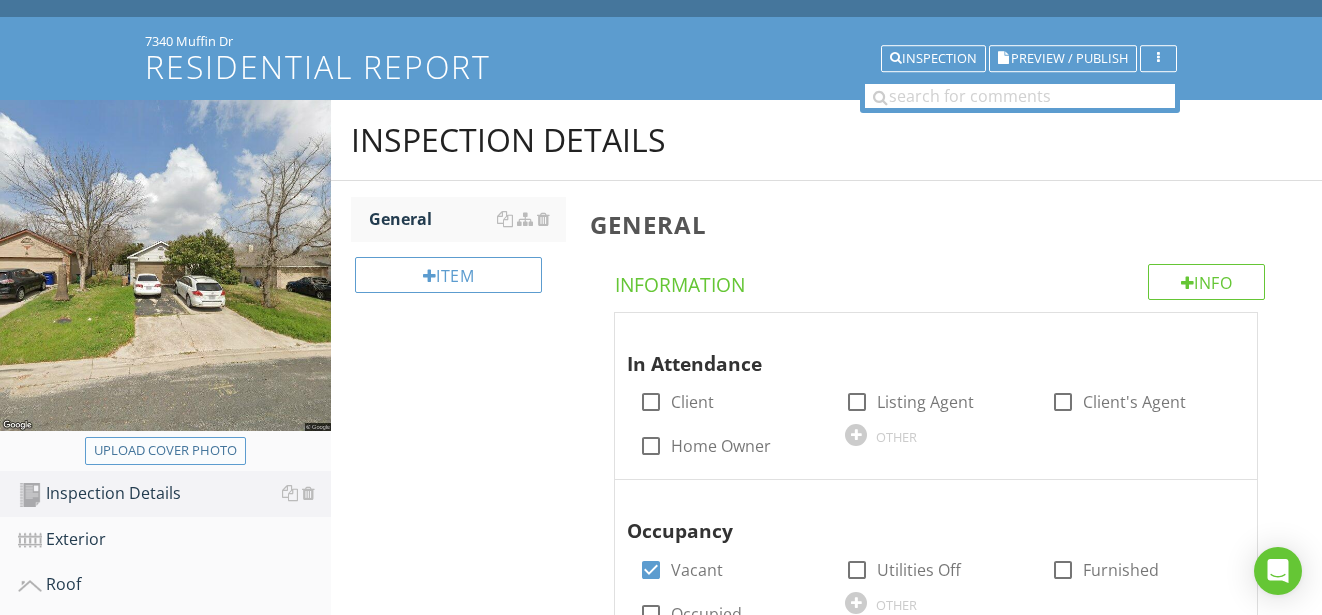 click on "Upload cover photo" at bounding box center [165, 451] 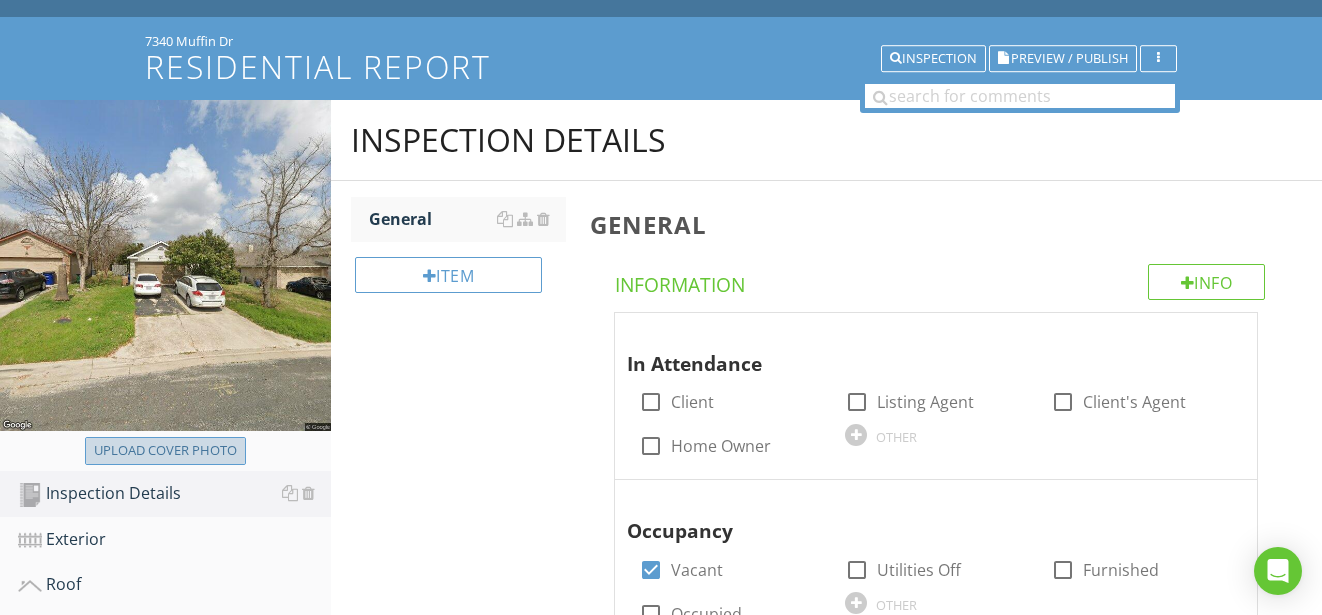 click on "Upload cover photo" at bounding box center (165, 451) 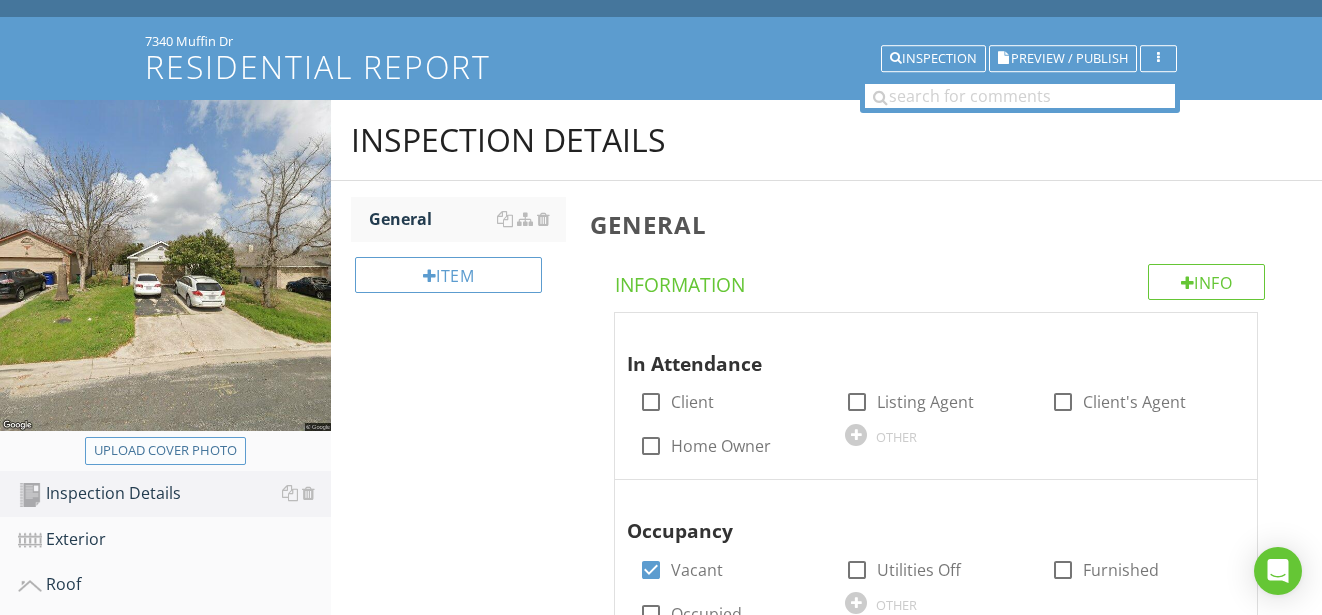 type on "C:\fakepath\IMG_2210.jpg" 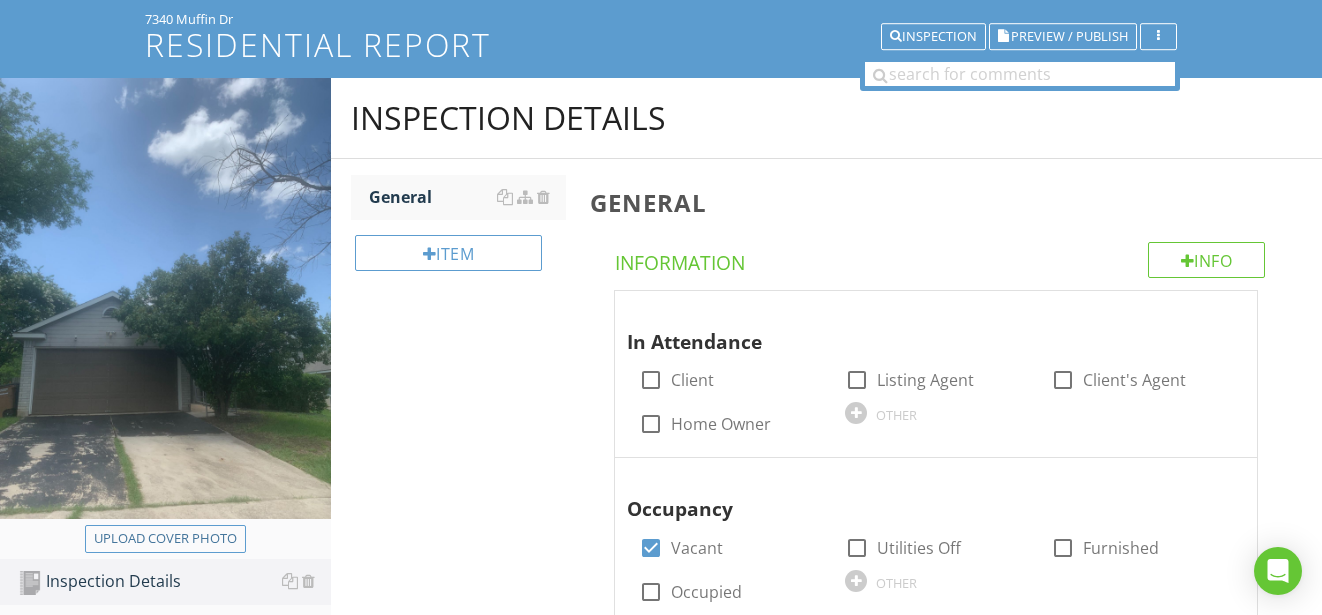 scroll, scrollTop: 0, scrollLeft: 0, axis: both 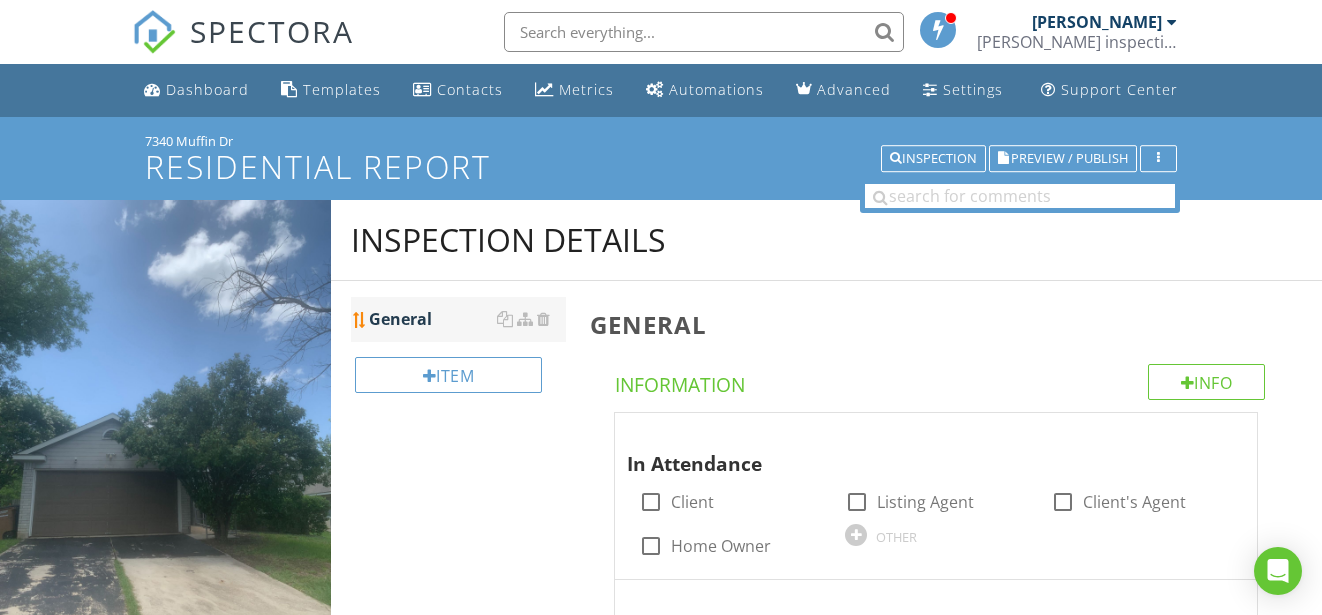 click on "General" at bounding box center (468, 319) 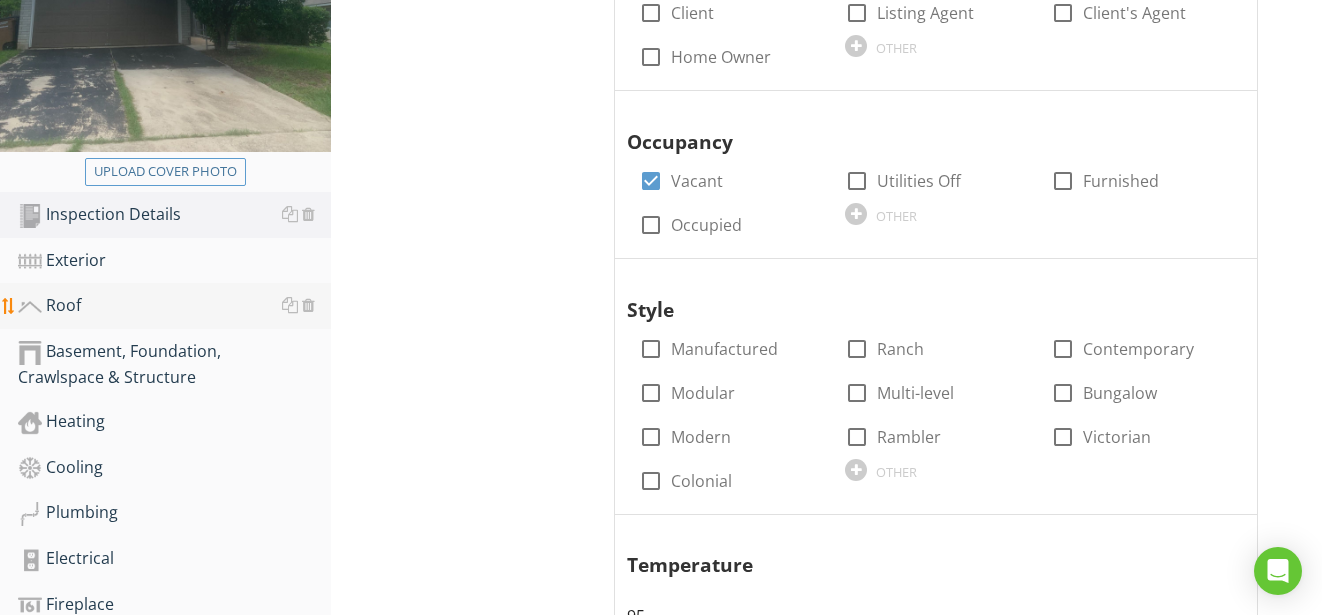 scroll, scrollTop: 500, scrollLeft: 0, axis: vertical 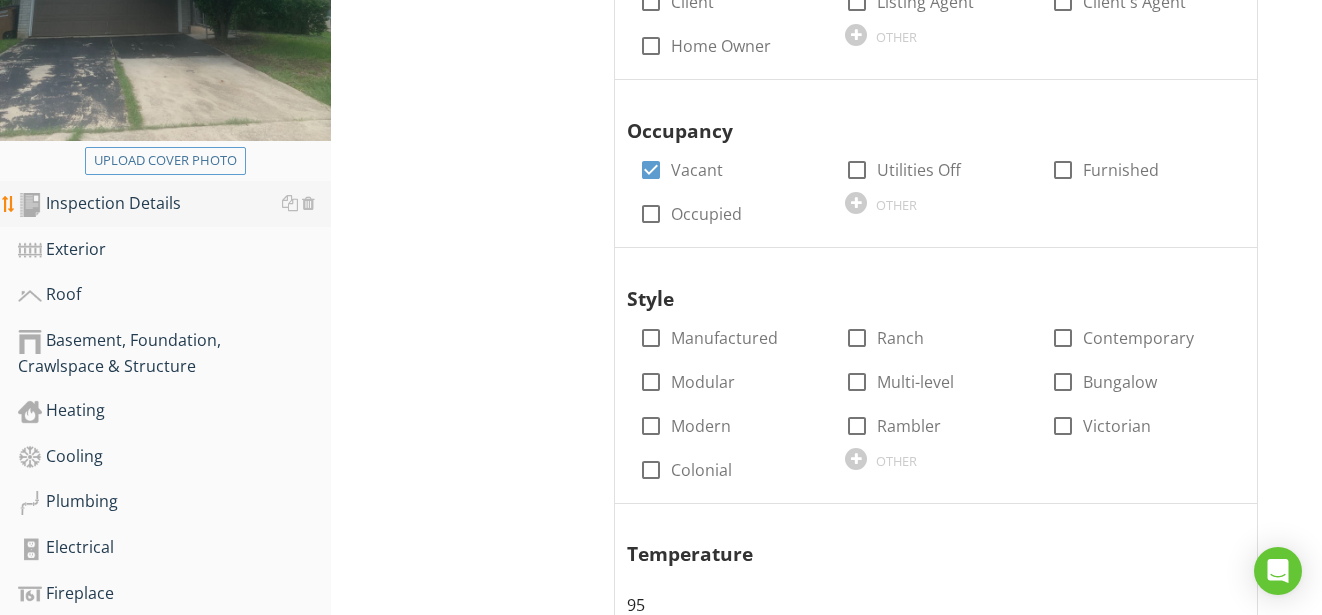 click on "Inspection Details" at bounding box center (174, 204) 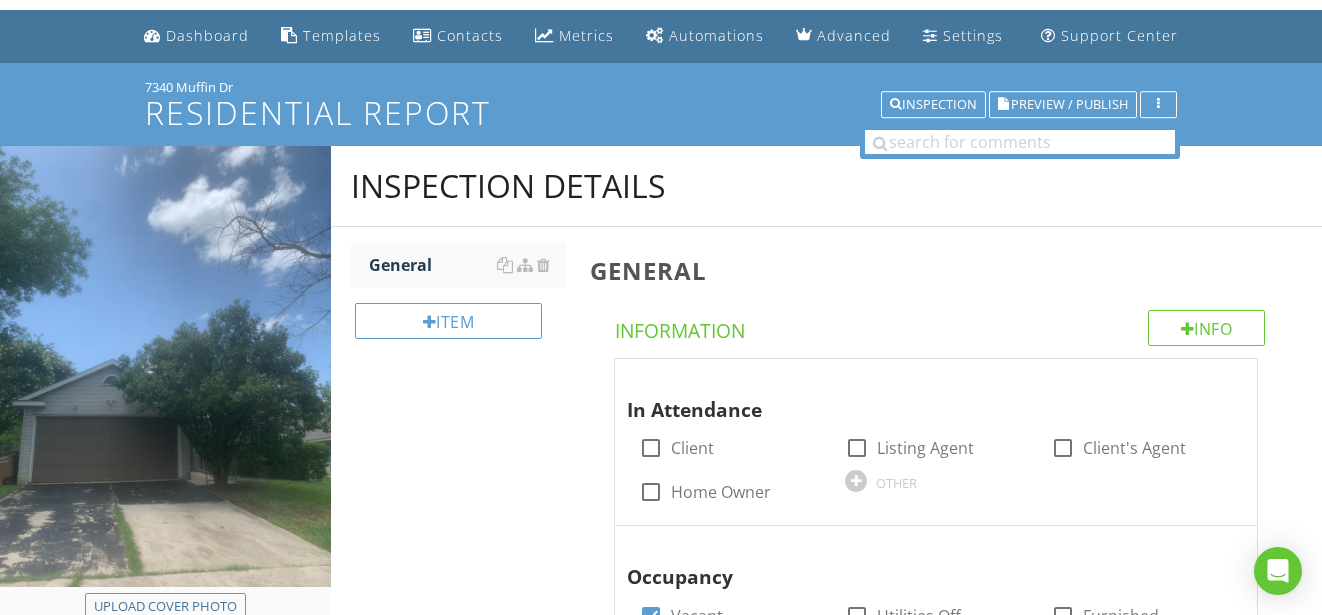 scroll, scrollTop: 100, scrollLeft: 0, axis: vertical 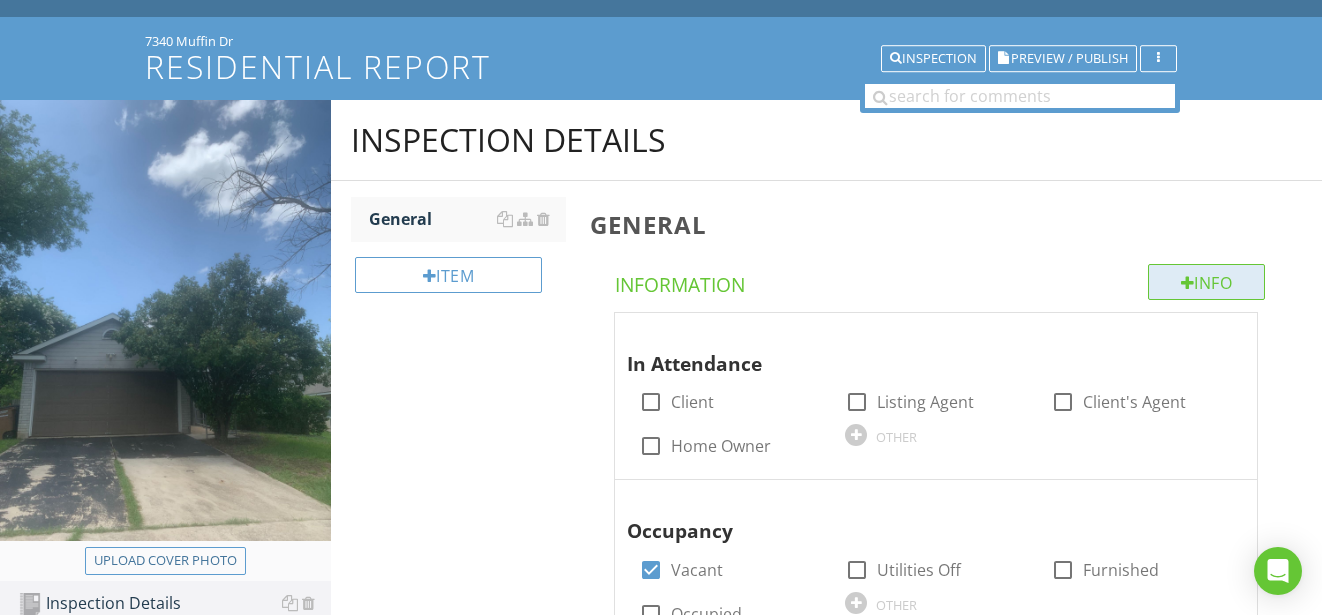 click on "Info" at bounding box center [1207, 282] 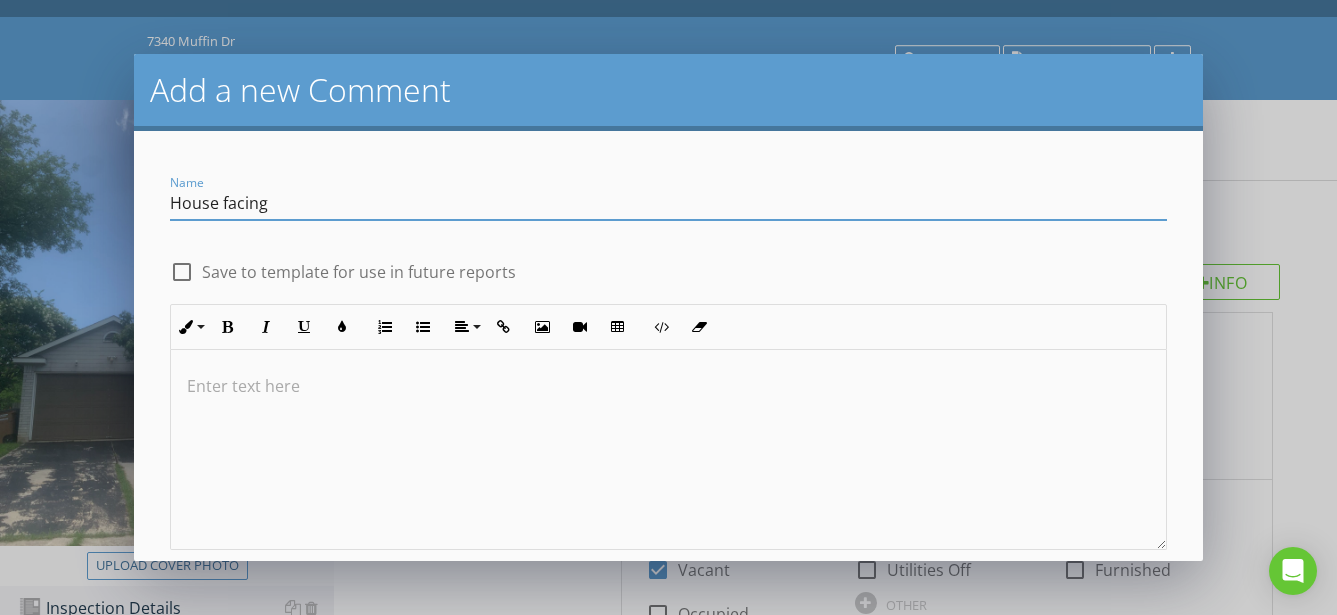 type on "House facing s" 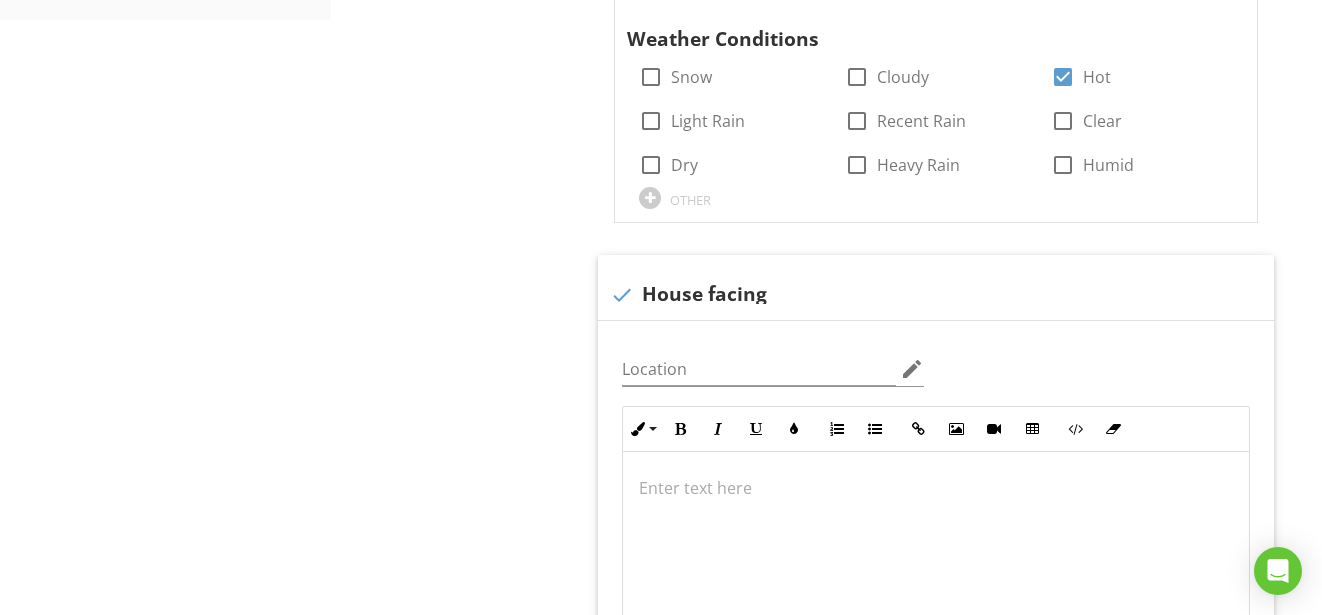 scroll, scrollTop: 1435, scrollLeft: 0, axis: vertical 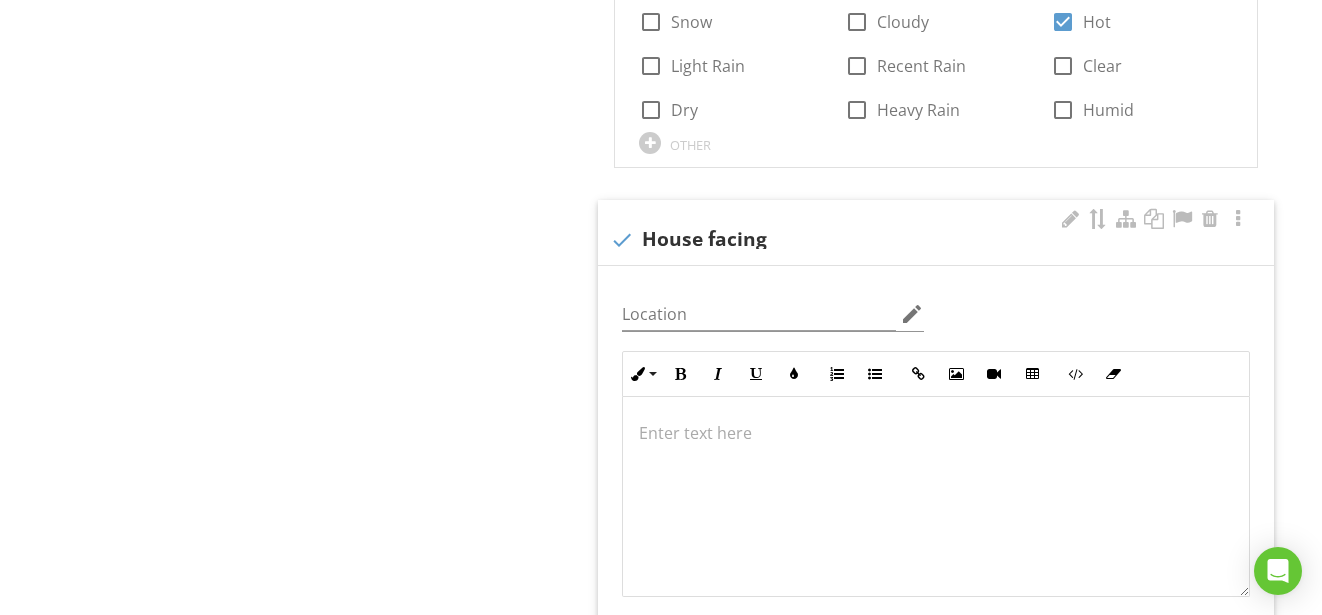 click on "check
House facing" at bounding box center [936, 240] 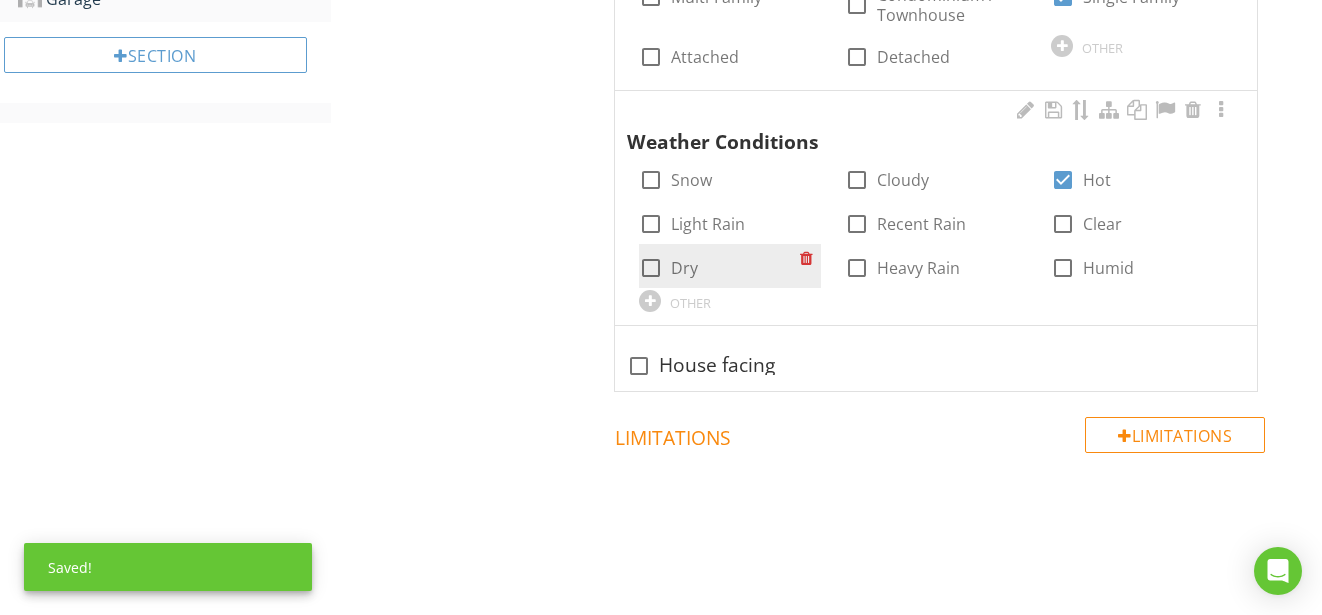 scroll, scrollTop: 1277, scrollLeft: 0, axis: vertical 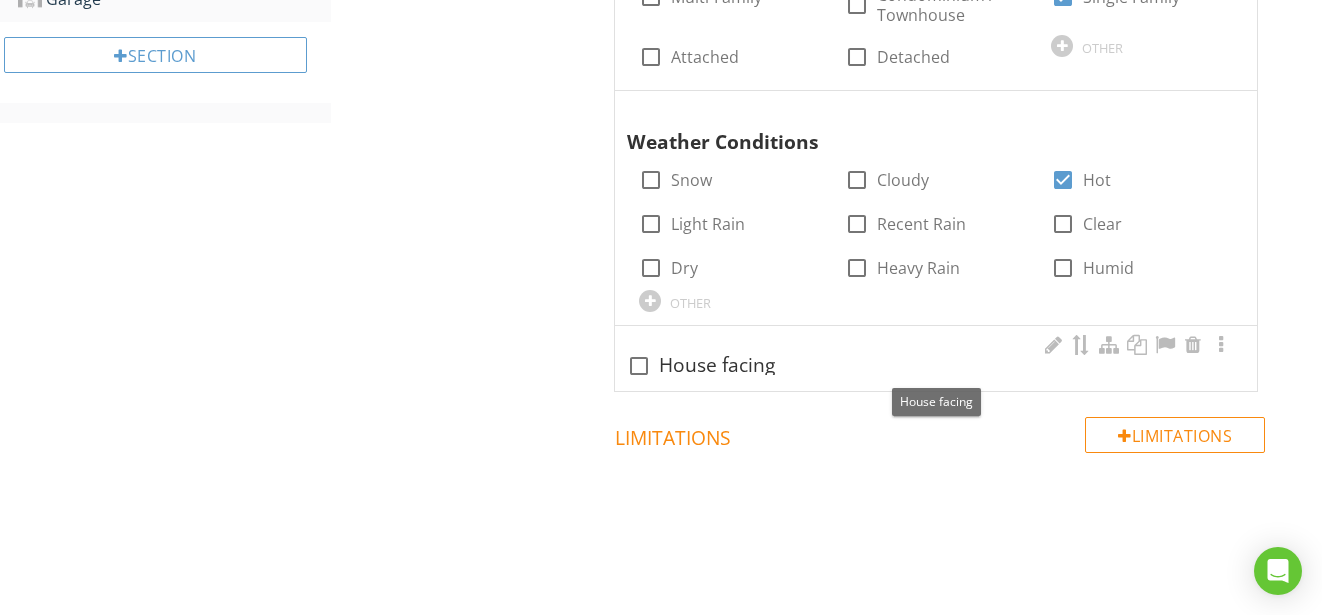 click at bounding box center [639, 366] 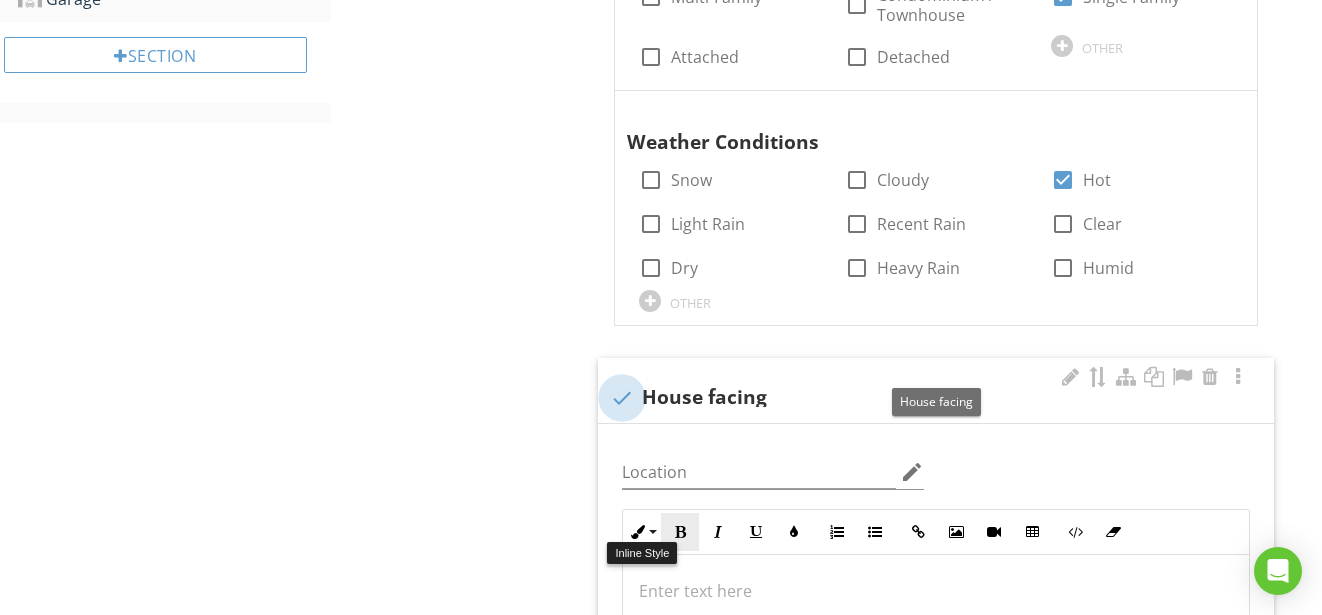 scroll, scrollTop: 1435, scrollLeft: 0, axis: vertical 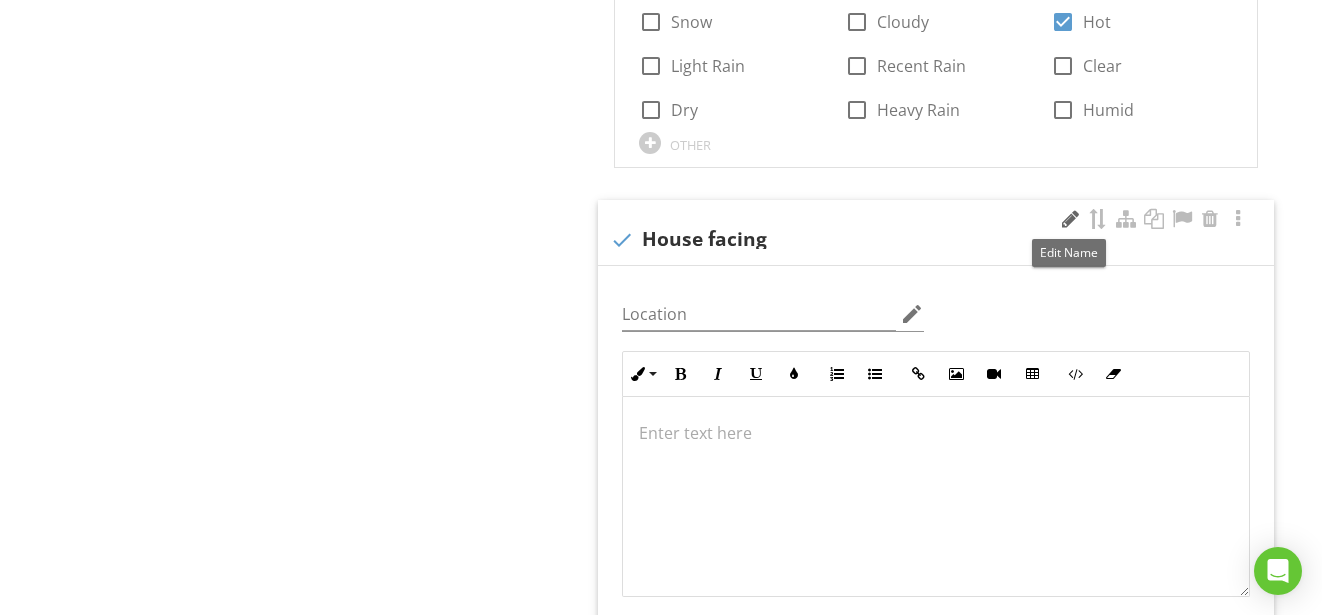 click at bounding box center (1070, 219) 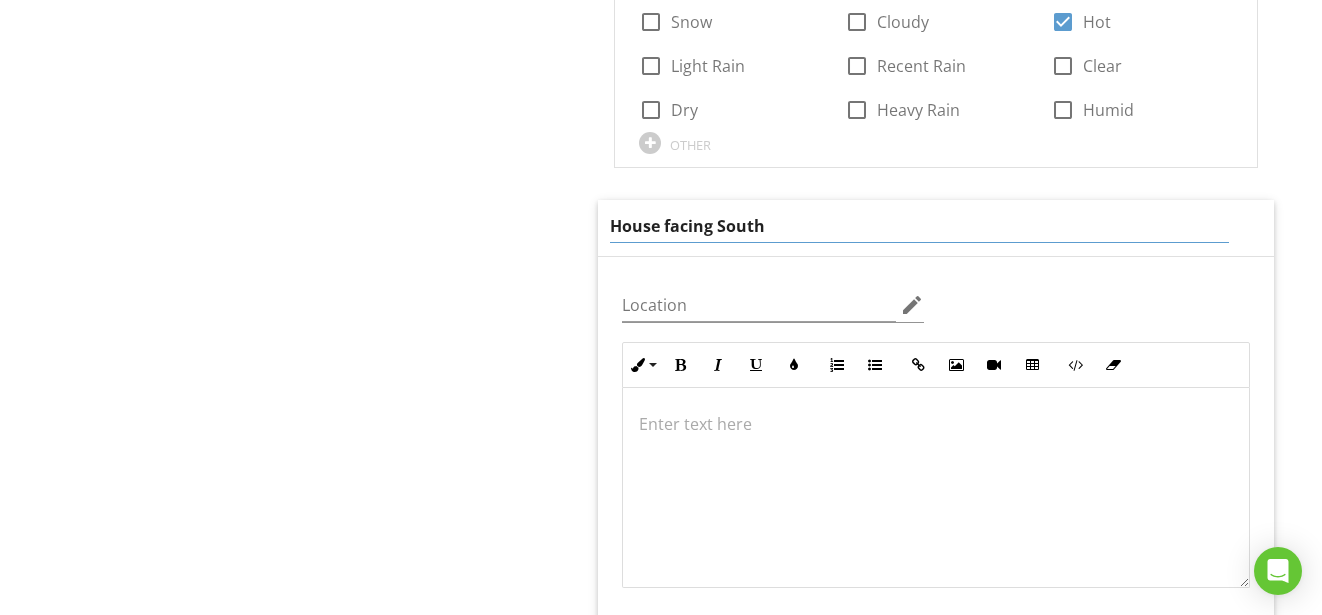 type on "House facing South" 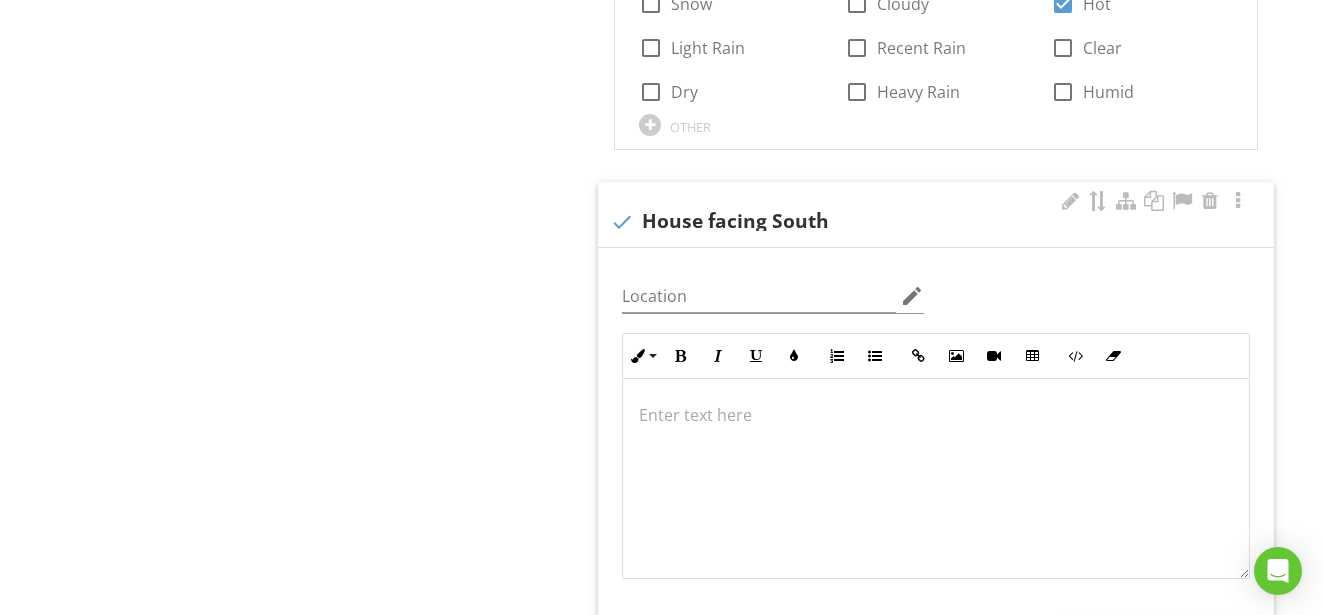 scroll, scrollTop: 1435, scrollLeft: 0, axis: vertical 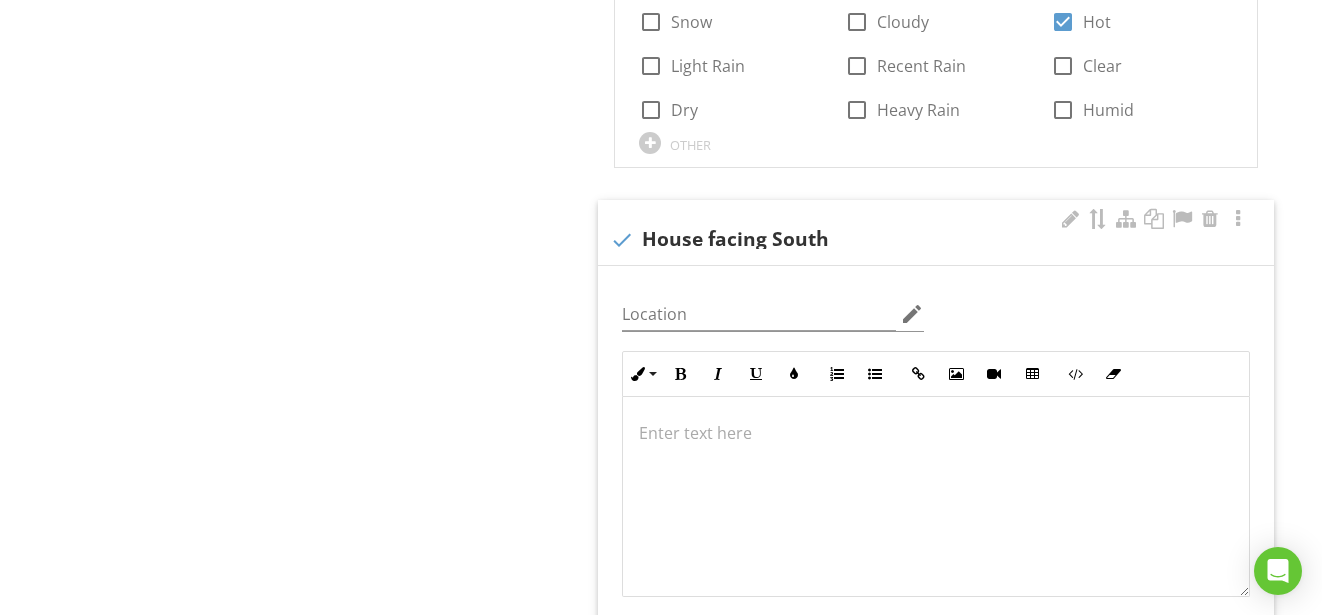 click on "Inspection Details
General
Item
General
Info
Information
In Attendance
check_box_outline_blank Client   check_box_outline_blank Listing Agent   check_box_outline_blank Client's Agent   check_box_outline_blank Home Owner         OTHER
Occupancy
check_box Vacant   check_box_outline_blank Utilities Off   check_box_outline_blank Furnished   check_box_outline_blank Occupied         OTHER
Style
check_box_outline_blank Manufactured   check_box_outline_blank Ranch   check_box_outline_blank Contemporary   check_box_outline_blank Modular   check_box_outline_blank Multi-level   check_box_outline_blank Bungalow   check_box_outline_blank" at bounding box center [827, -141] 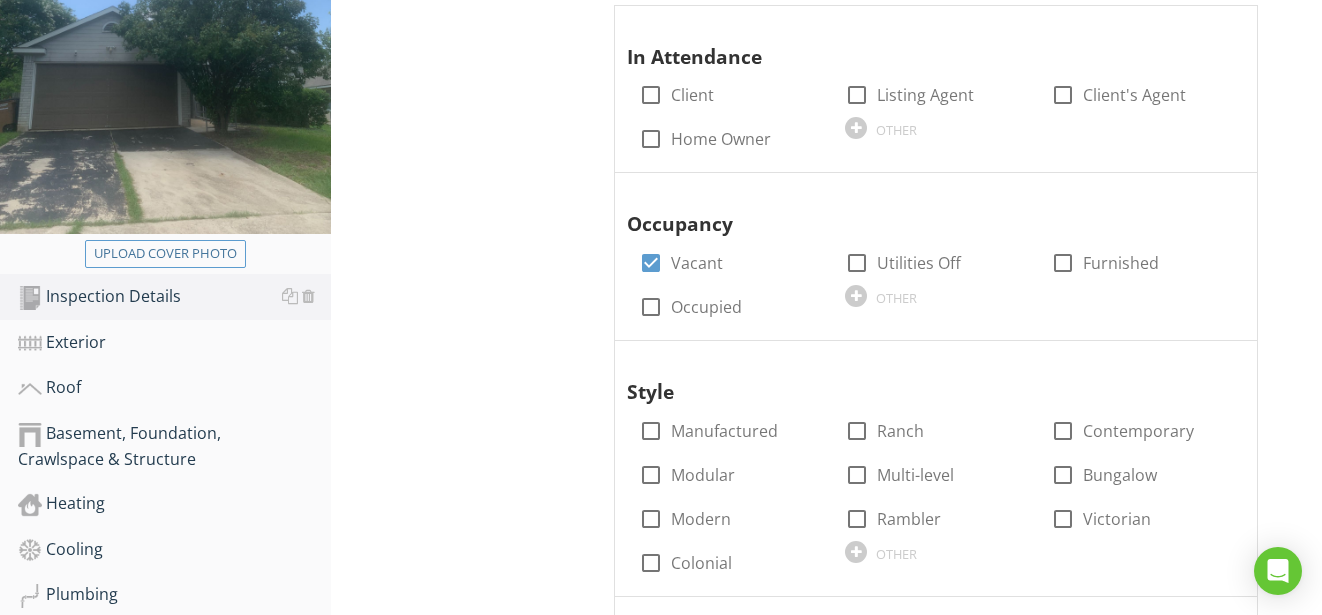 scroll, scrollTop: 500, scrollLeft: 0, axis: vertical 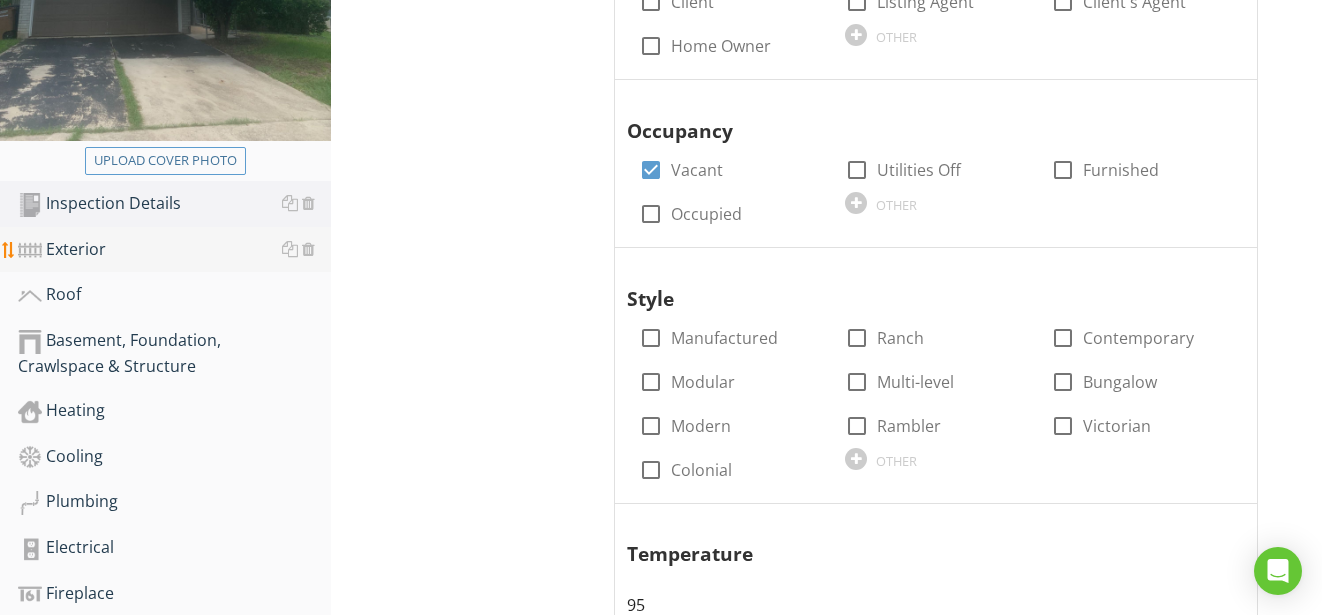 click on "Exterior" at bounding box center (174, 250) 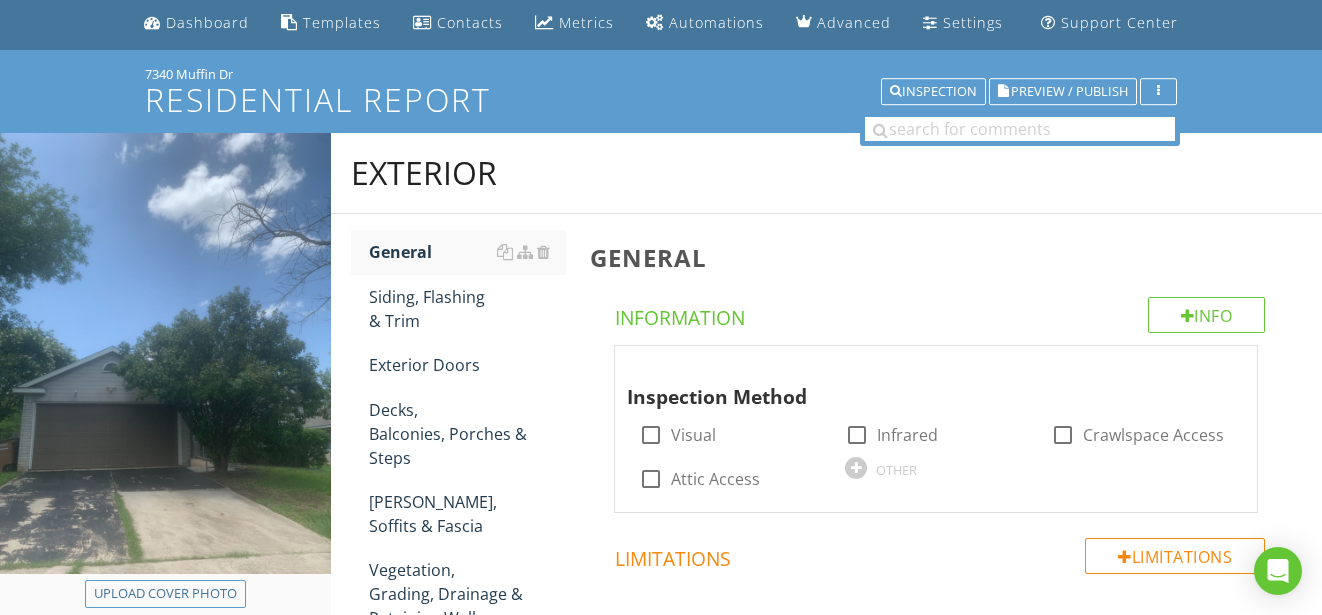 scroll, scrollTop: 200, scrollLeft: 0, axis: vertical 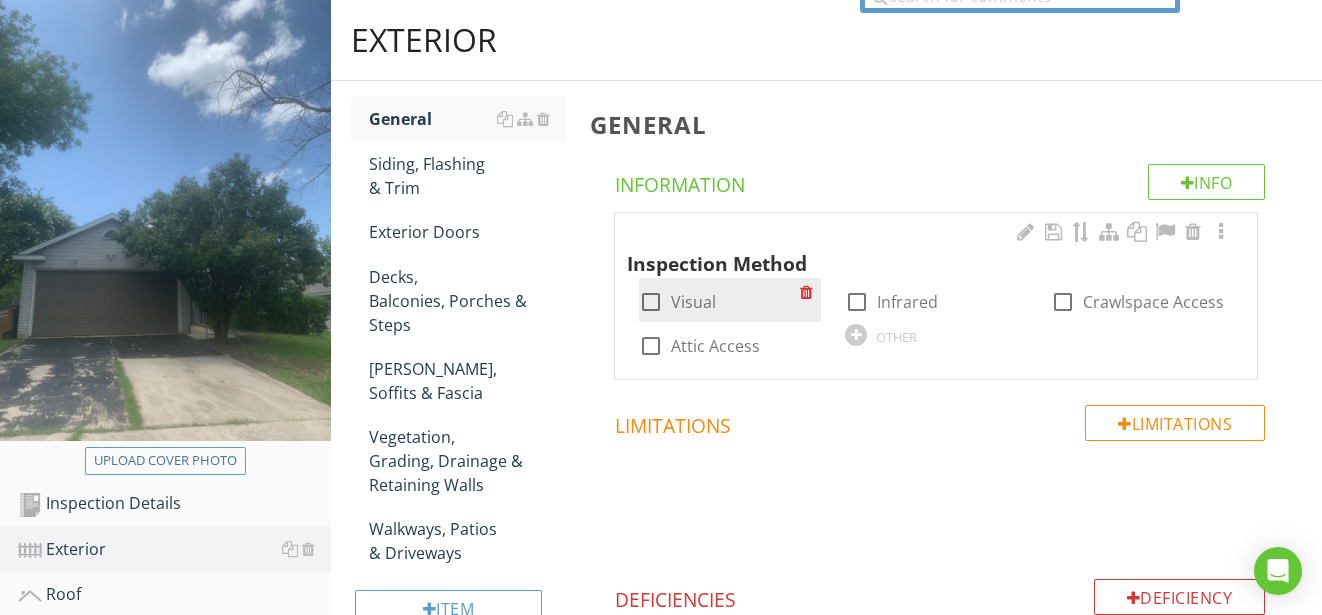 click at bounding box center [651, 302] 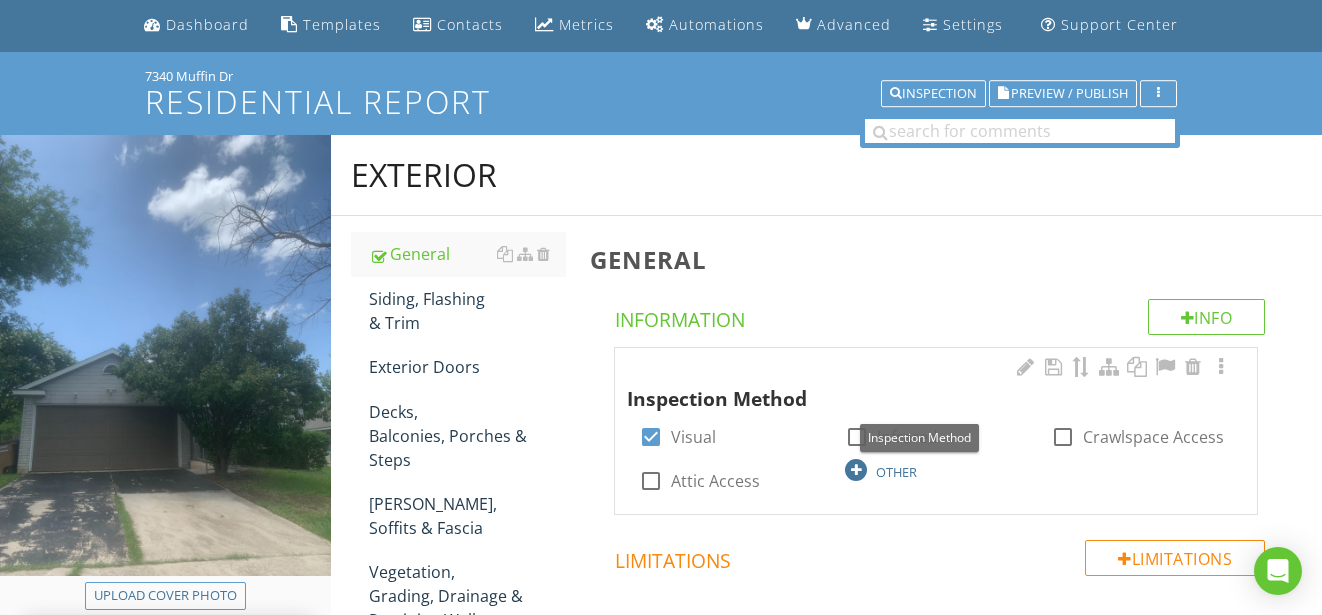 scroll, scrollTop: 100, scrollLeft: 0, axis: vertical 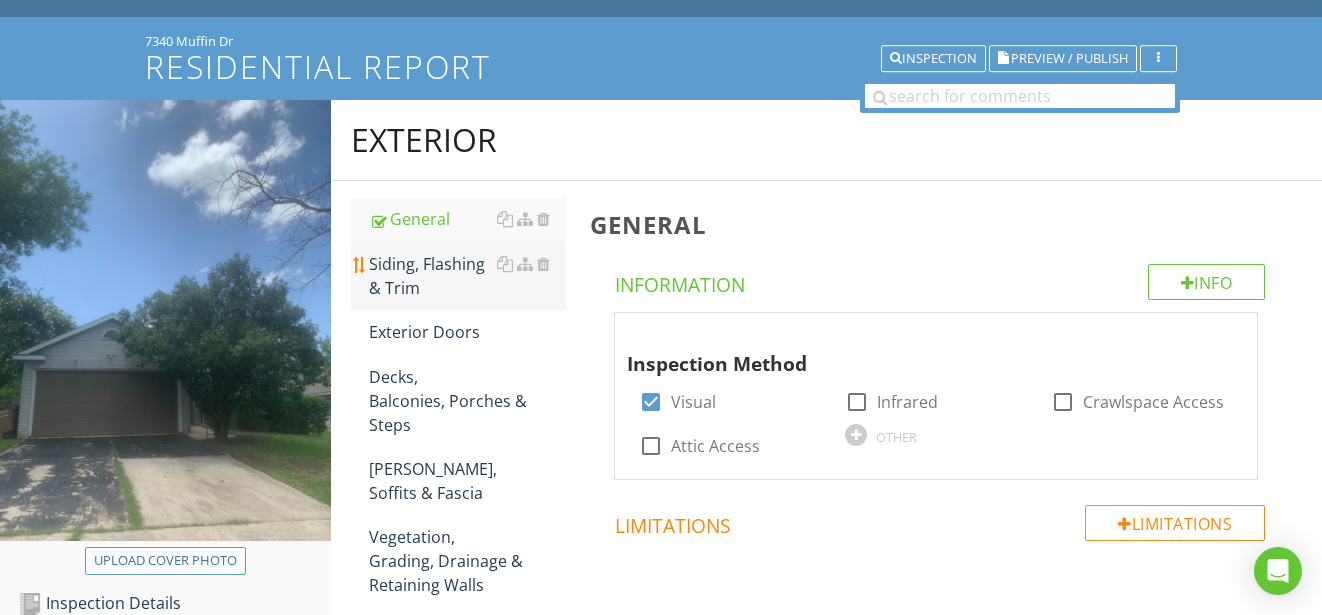 click on "Siding, Flashing & Trim" at bounding box center (468, 276) 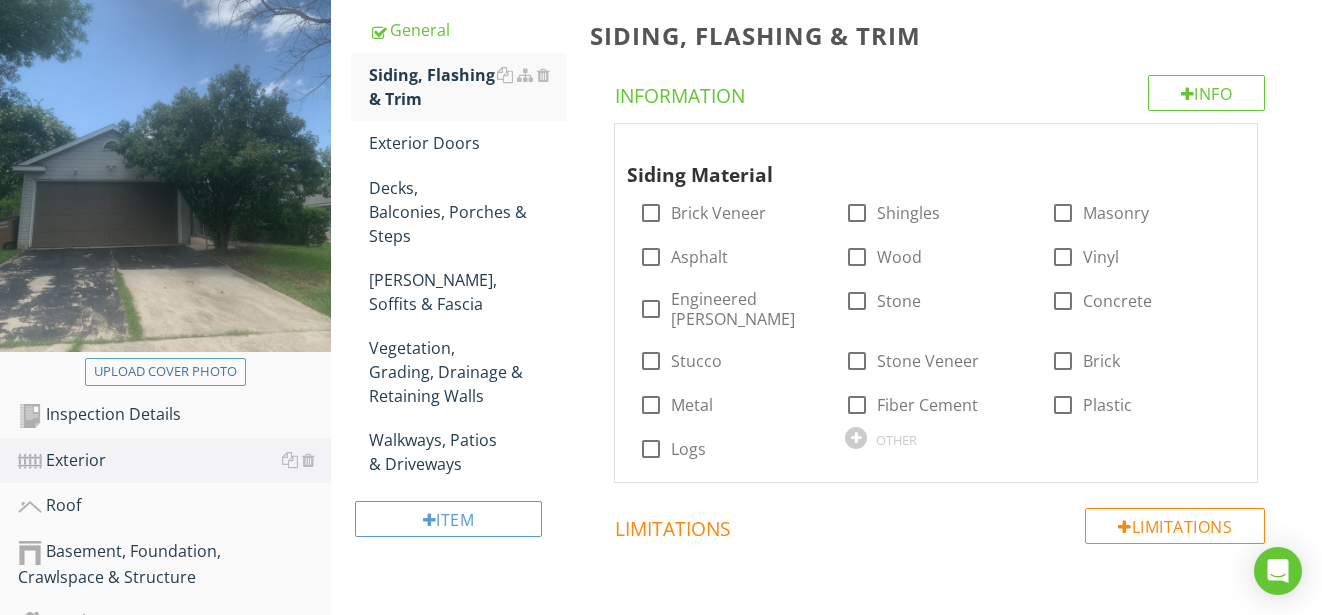 scroll, scrollTop: 300, scrollLeft: 0, axis: vertical 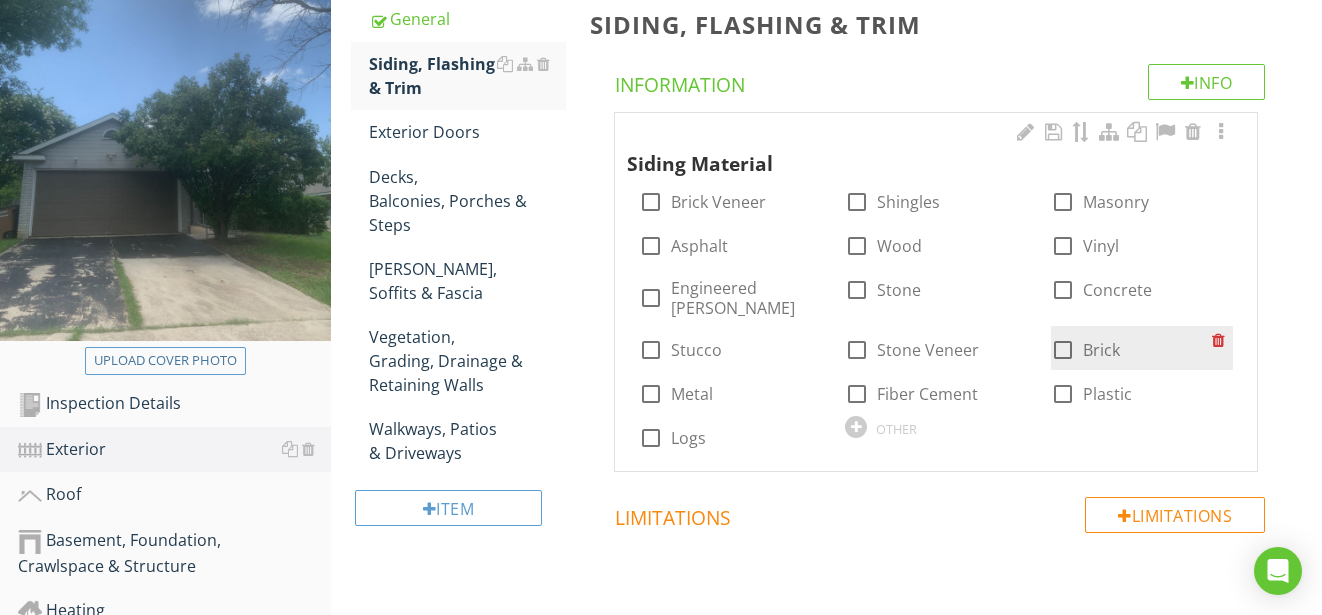 click at bounding box center [1063, 350] 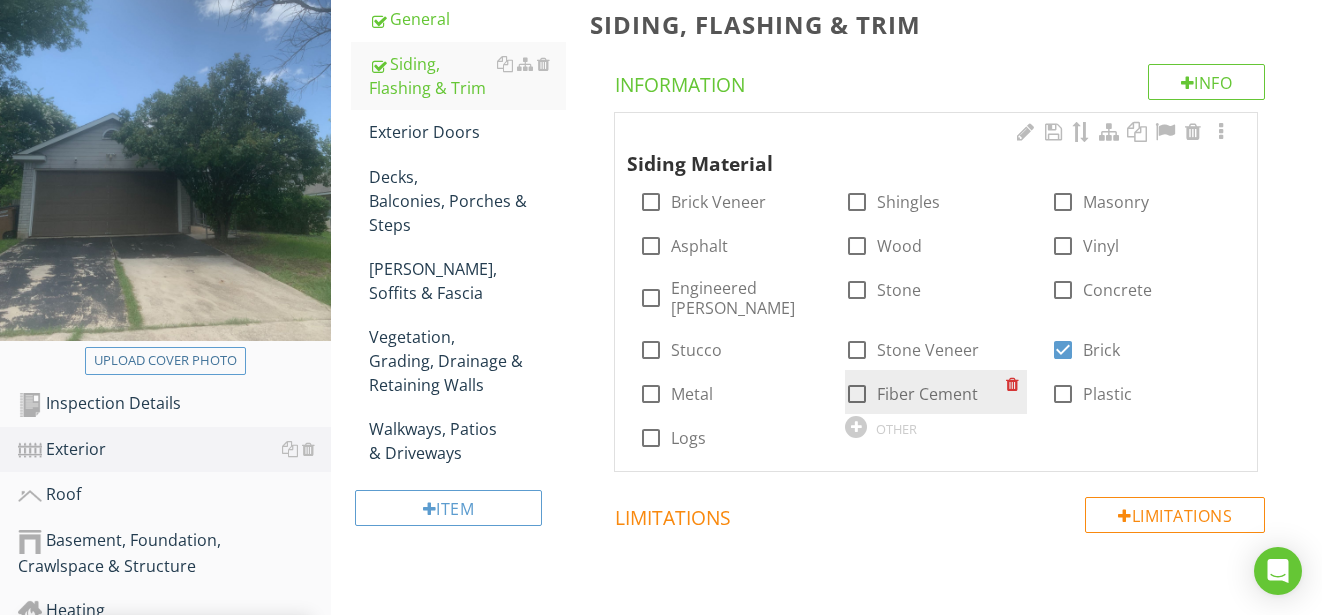 click at bounding box center (857, 394) 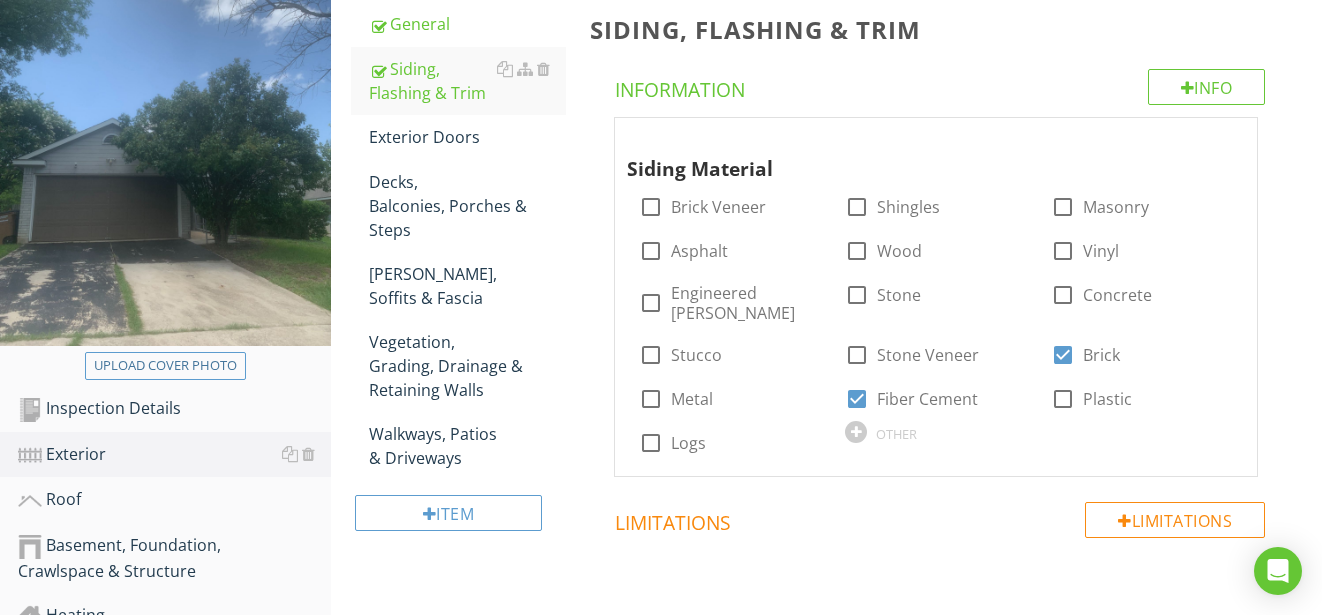 scroll, scrollTop: 400, scrollLeft: 0, axis: vertical 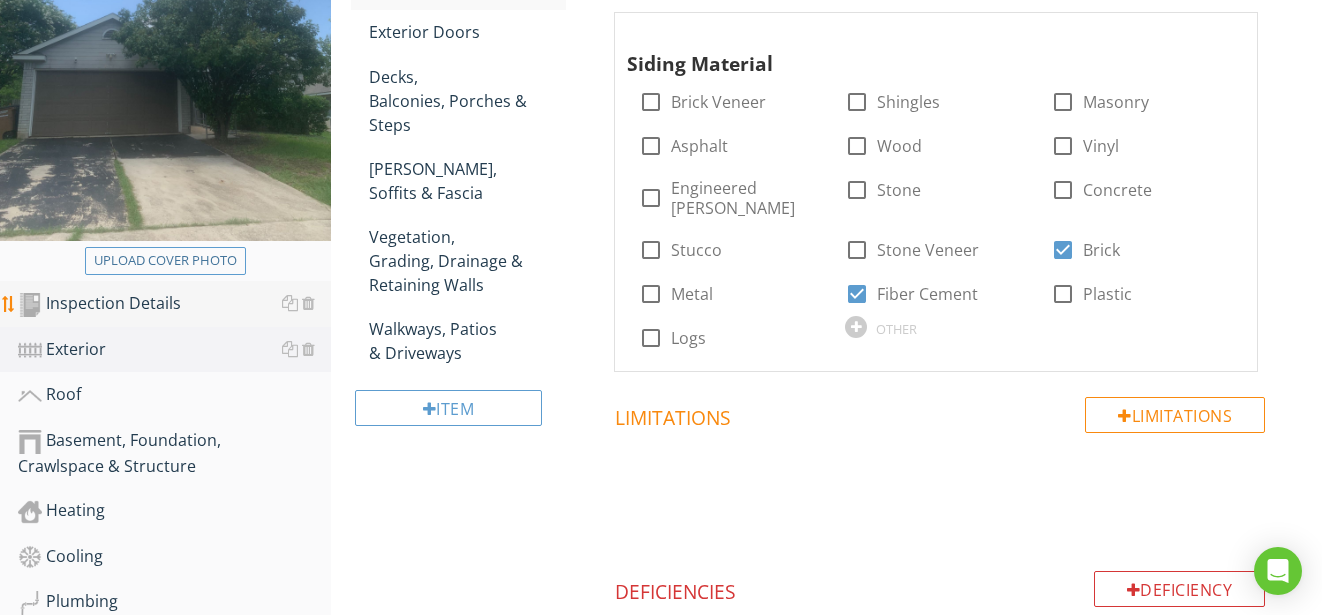 click on "Inspection Details" at bounding box center [174, 304] 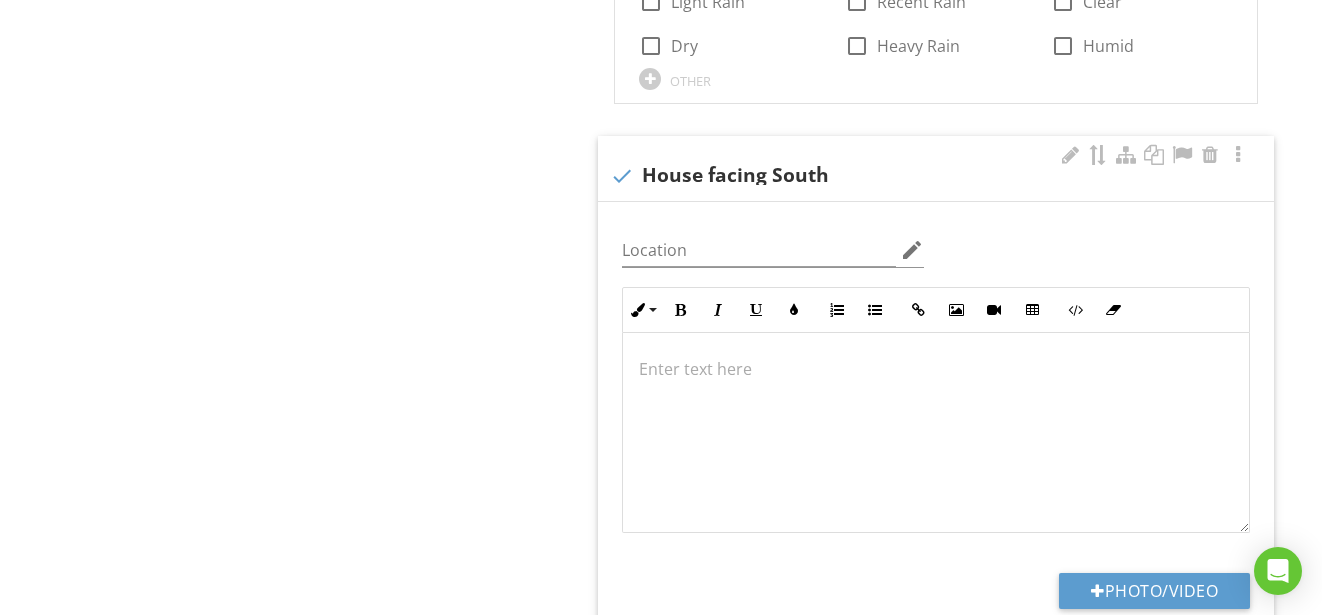 scroll, scrollTop: 1500, scrollLeft: 0, axis: vertical 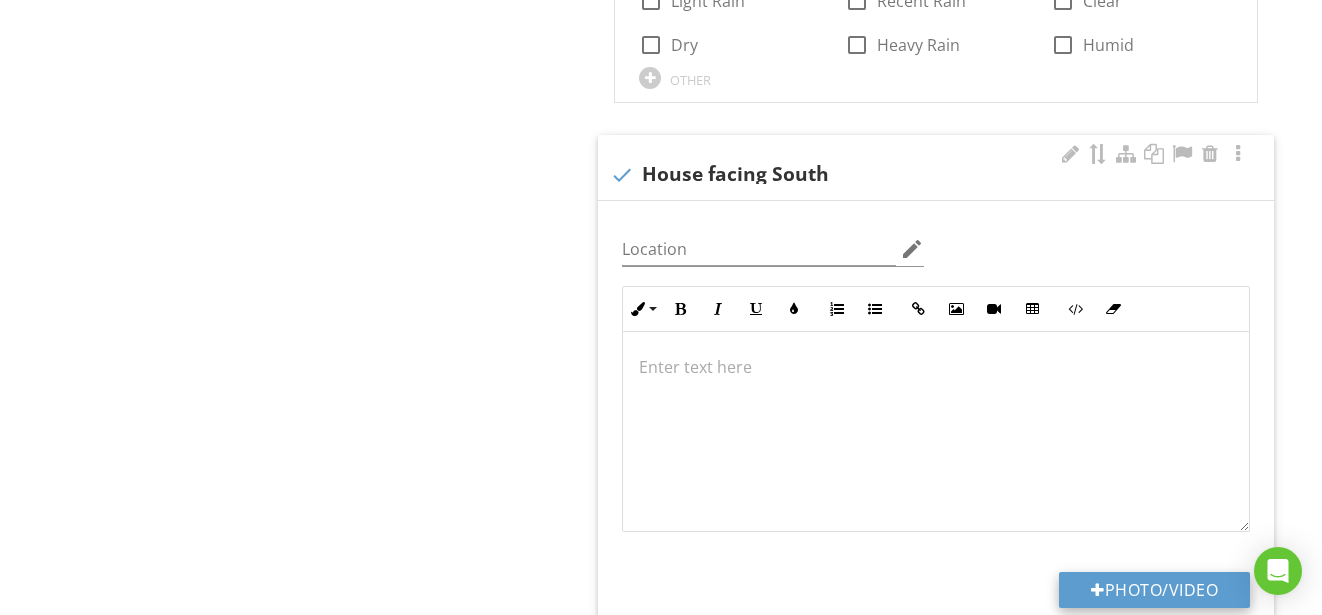 click on "Photo/Video" at bounding box center [1154, 590] 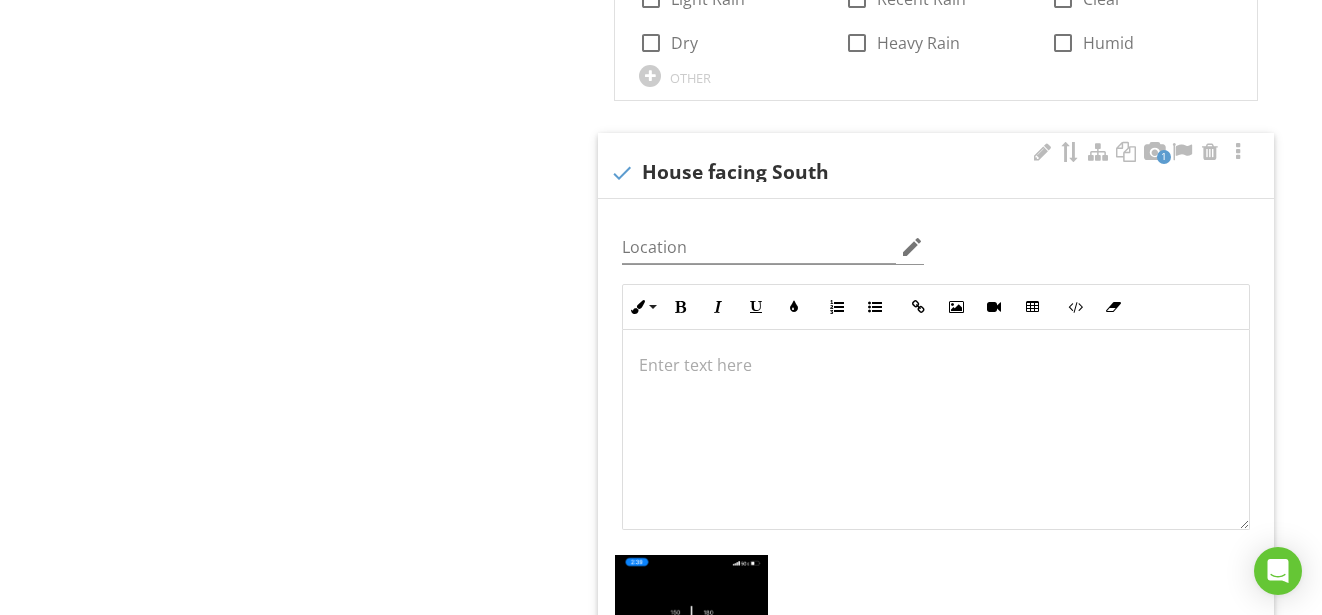 scroll, scrollTop: 1500, scrollLeft: 0, axis: vertical 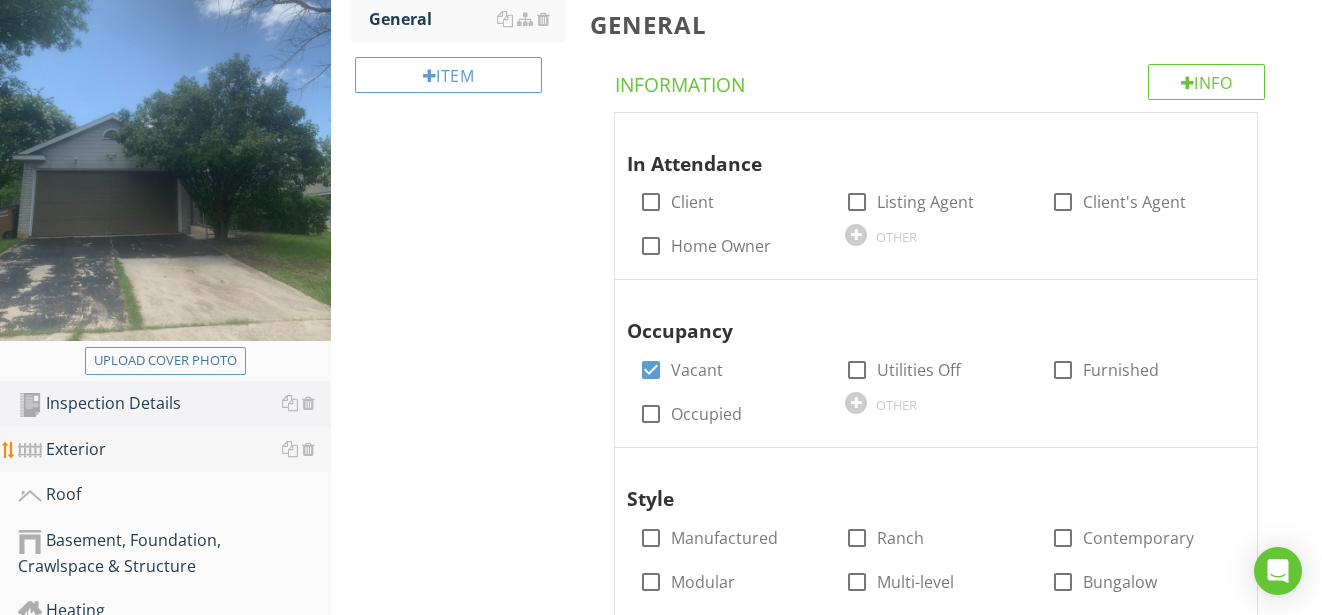 click on "Exterior" at bounding box center [174, 450] 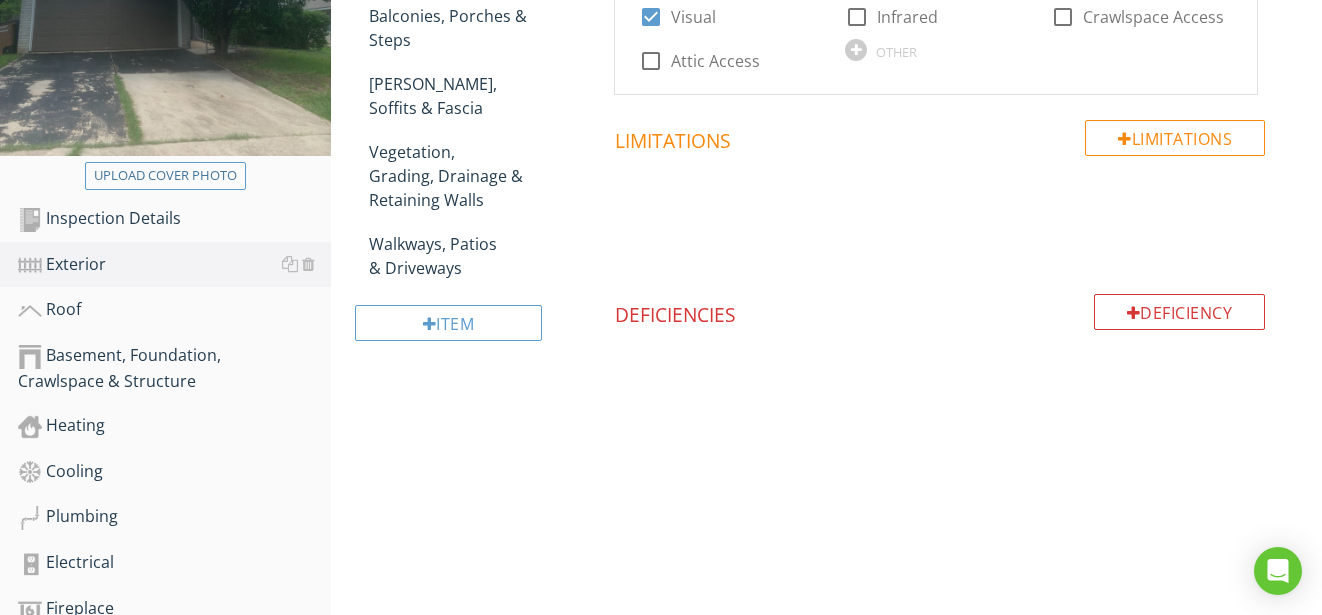 scroll, scrollTop: 0, scrollLeft: 0, axis: both 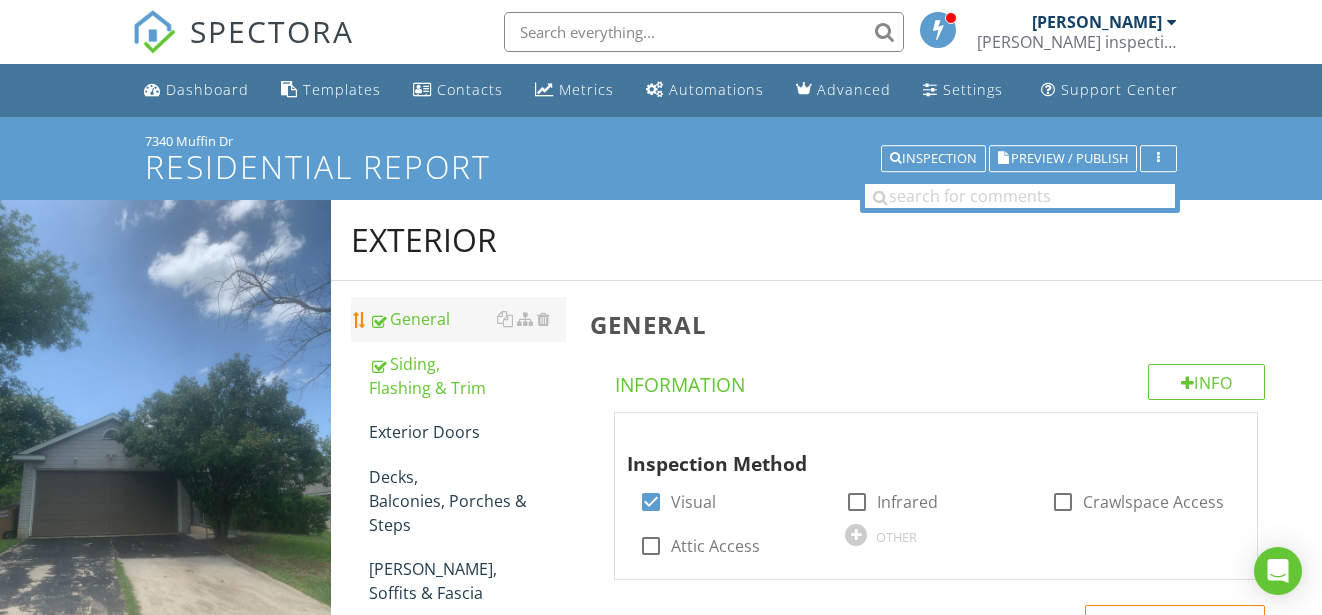 click on "General" at bounding box center [468, 319] 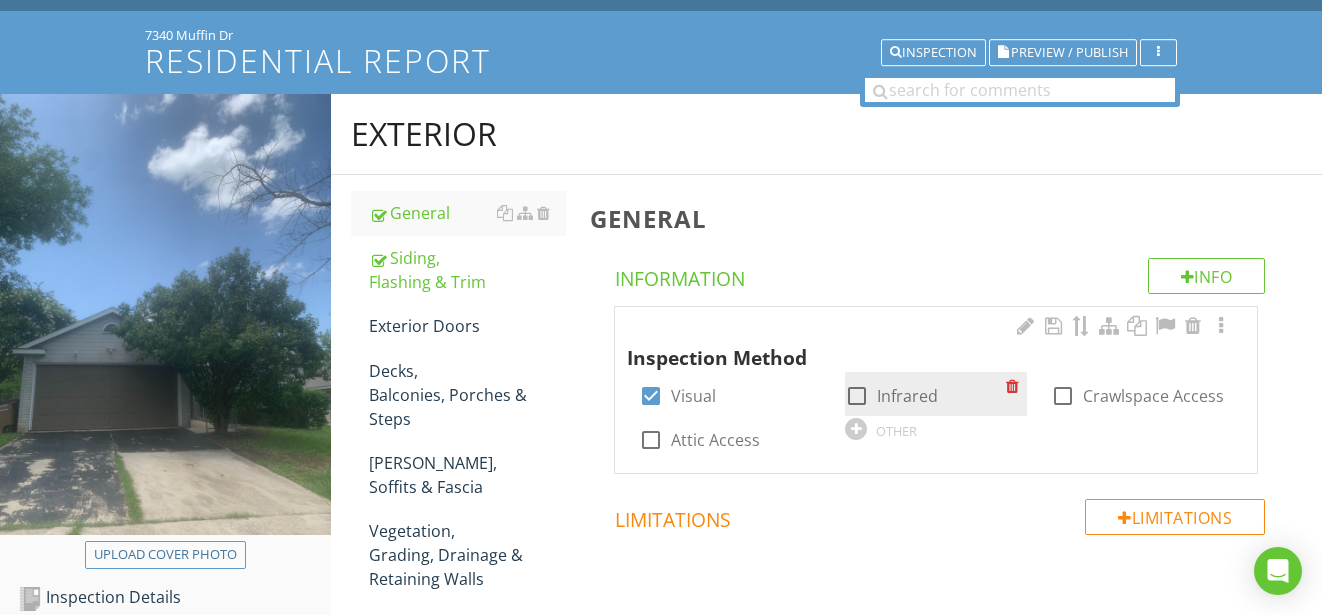 scroll, scrollTop: 85, scrollLeft: 0, axis: vertical 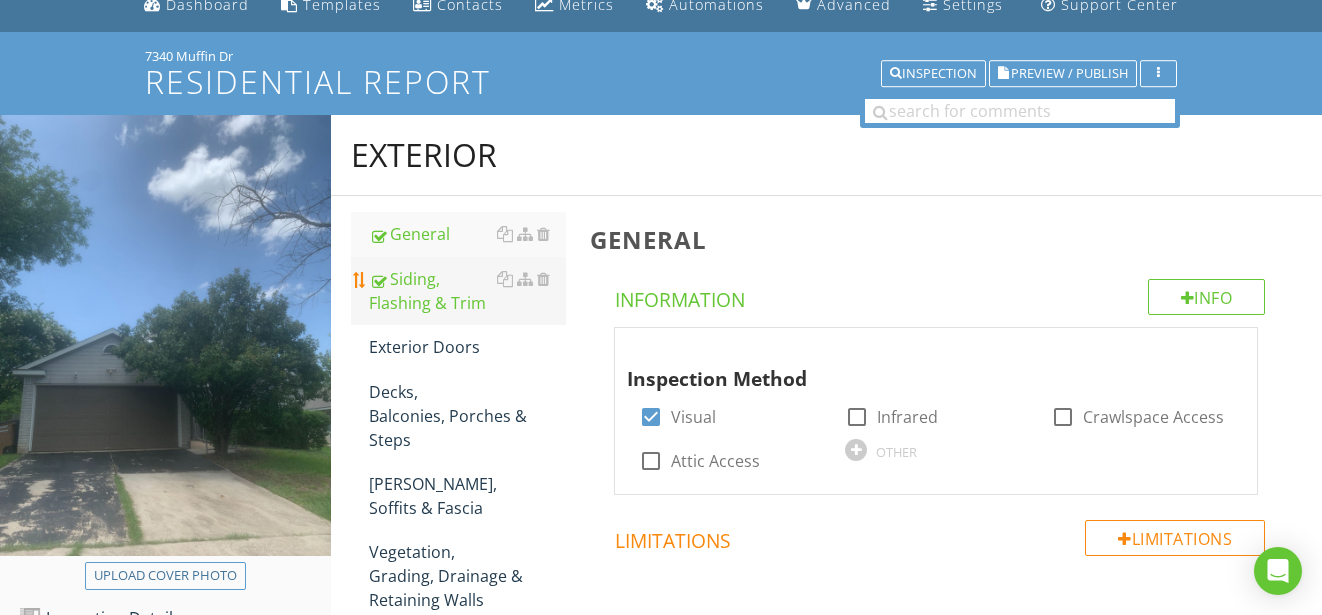 click on "Siding, Flashing & Trim" at bounding box center (468, 291) 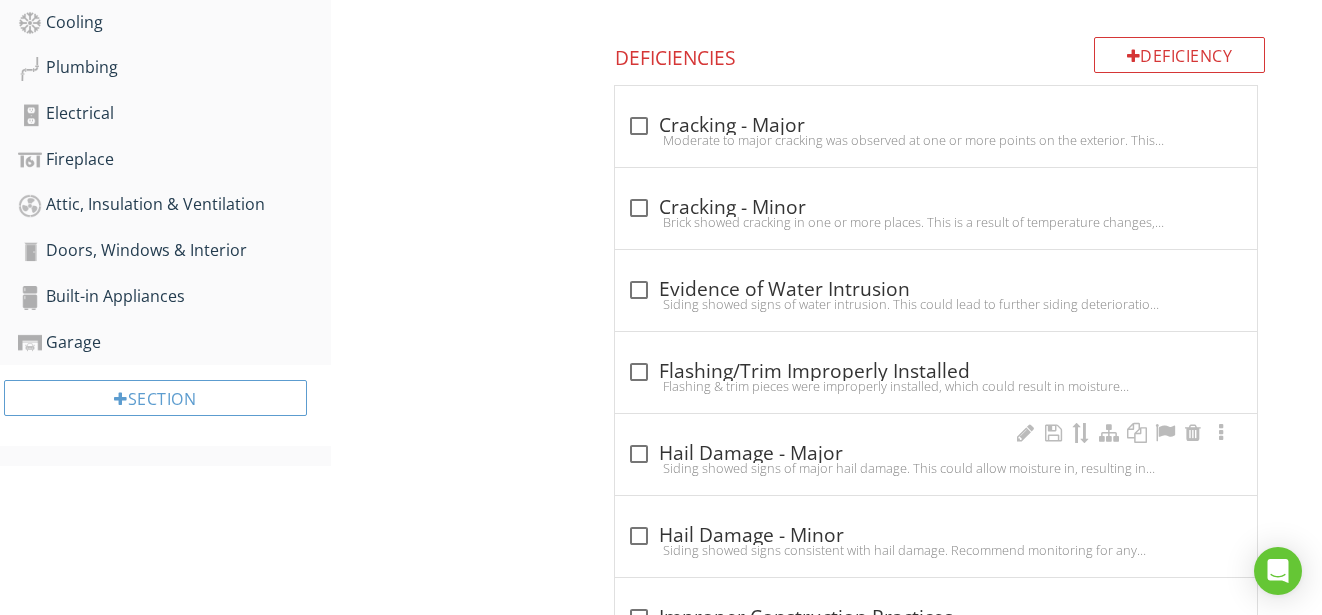 scroll, scrollTop: 885, scrollLeft: 0, axis: vertical 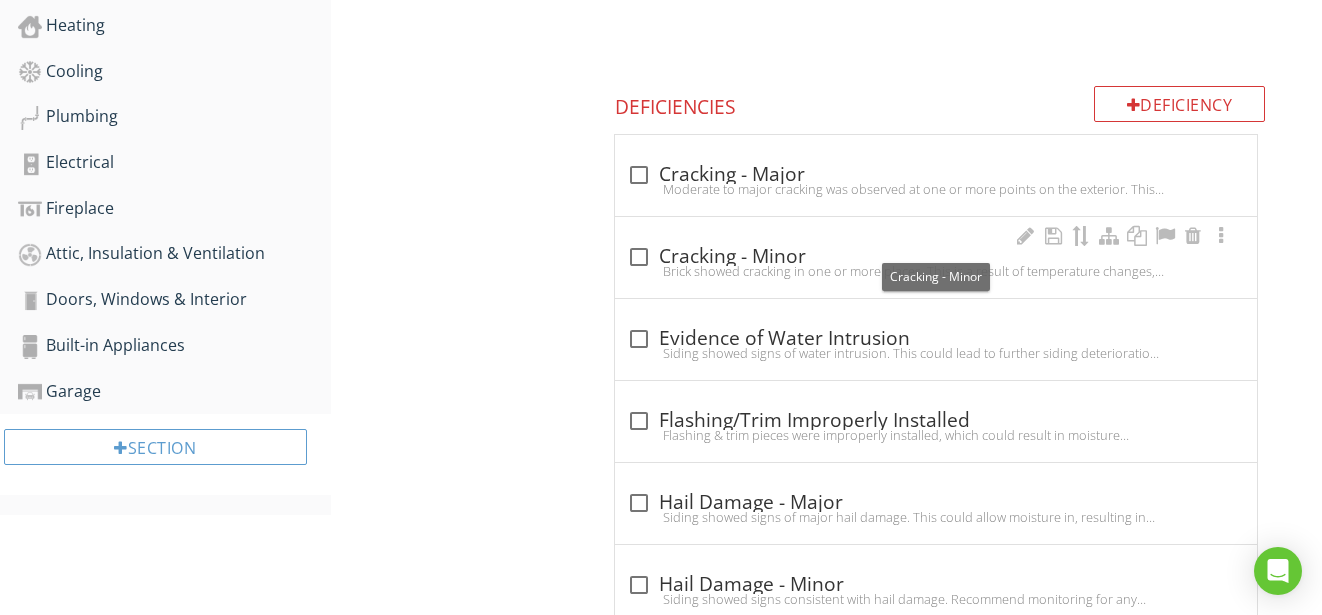 click at bounding box center [639, 257] 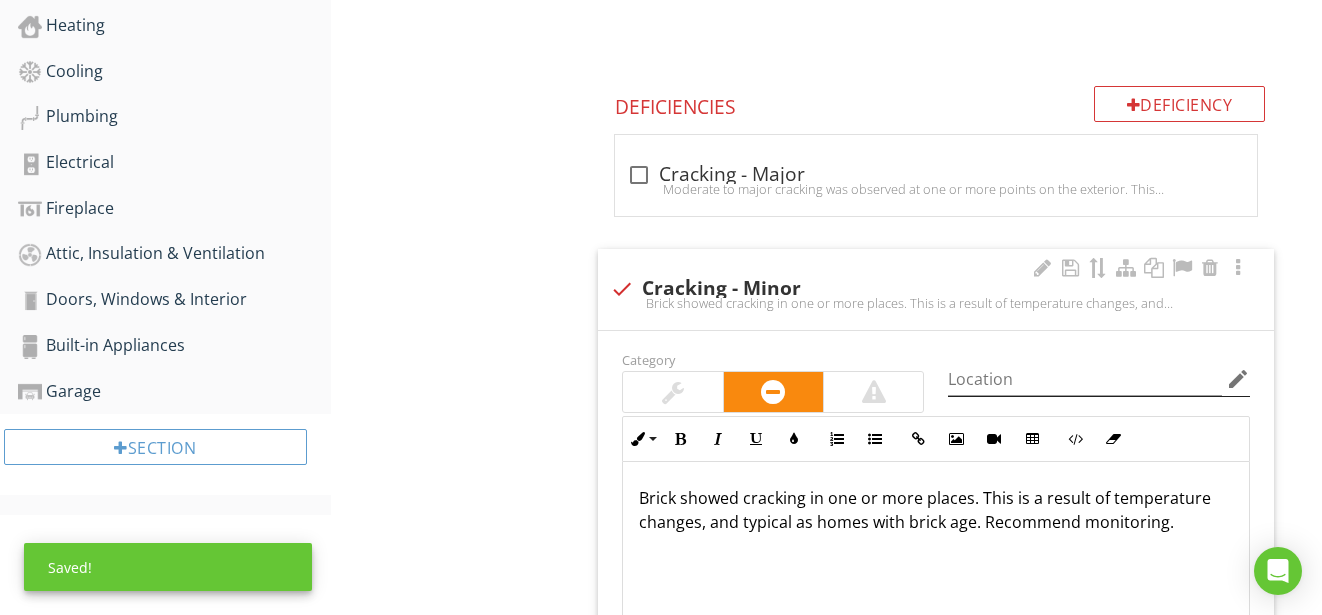 scroll, scrollTop: 985, scrollLeft: 0, axis: vertical 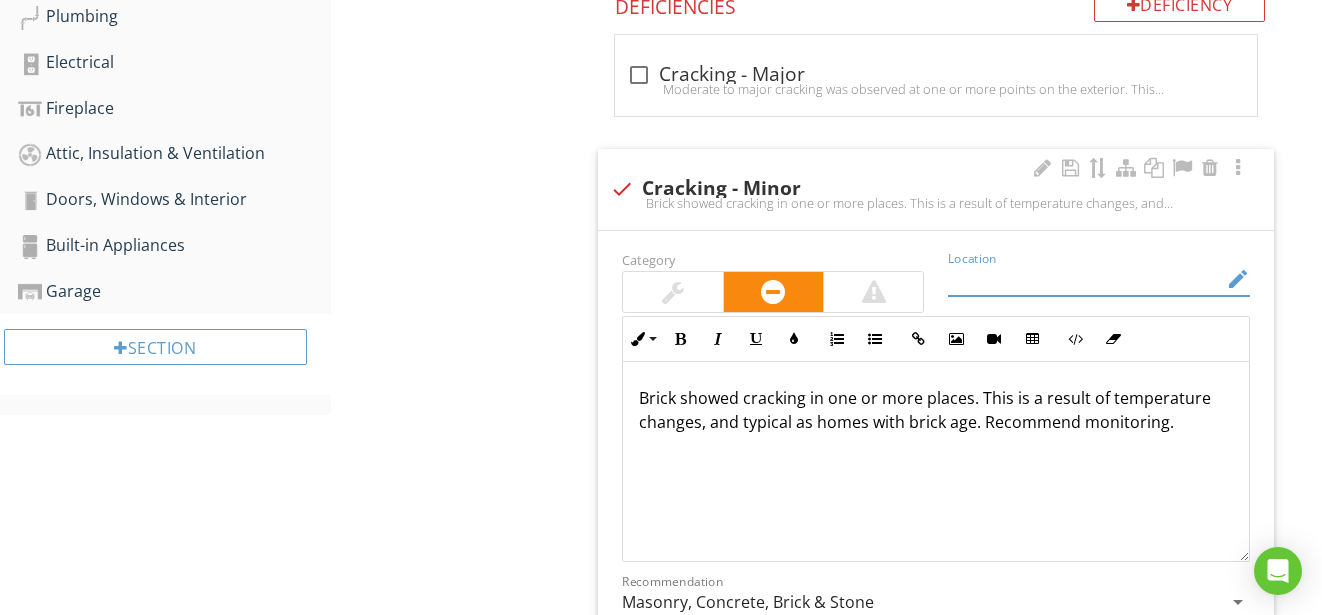 click at bounding box center [1085, 279] 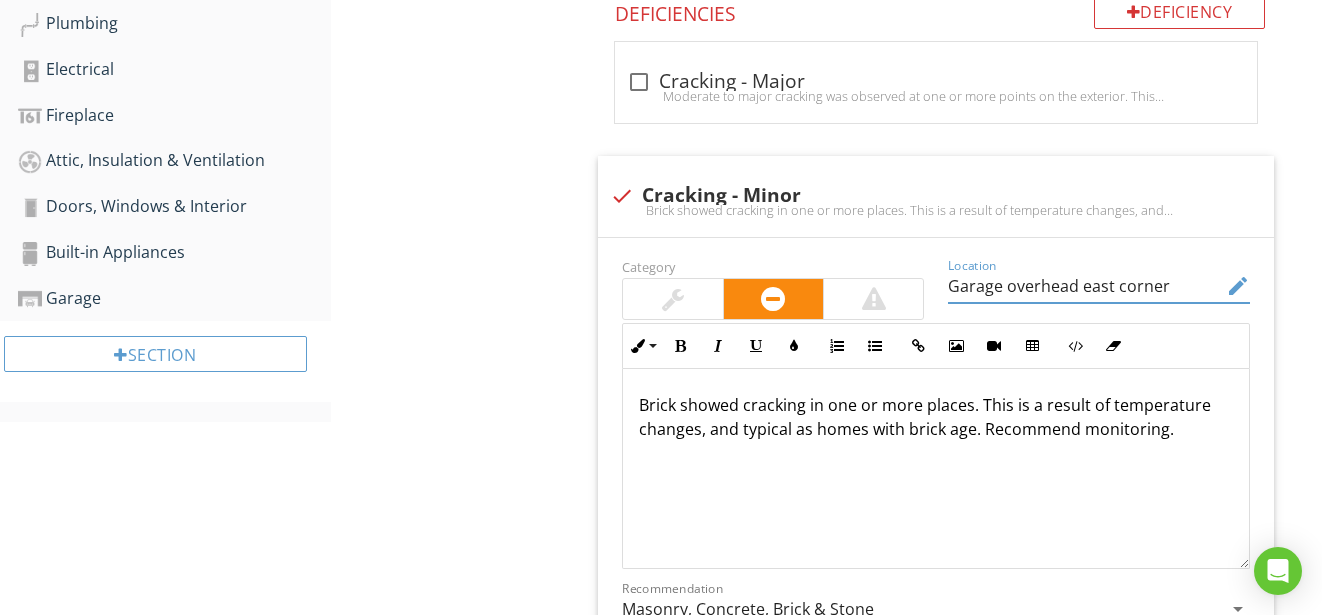 scroll, scrollTop: 985, scrollLeft: 0, axis: vertical 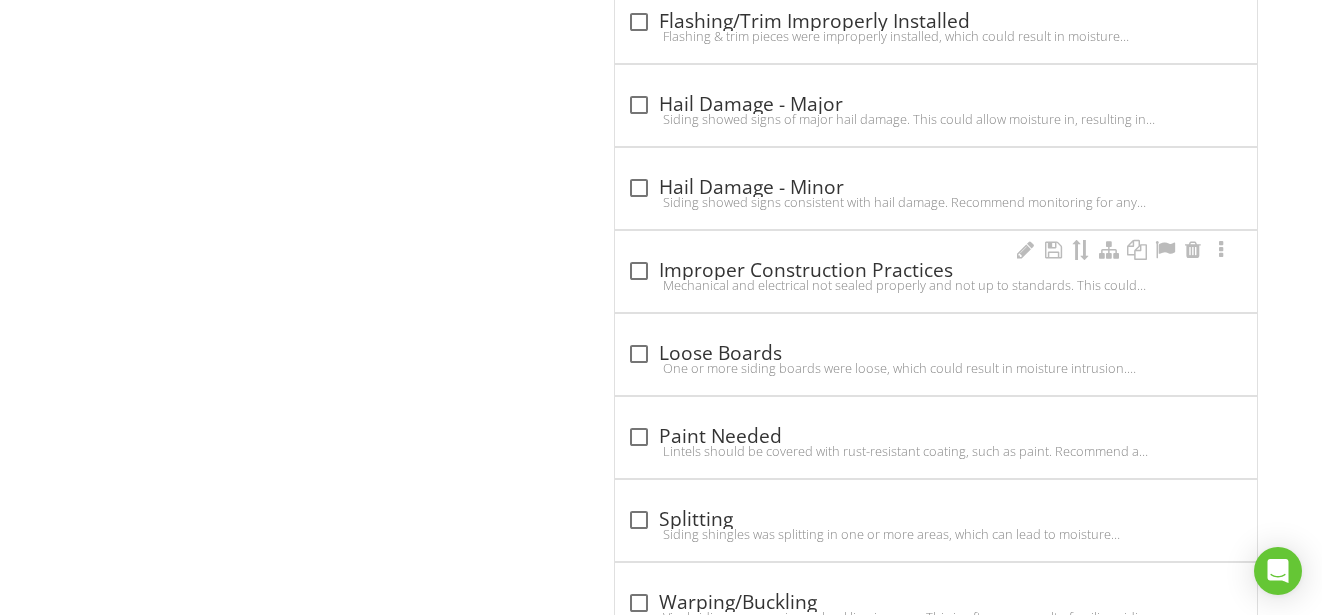 type on "Garage overhead east corner" 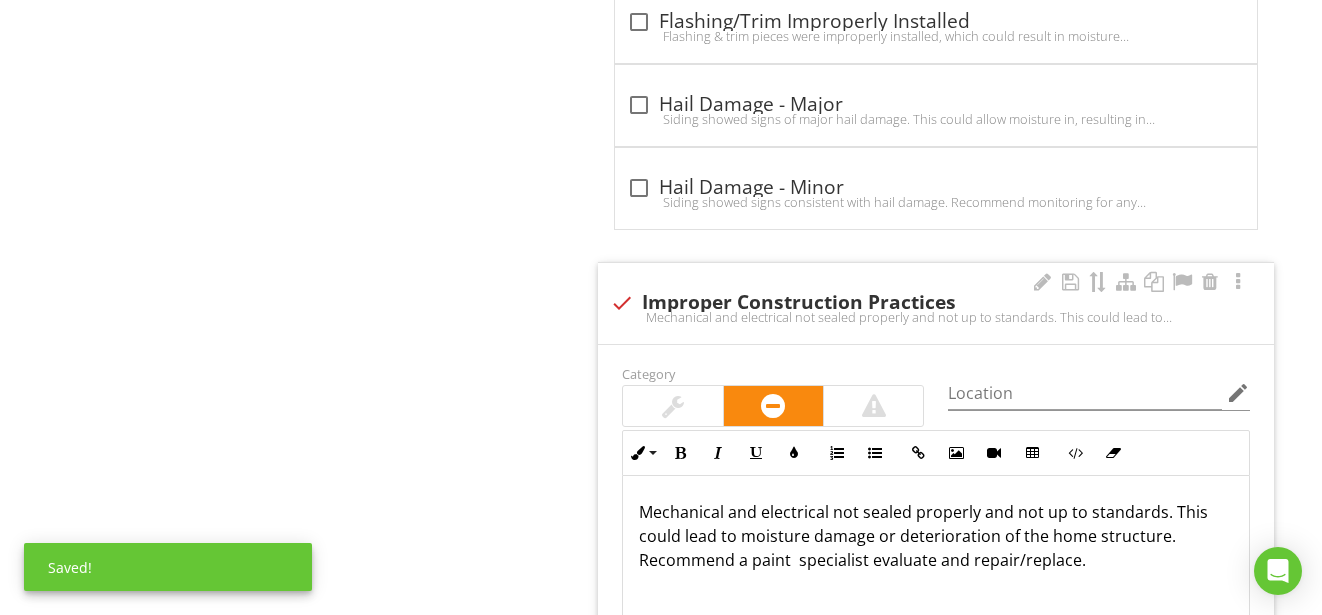 scroll, scrollTop: 1985, scrollLeft: 0, axis: vertical 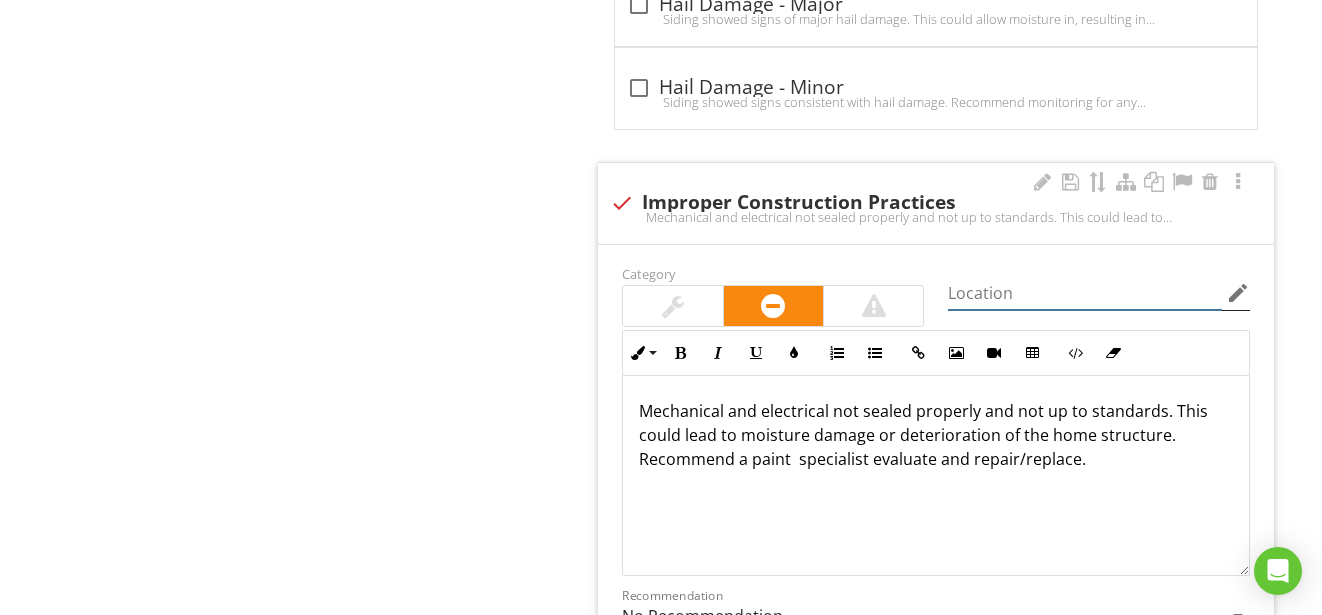 click at bounding box center [1085, 293] 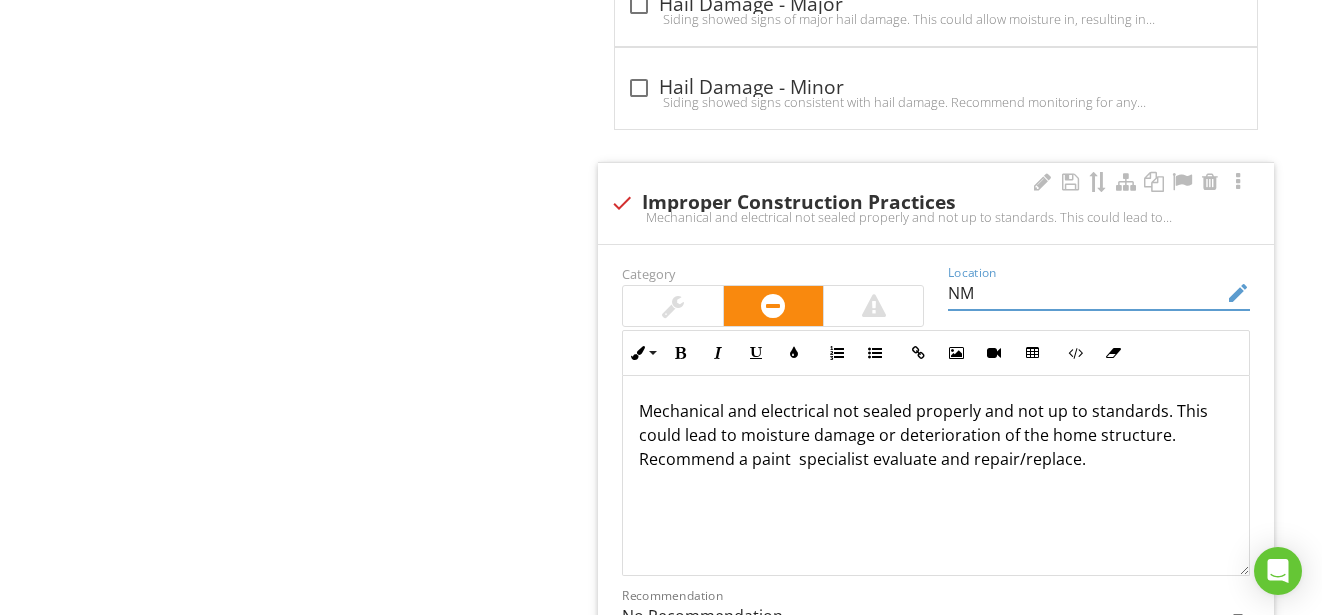 type on "N" 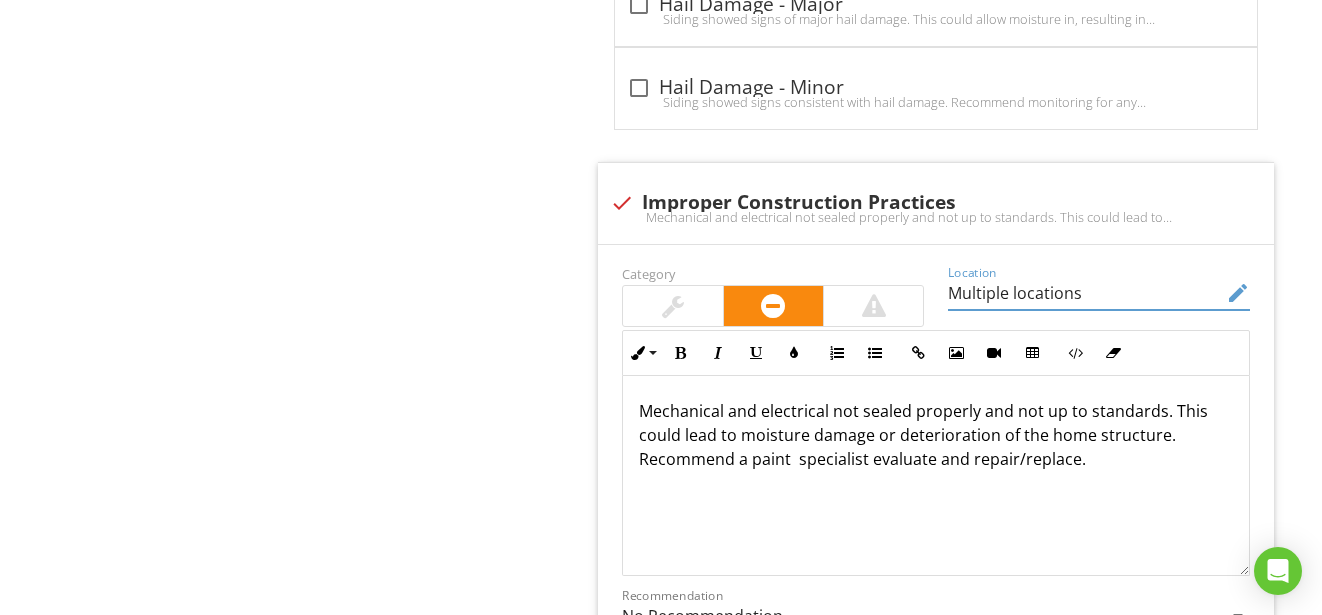 type on "Multiple locations" 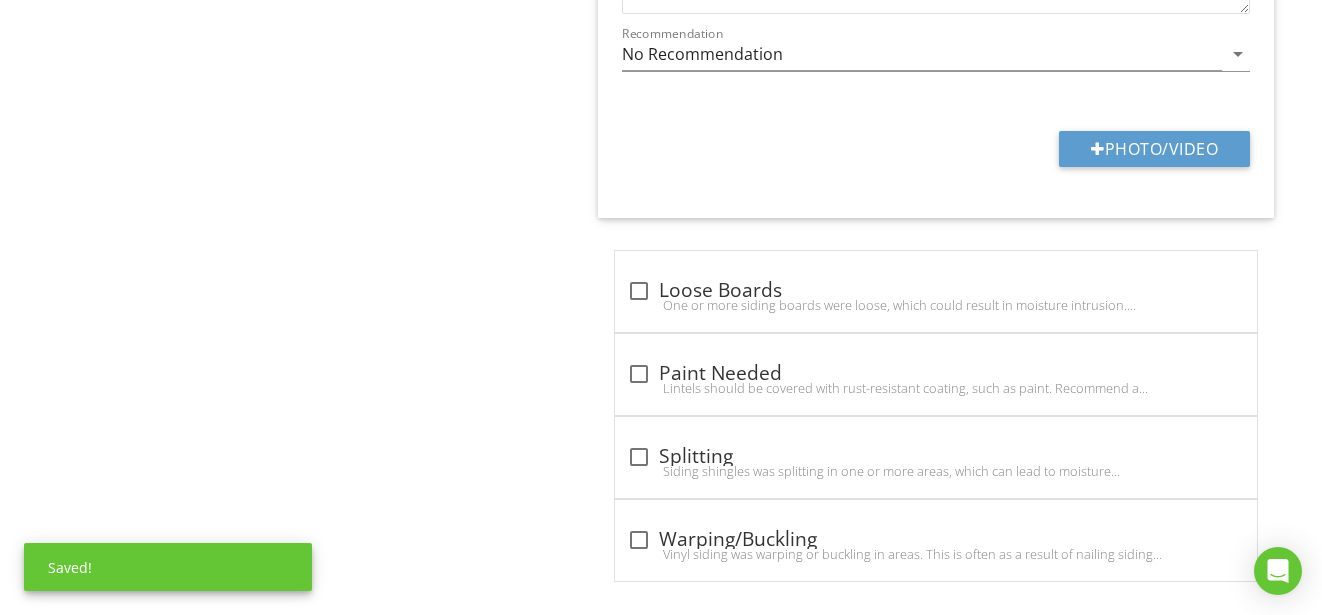 scroll, scrollTop: 2548, scrollLeft: 0, axis: vertical 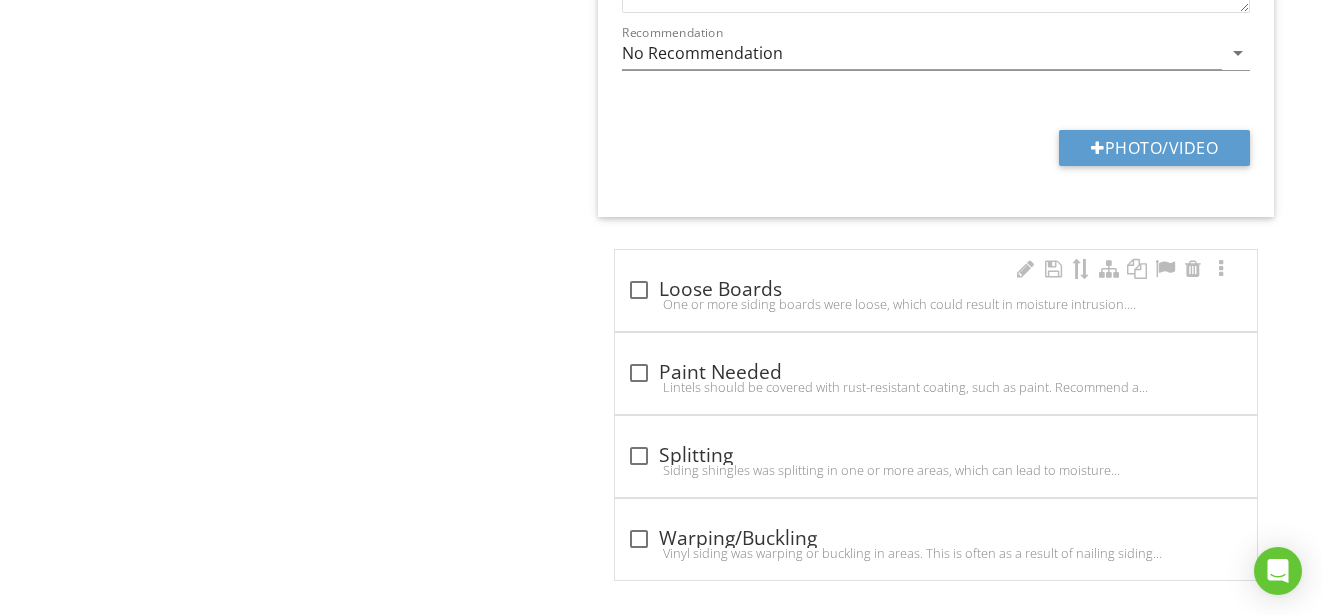 click at bounding box center [639, 290] 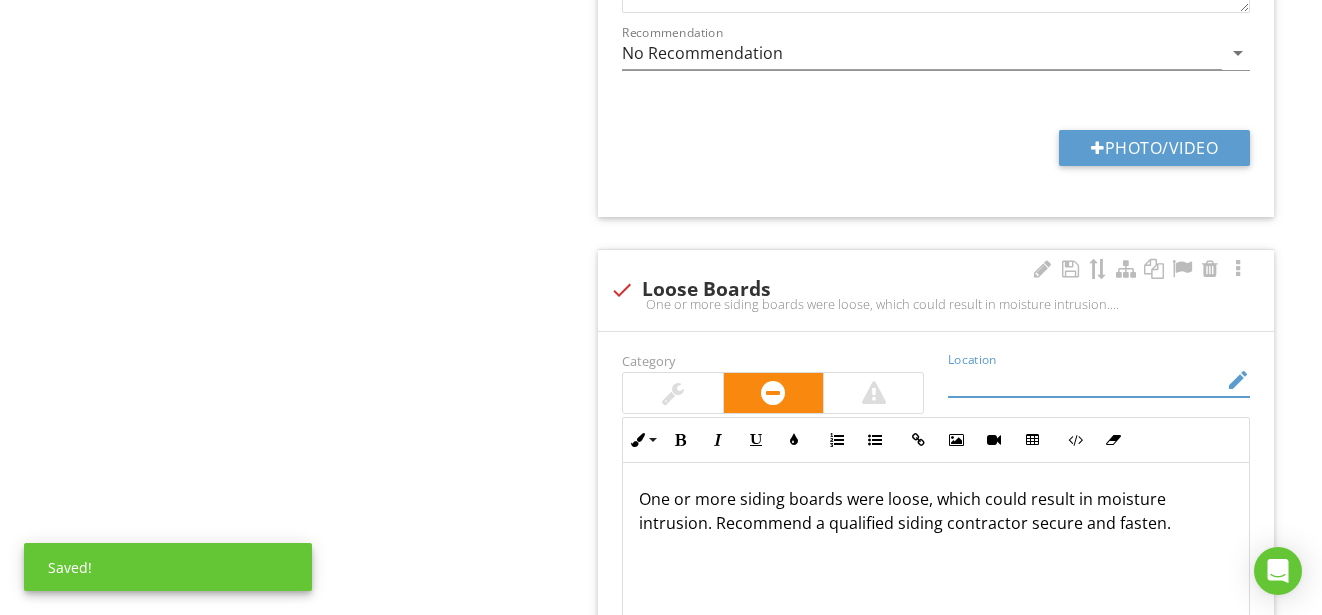 click at bounding box center [1085, 380] 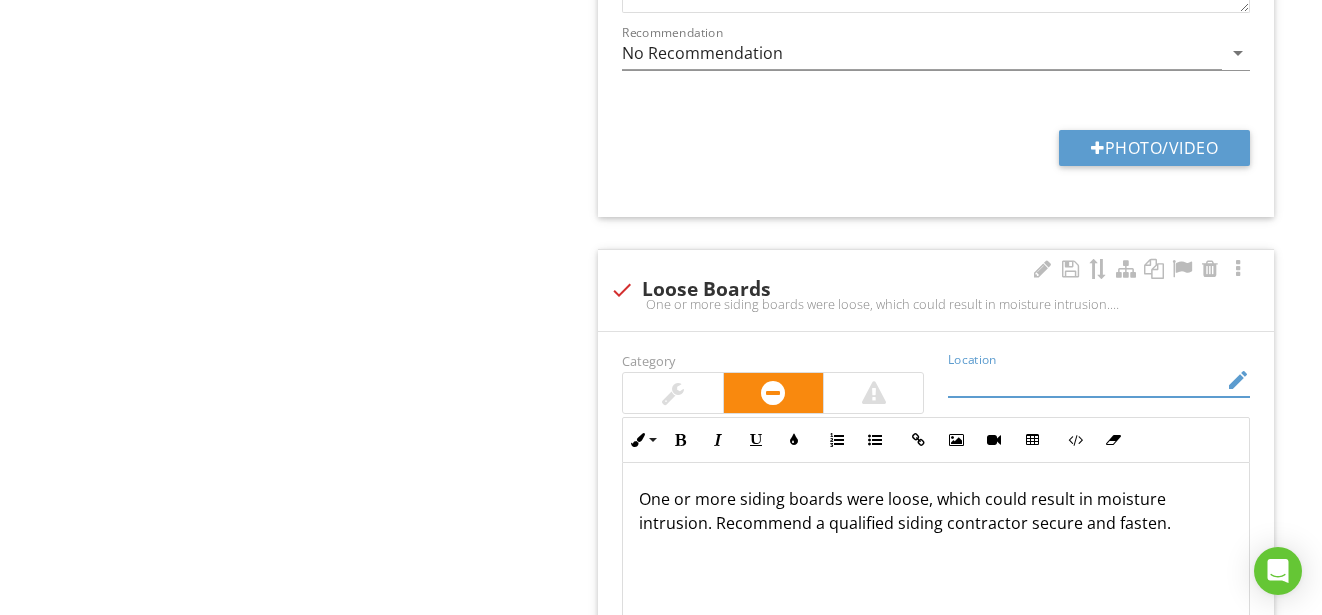scroll, scrollTop: 1, scrollLeft: 0, axis: vertical 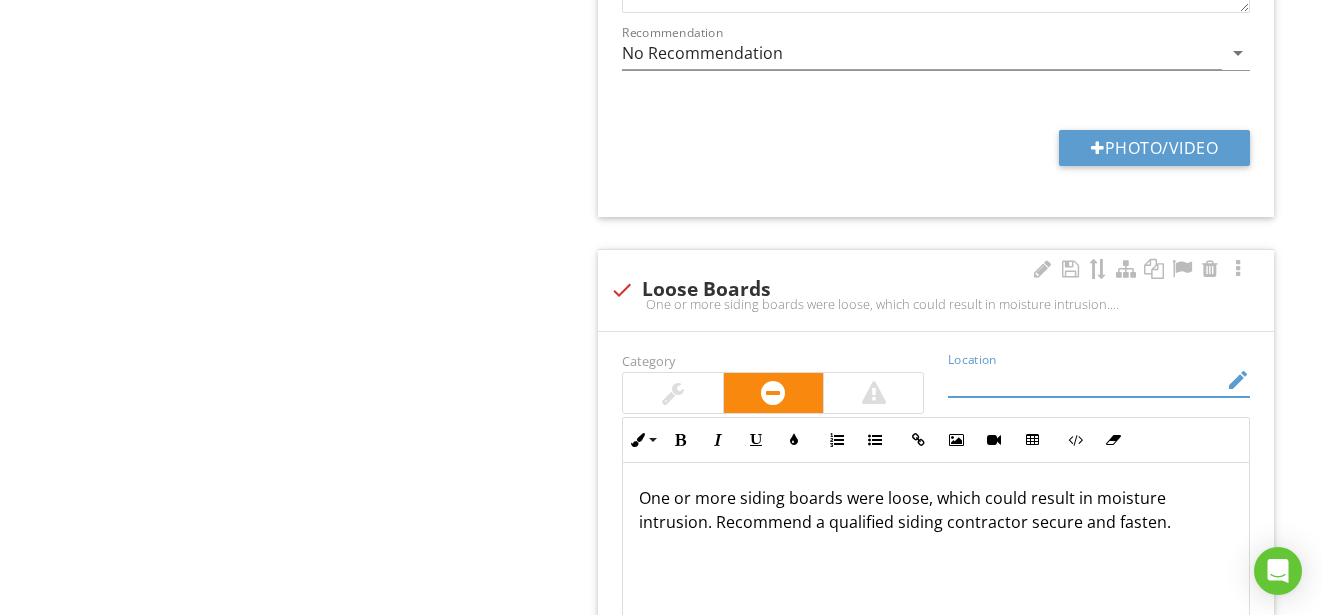 click at bounding box center (1085, 380) 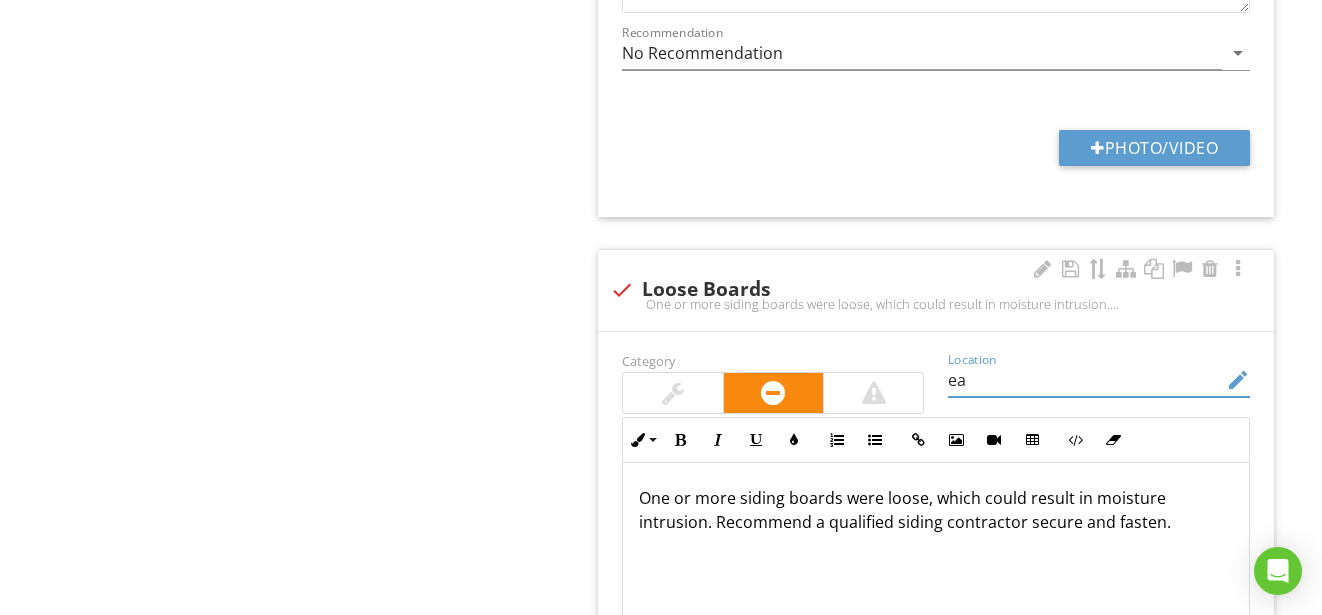 type on "e" 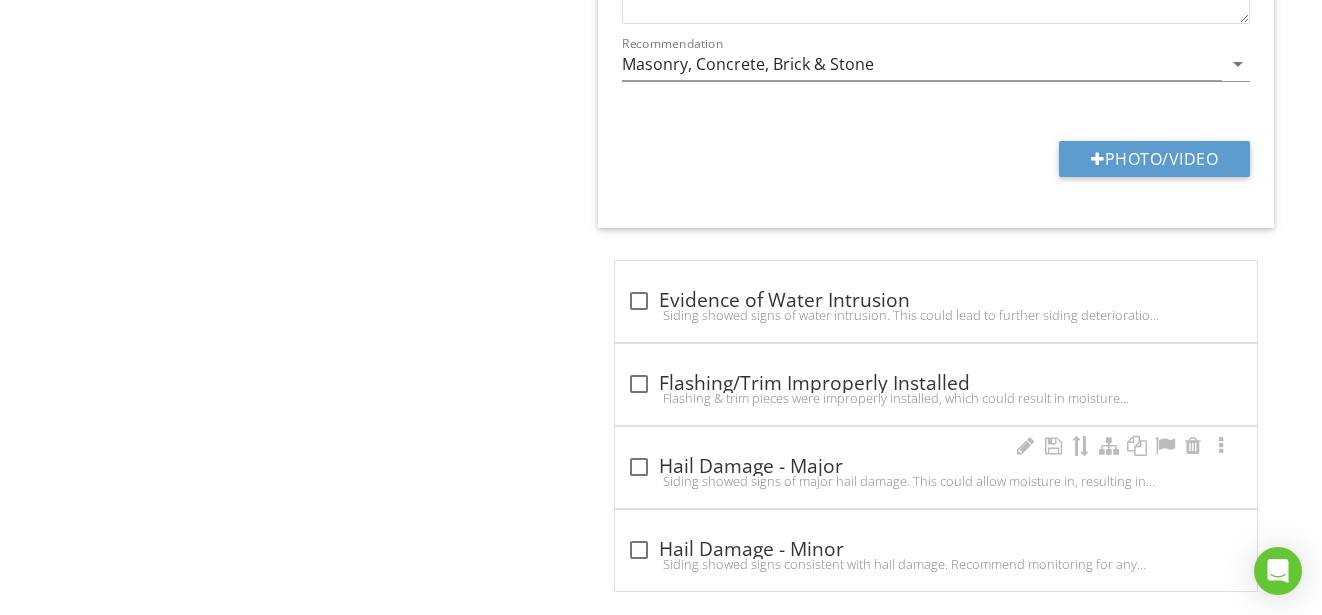 scroll, scrollTop: 1515, scrollLeft: 0, axis: vertical 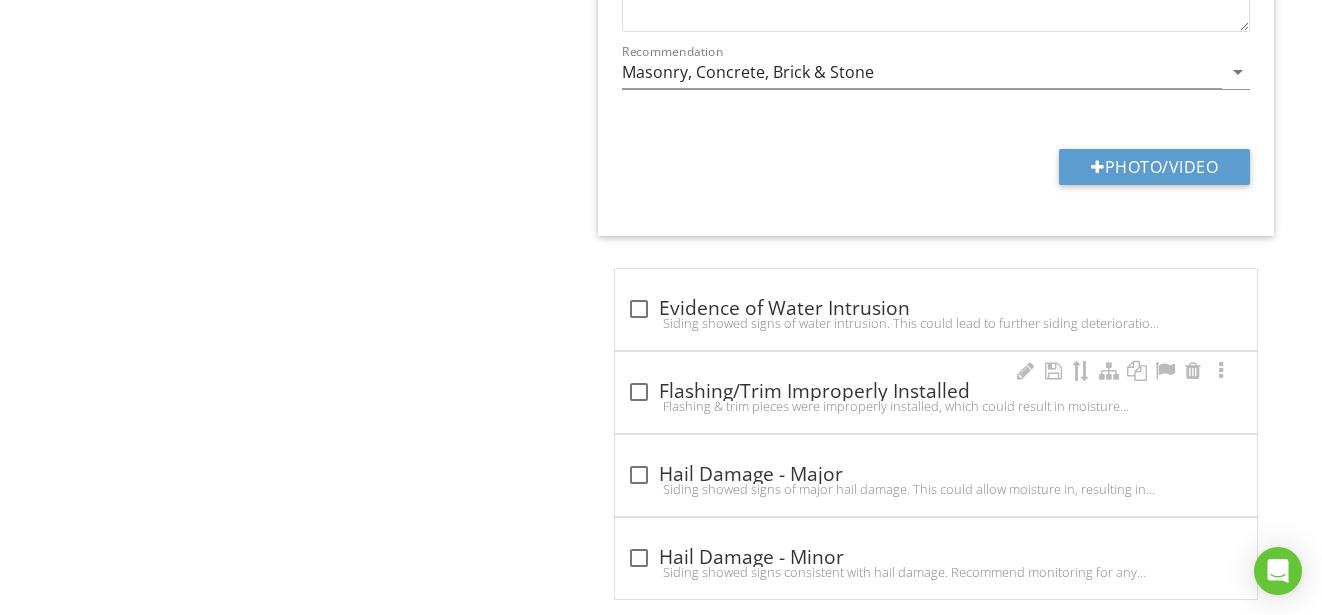 type on "Multiple locations" 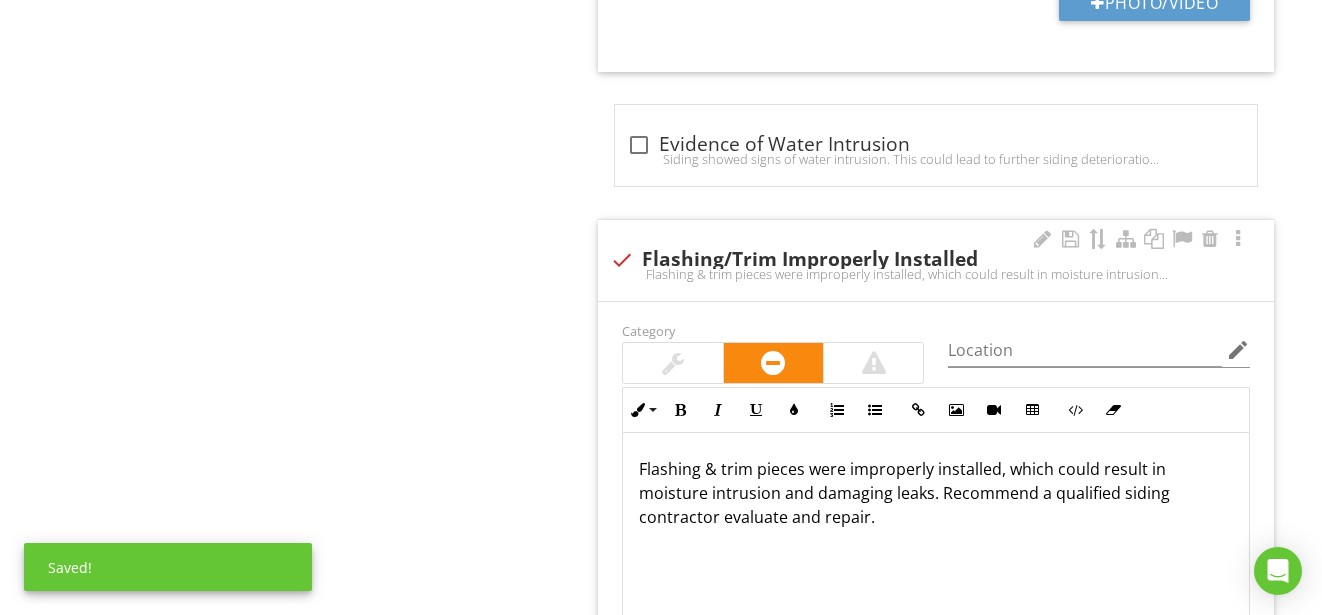 scroll, scrollTop: 1715, scrollLeft: 0, axis: vertical 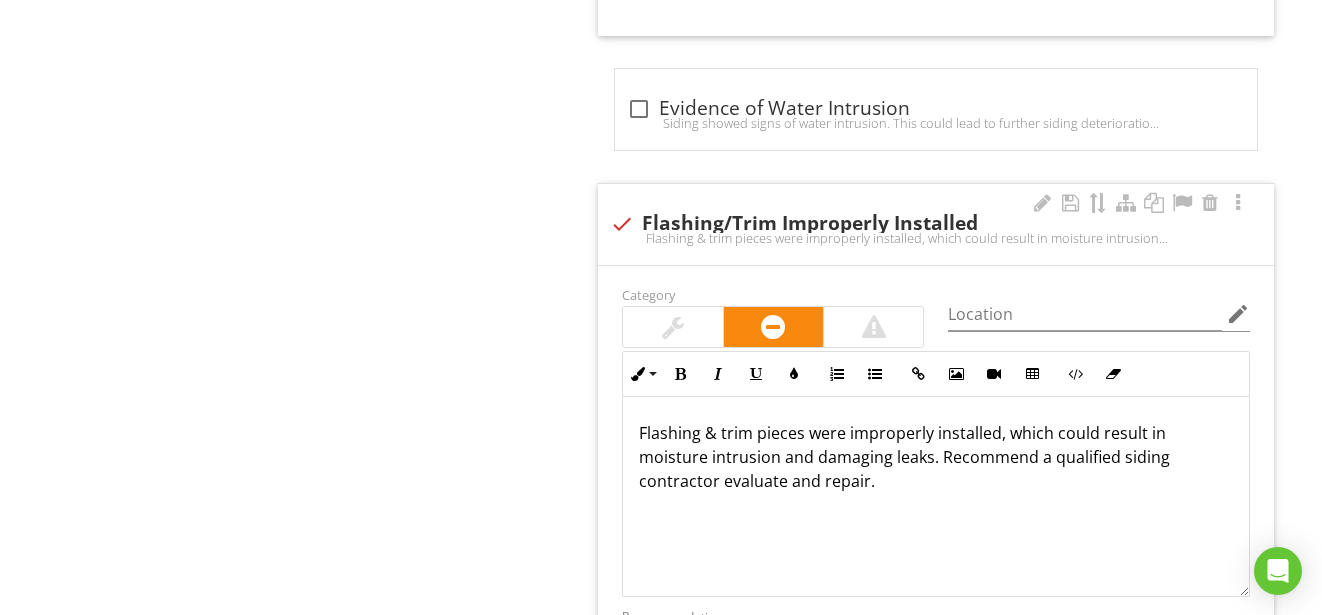 click on "check
Flashing/Trim Improperly Installed" at bounding box center [936, 224] 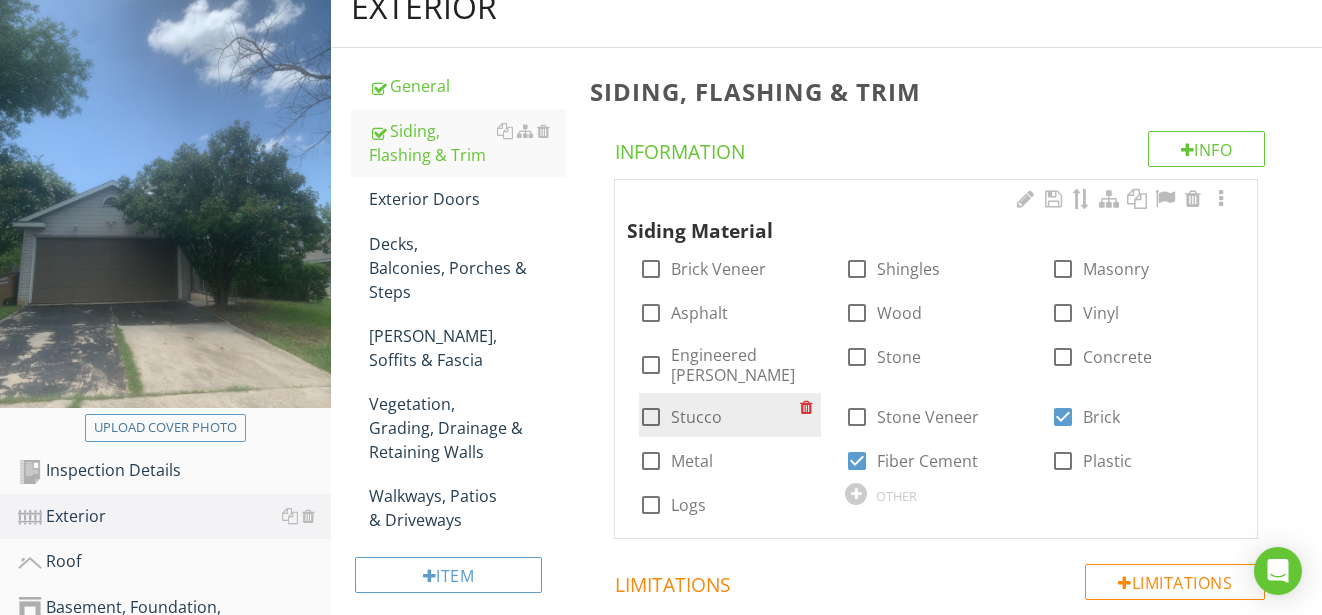 scroll, scrollTop: 215, scrollLeft: 0, axis: vertical 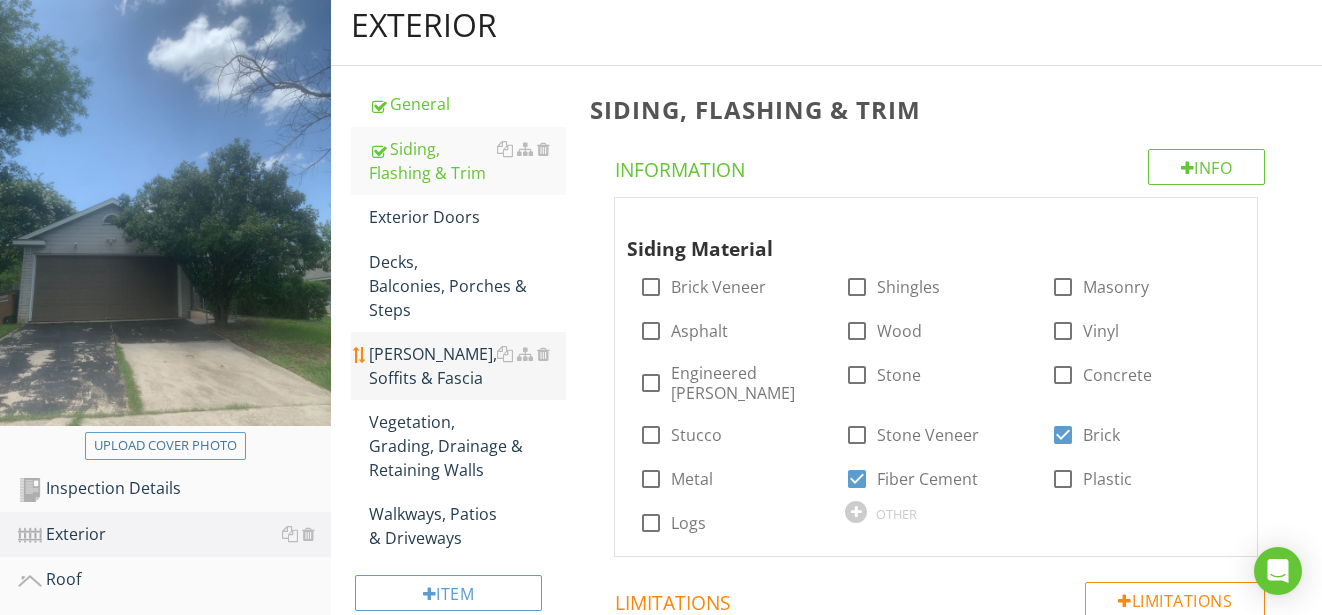click on "[PERSON_NAME], Soffits & Fascia" at bounding box center (468, 366) 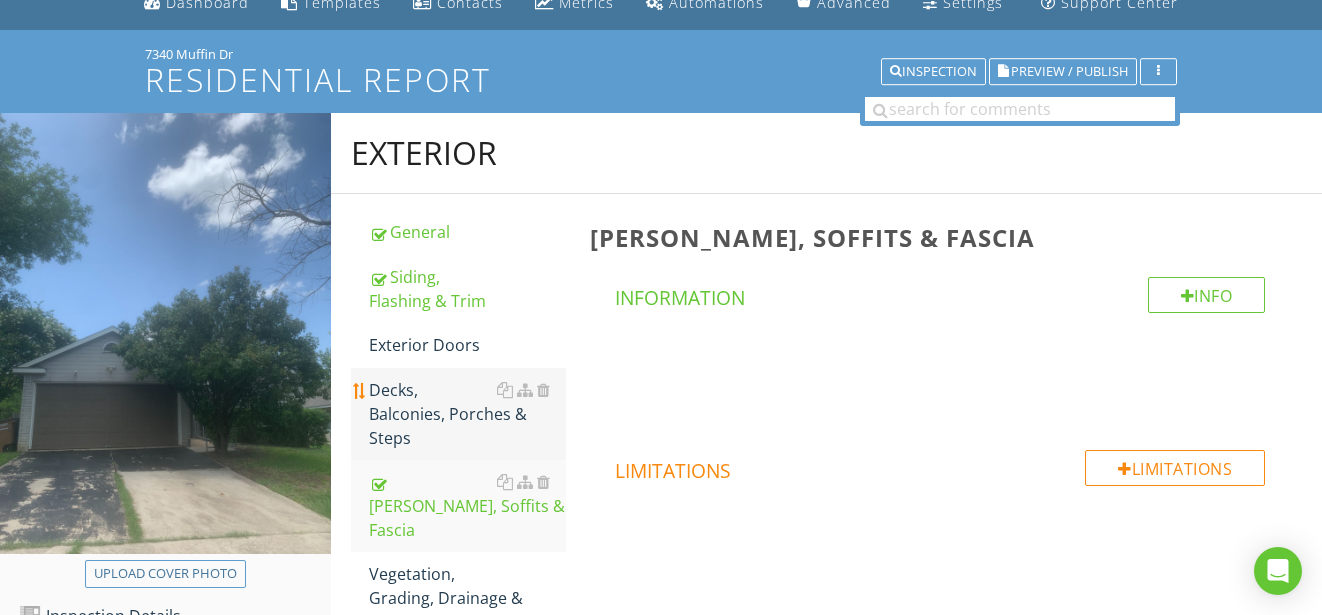 scroll, scrollTop: 85, scrollLeft: 0, axis: vertical 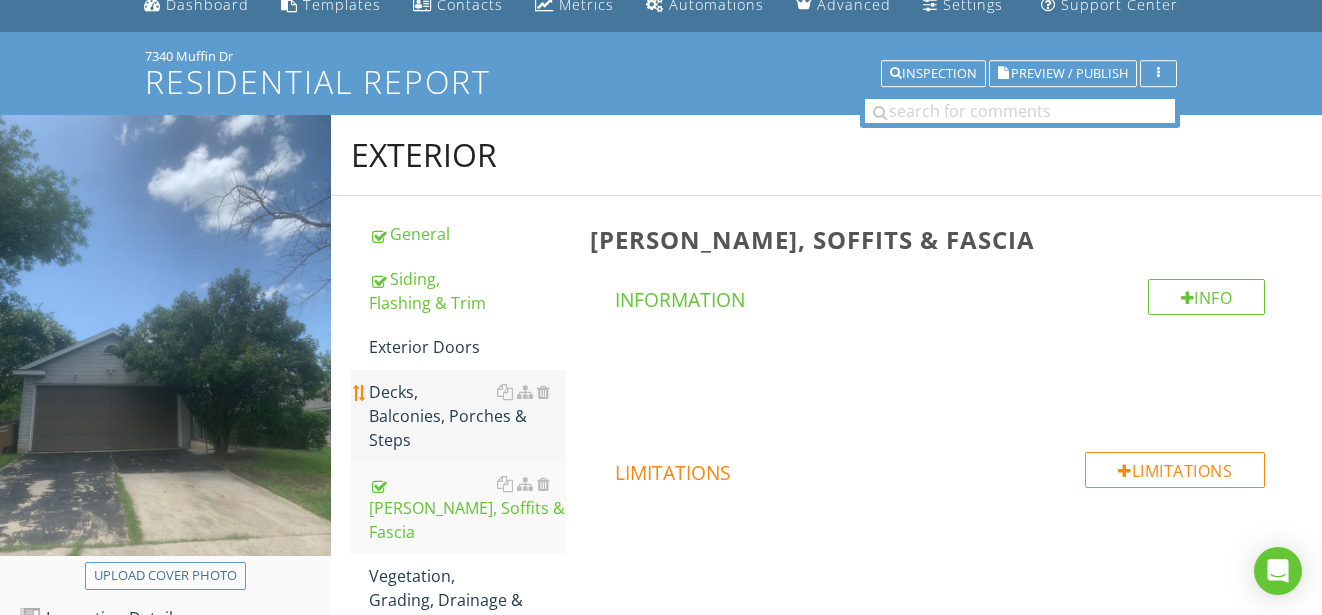 click on "Decks, Balconies, Porches & Steps" at bounding box center (468, 416) 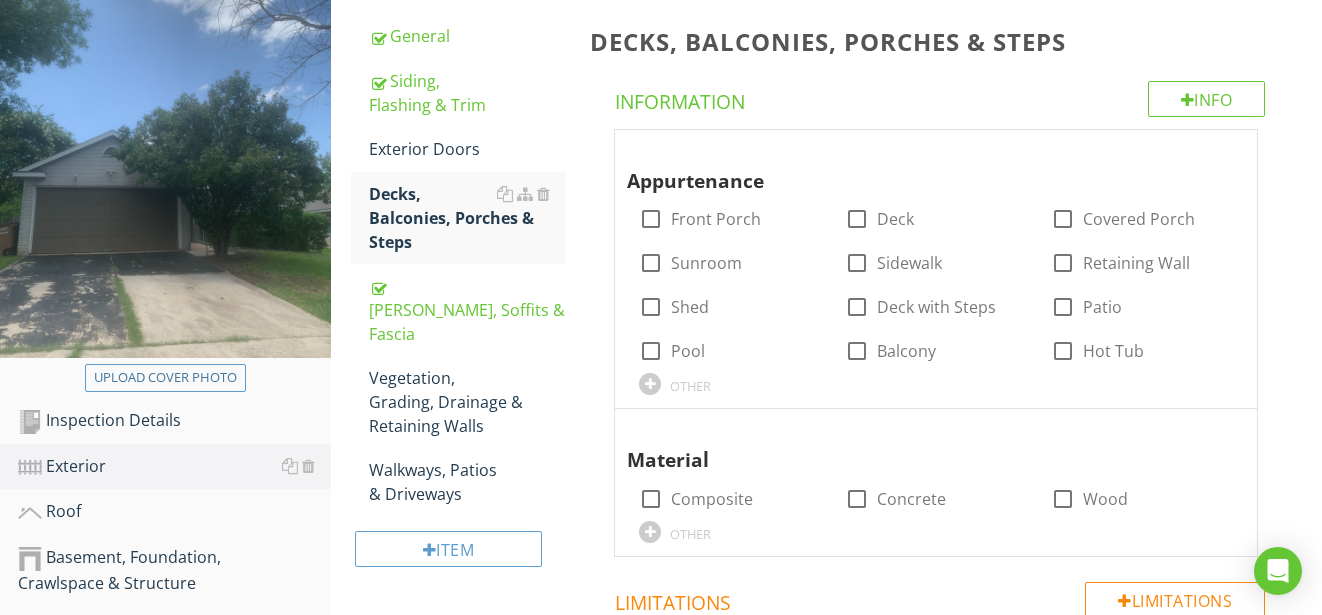 scroll, scrollTop: 0, scrollLeft: 0, axis: both 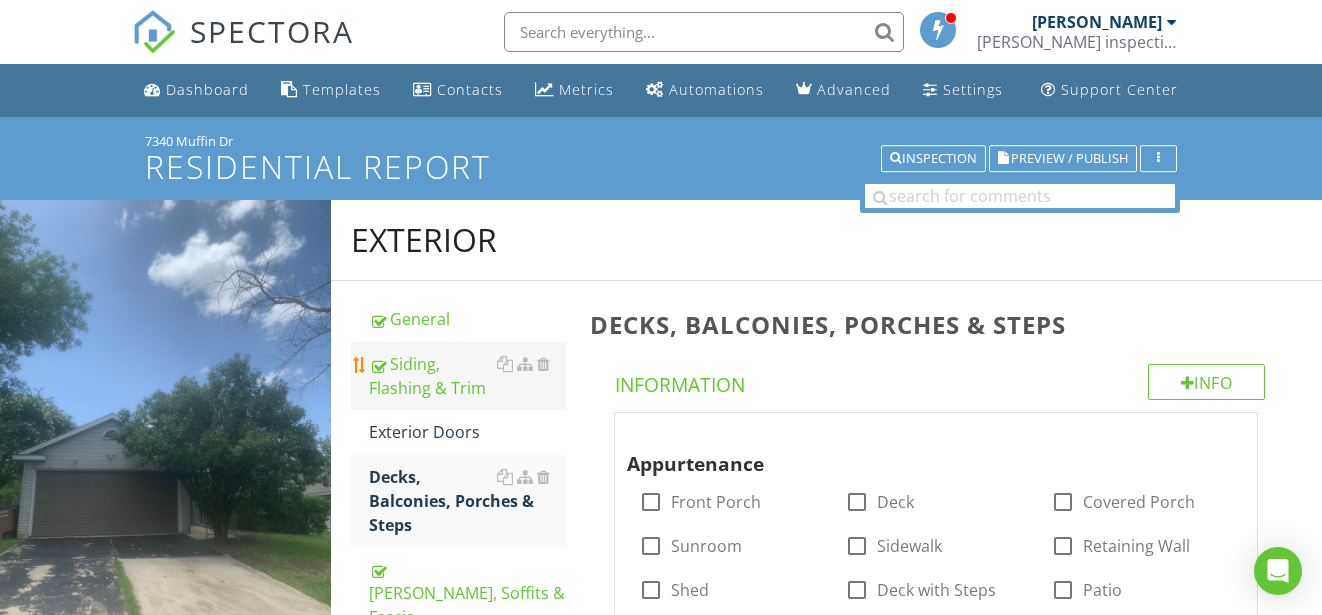 click on "Siding, Flashing & Trim" at bounding box center (468, 376) 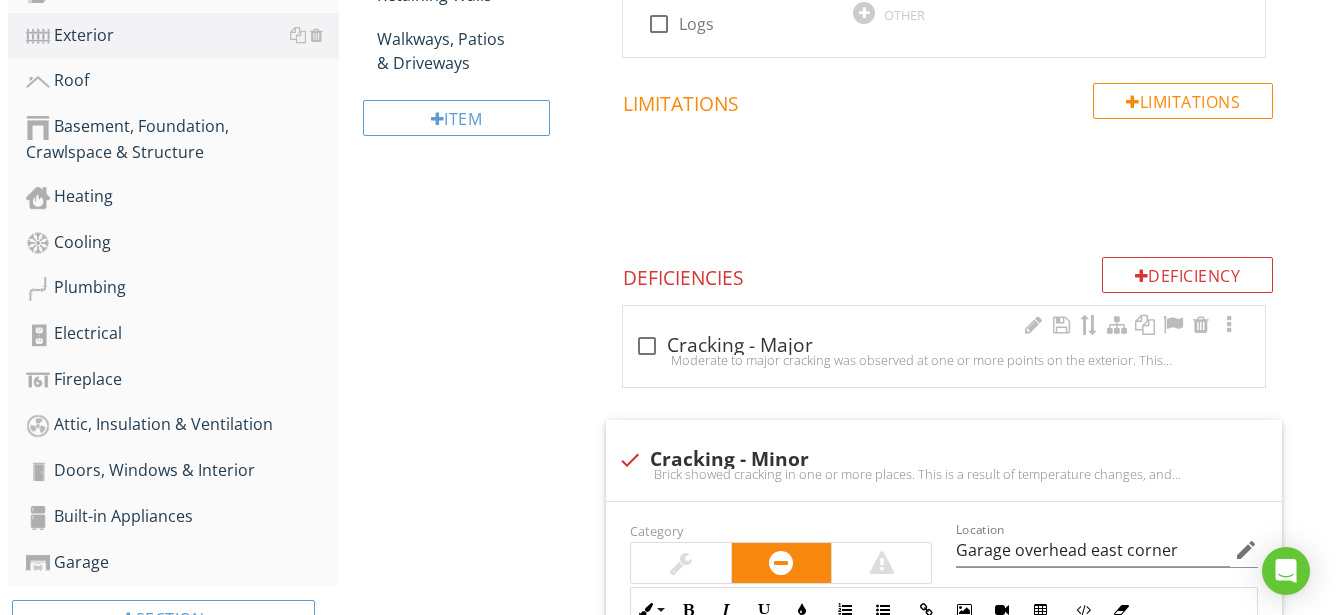 scroll, scrollTop: 715, scrollLeft: 0, axis: vertical 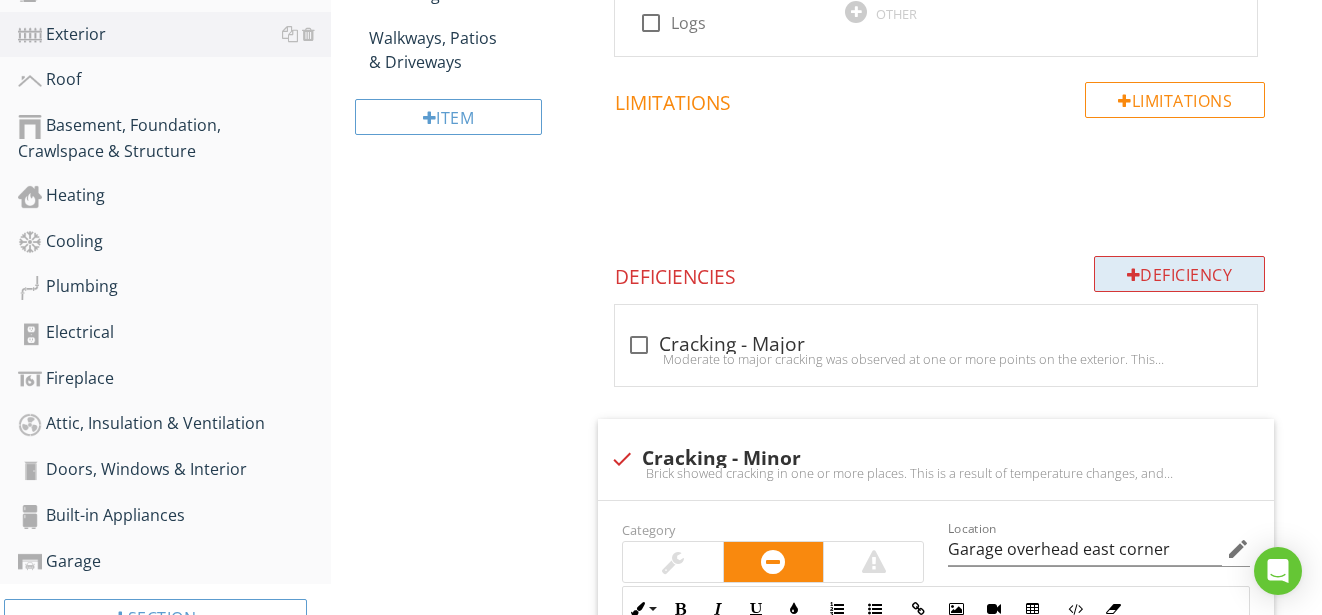click on "Deficiency" at bounding box center [1180, 274] 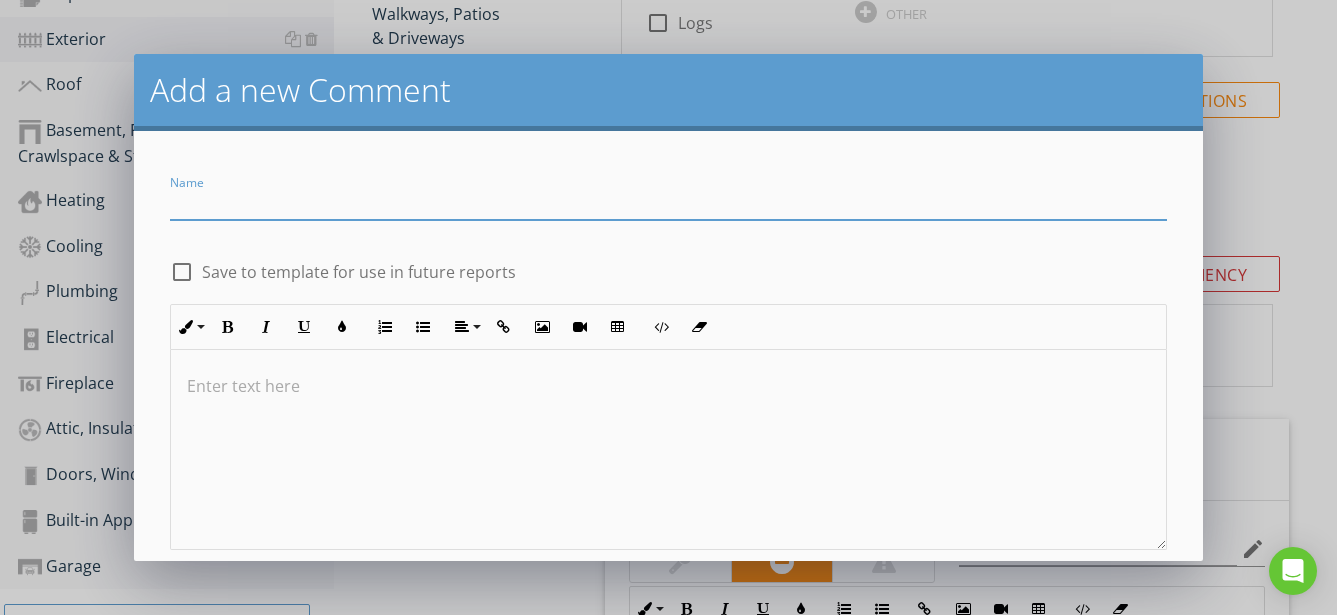 click at bounding box center [669, 203] 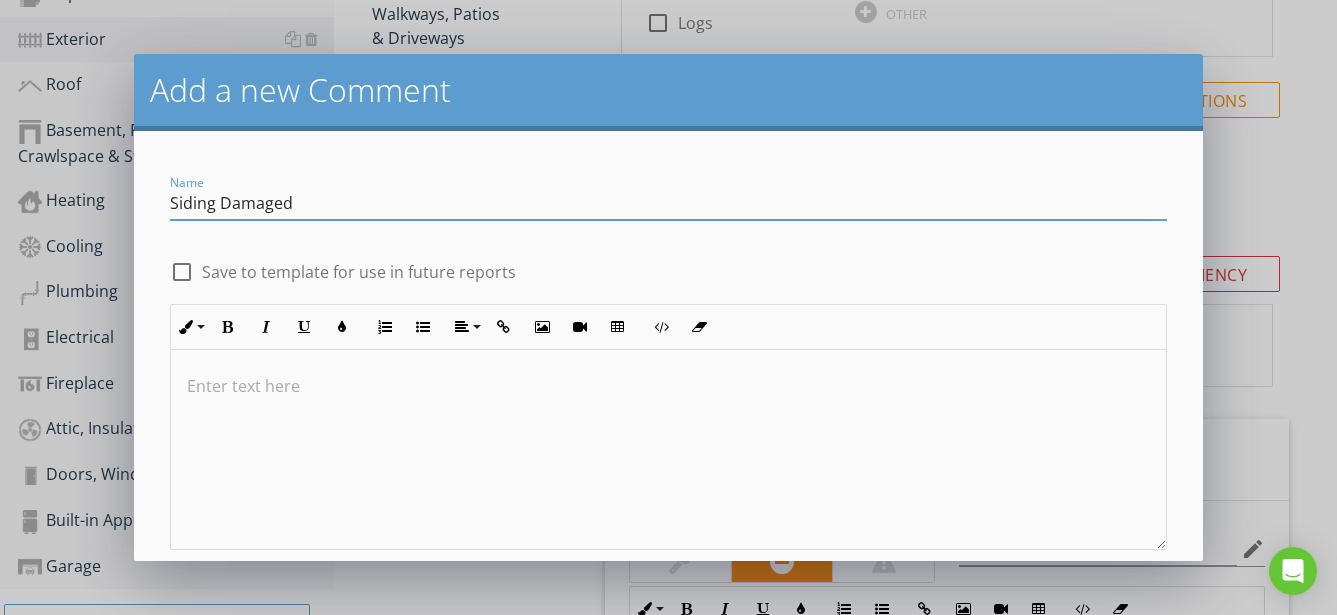 type on "Siding Damaged" 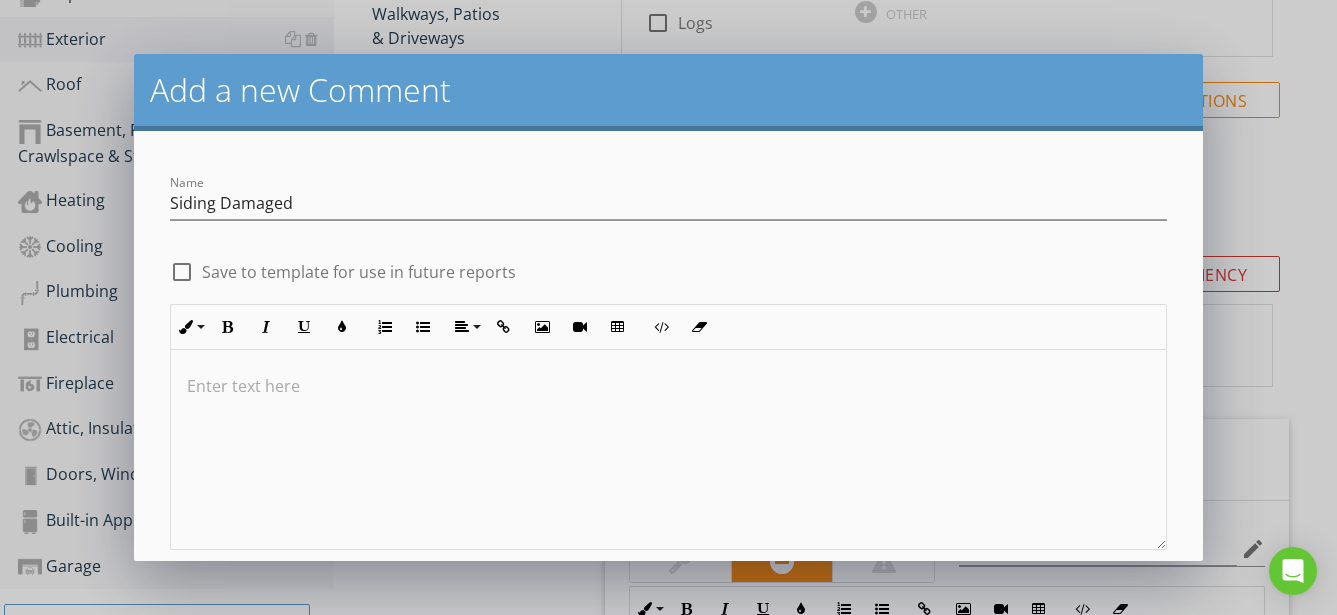 click at bounding box center [669, 386] 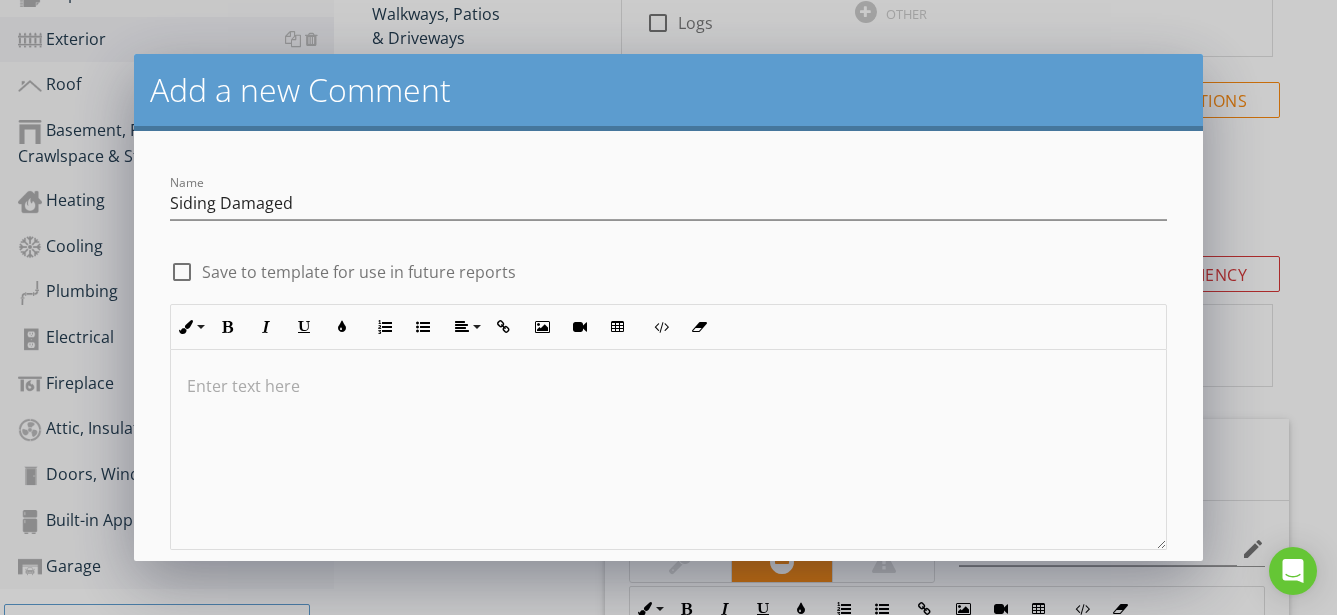 type 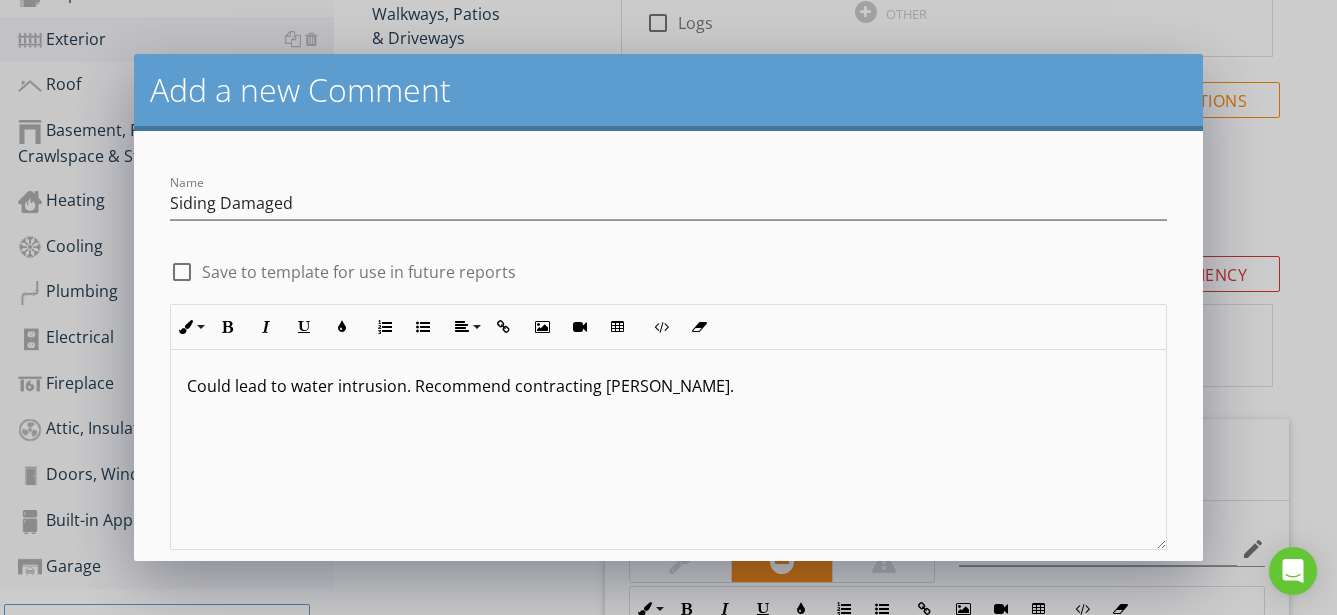 scroll, scrollTop: 1, scrollLeft: 0, axis: vertical 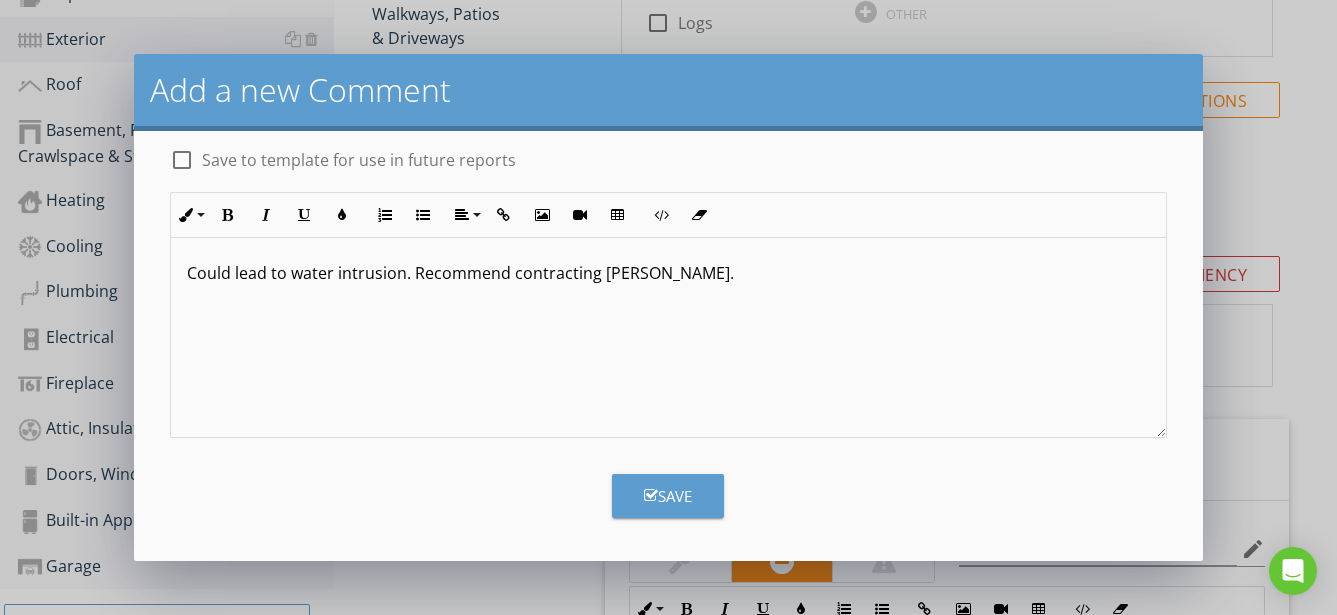 click on "Save" at bounding box center (668, 496) 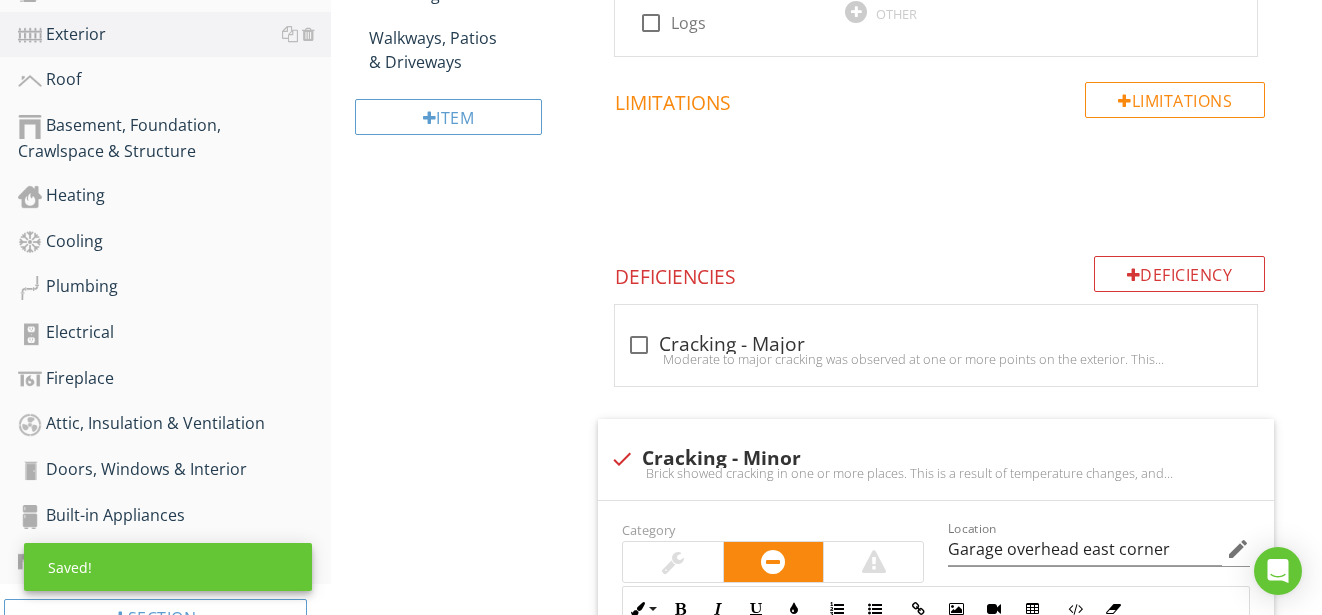 scroll, scrollTop: 15, scrollLeft: 0, axis: vertical 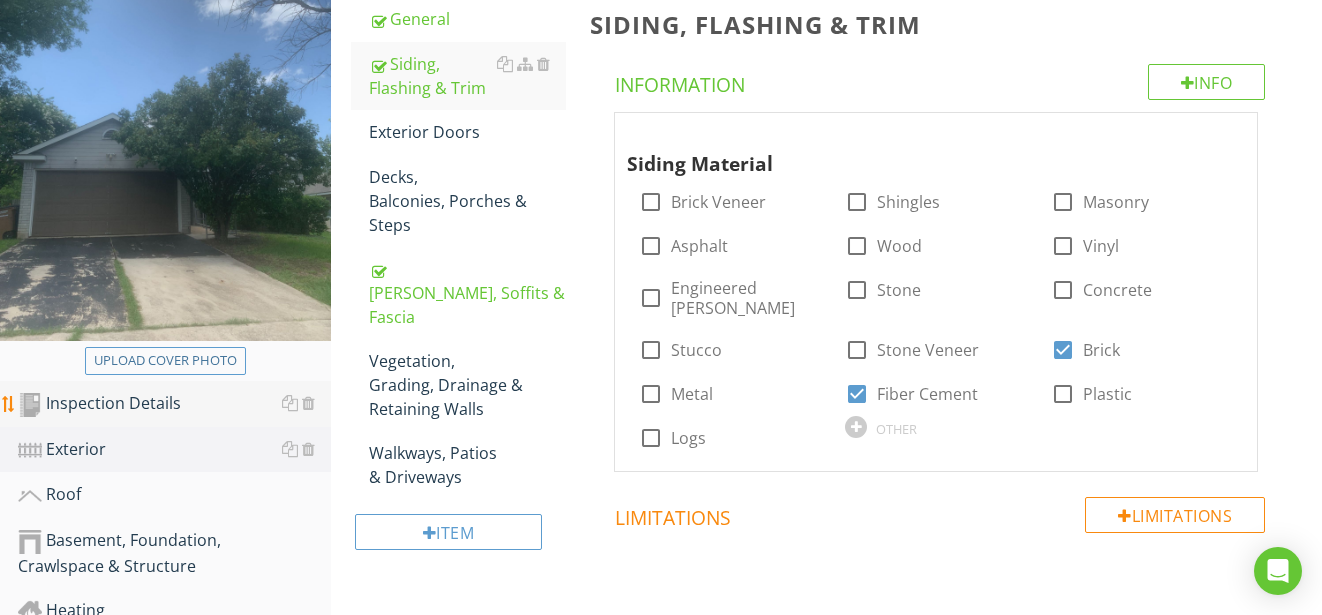 click on "Inspection Details" at bounding box center [174, 404] 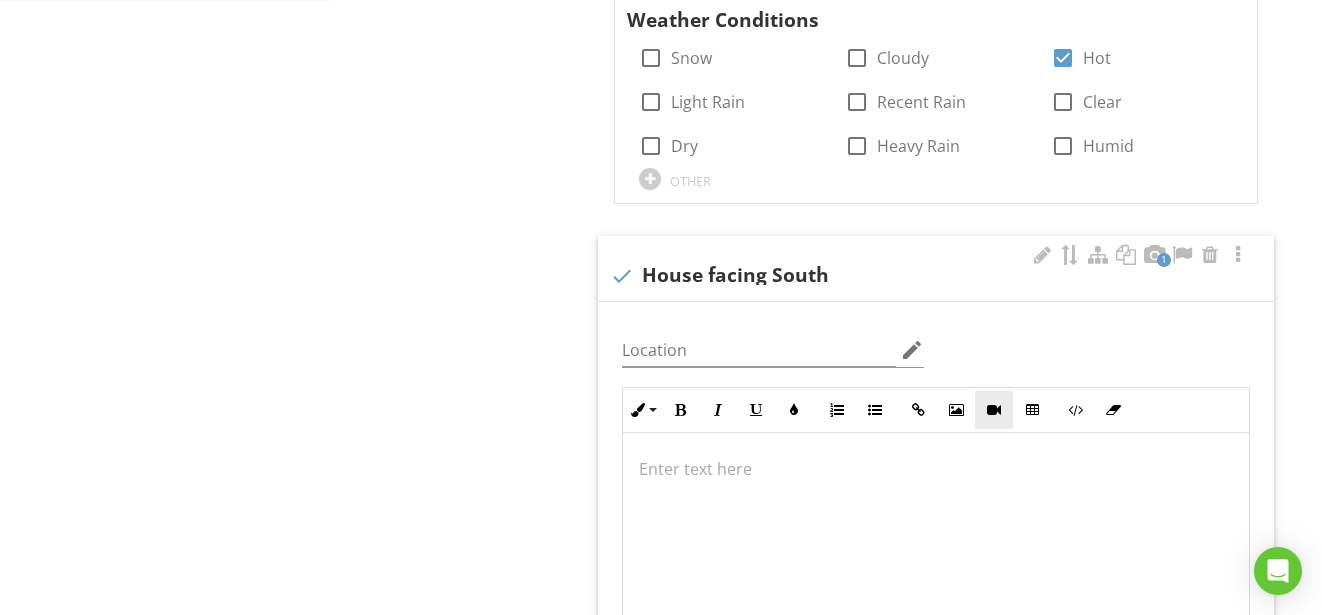 scroll, scrollTop: 1400, scrollLeft: 0, axis: vertical 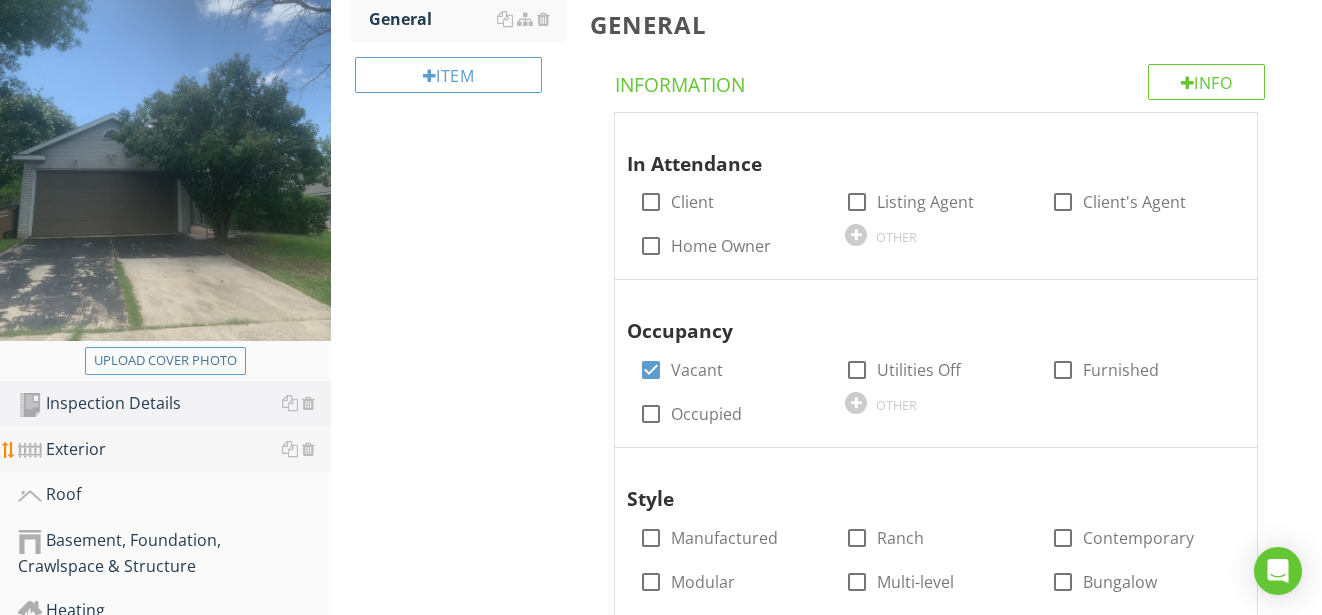 click on "Exterior" at bounding box center (174, 450) 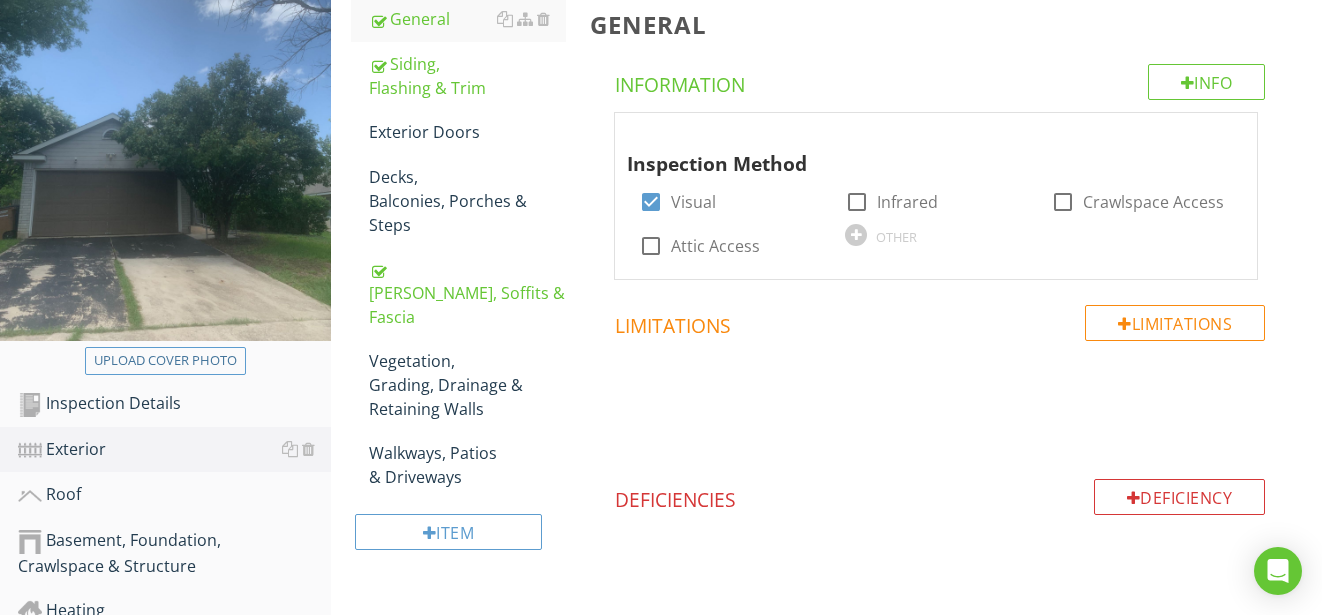 scroll, scrollTop: 100, scrollLeft: 0, axis: vertical 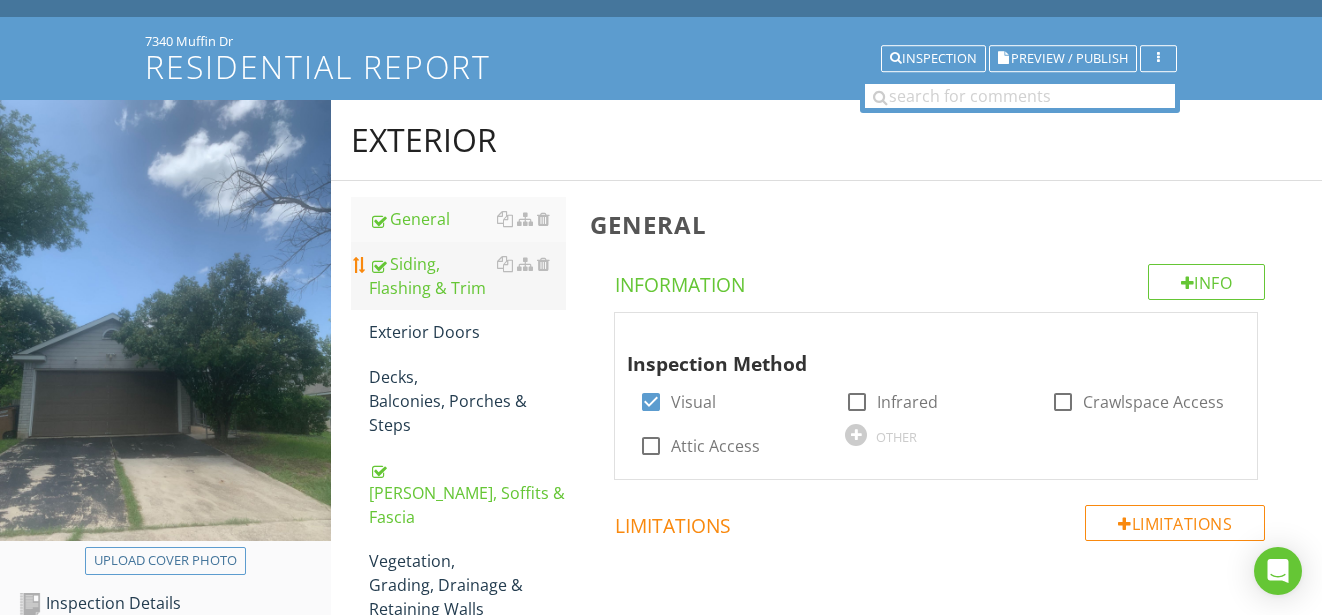 click on "Siding, Flashing & Trim" at bounding box center [468, 276] 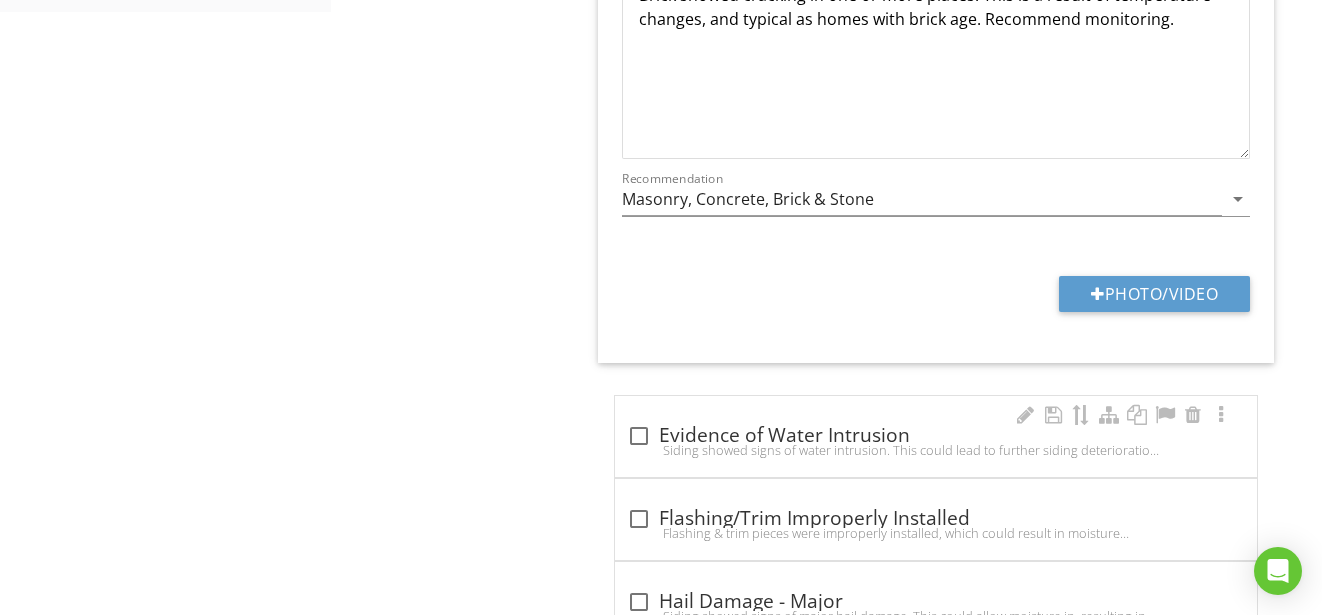 scroll, scrollTop: 1400, scrollLeft: 0, axis: vertical 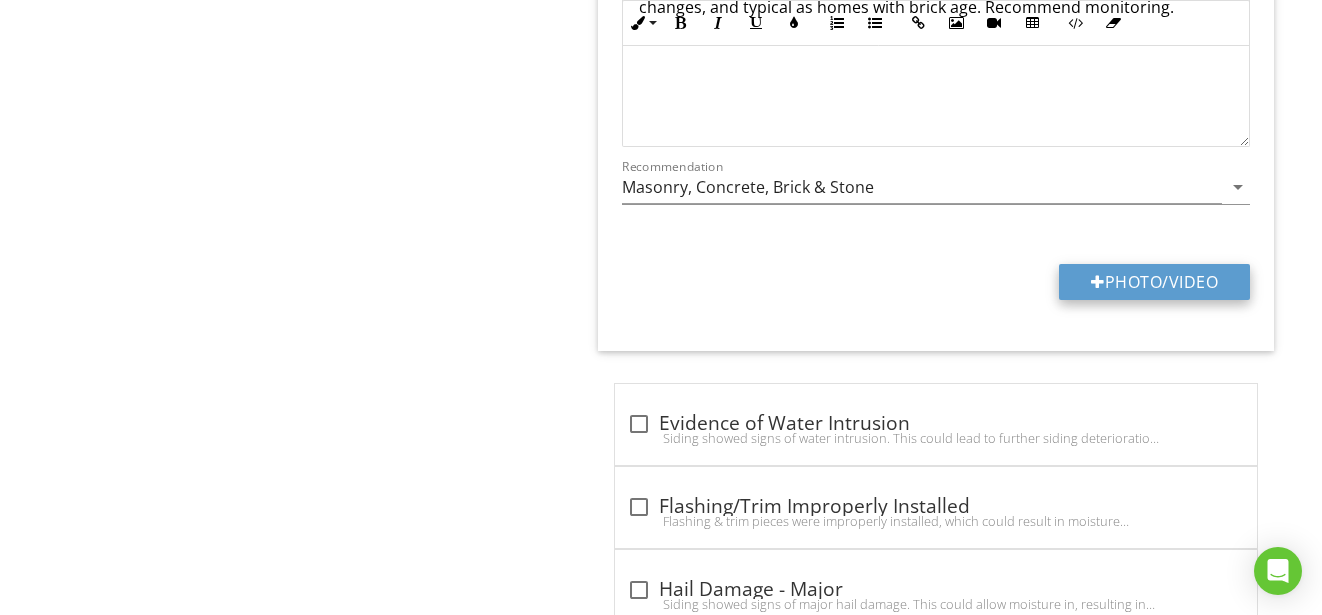 click on "Photo/Video" at bounding box center (1154, 282) 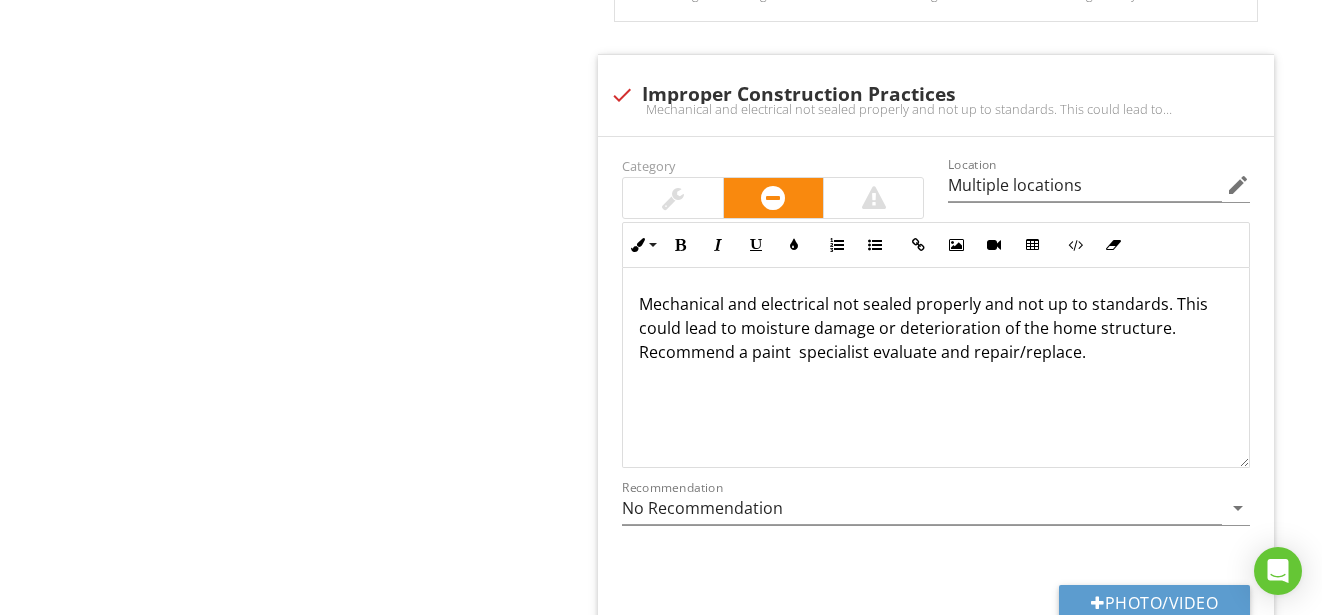 scroll, scrollTop: 2300, scrollLeft: 0, axis: vertical 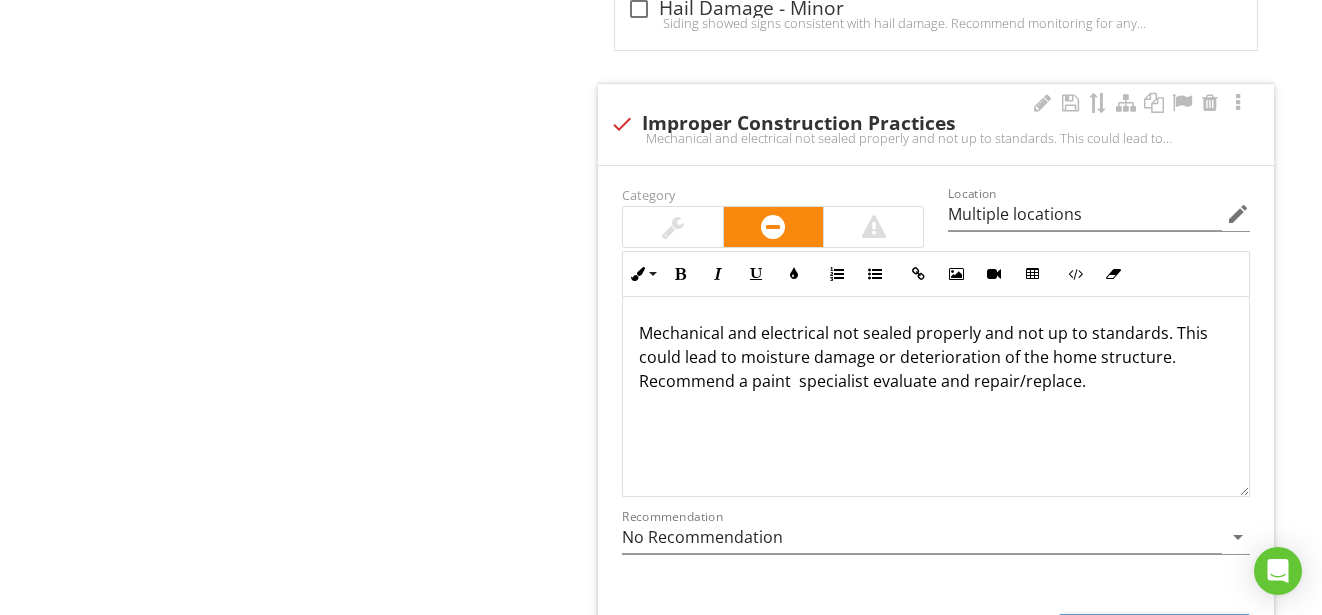 click on "Mechanical and electrical not sealed properly and not up to standards. This could lead to moisture damage or deterioration of the home structure. Recommend a paint  specialist evaluate and repair/replace." at bounding box center (936, 357) 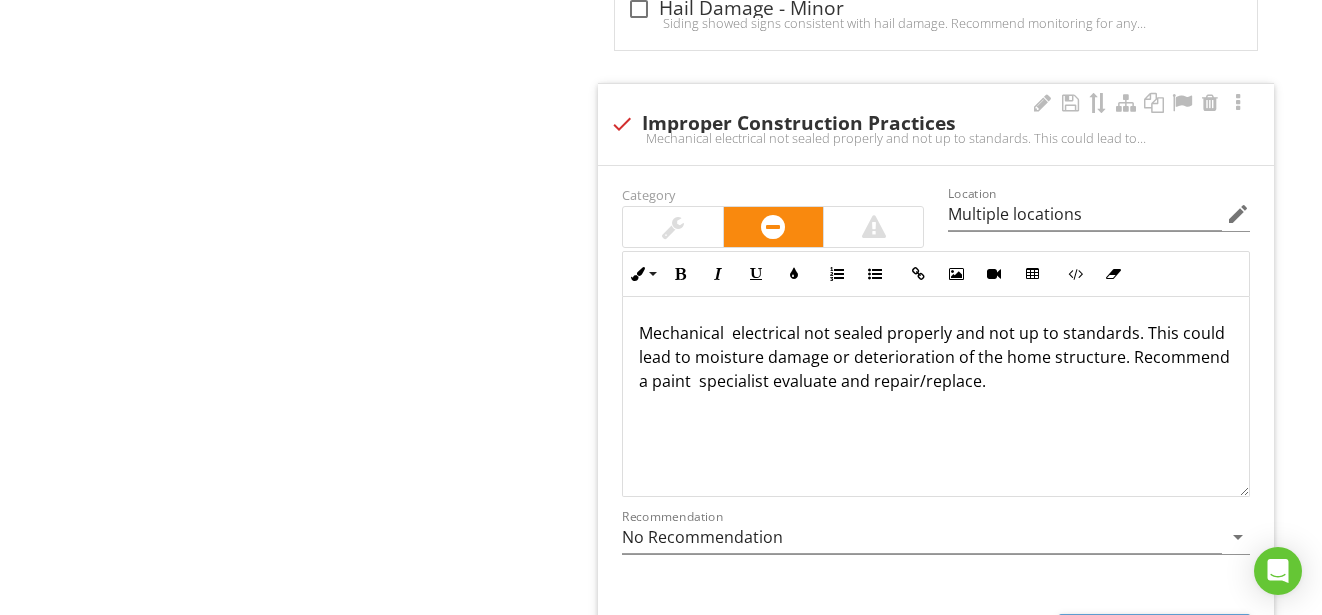 type 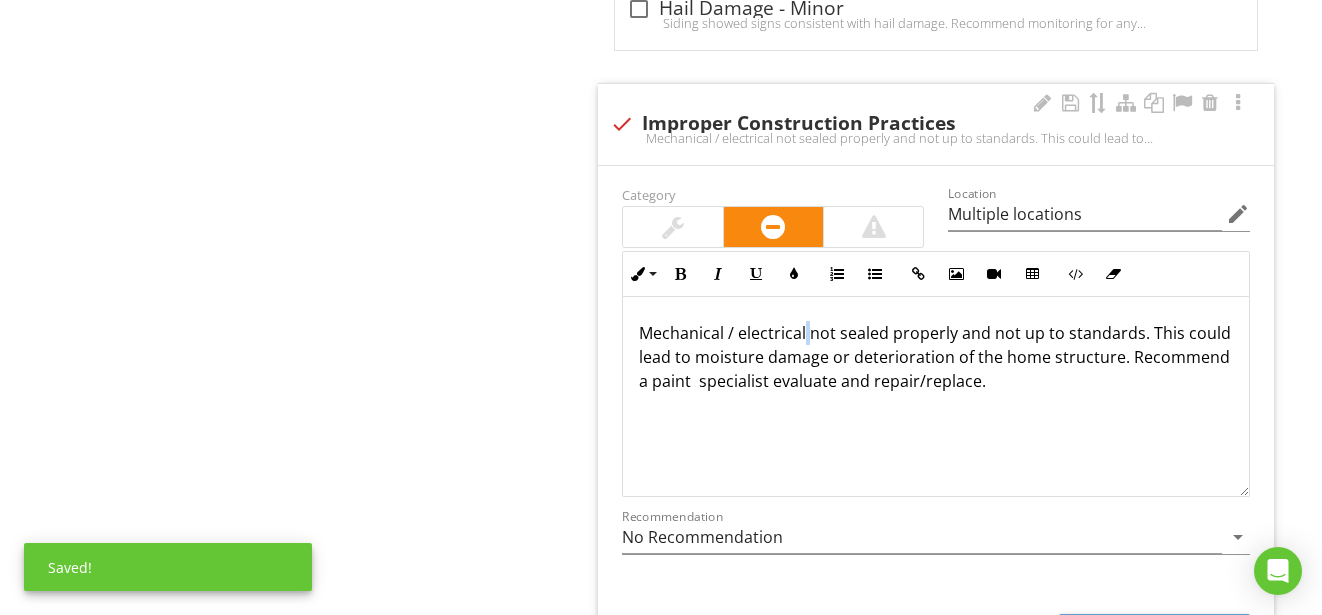 click on "Mechanical / electrical not sealed properly and not up to standards. This could lead to moisture damage or deterioration of the home structure. Recommend a paint  specialist evaluate and repair/replace." at bounding box center (936, 357) 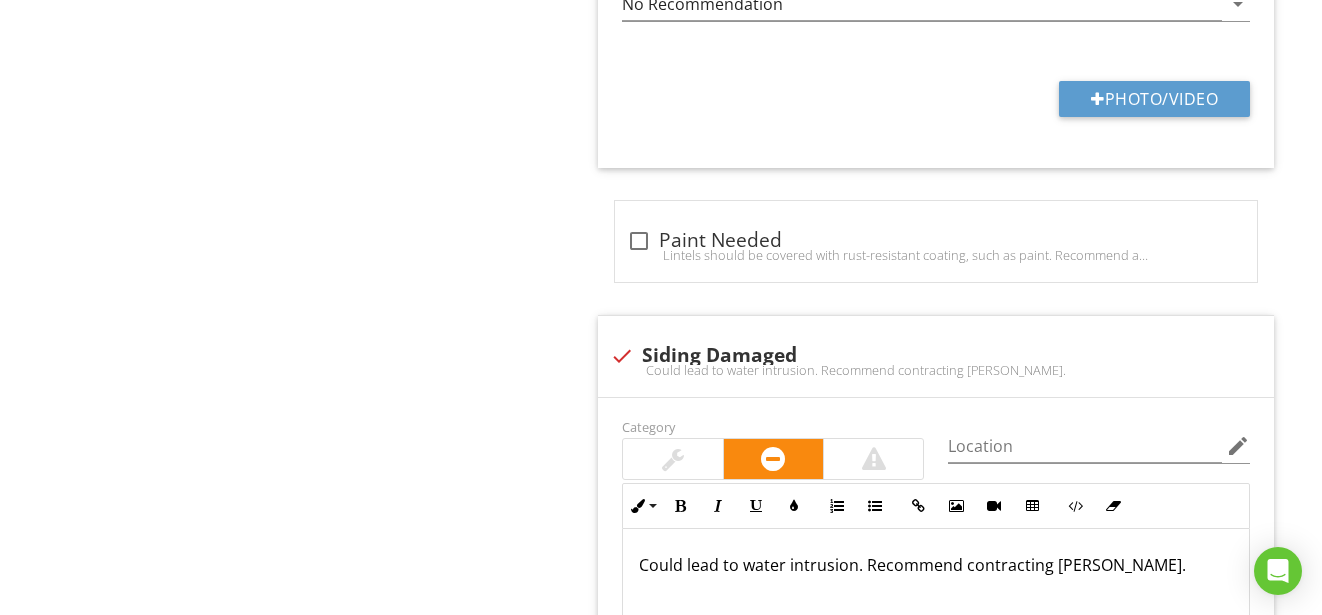 scroll, scrollTop: 3500, scrollLeft: 0, axis: vertical 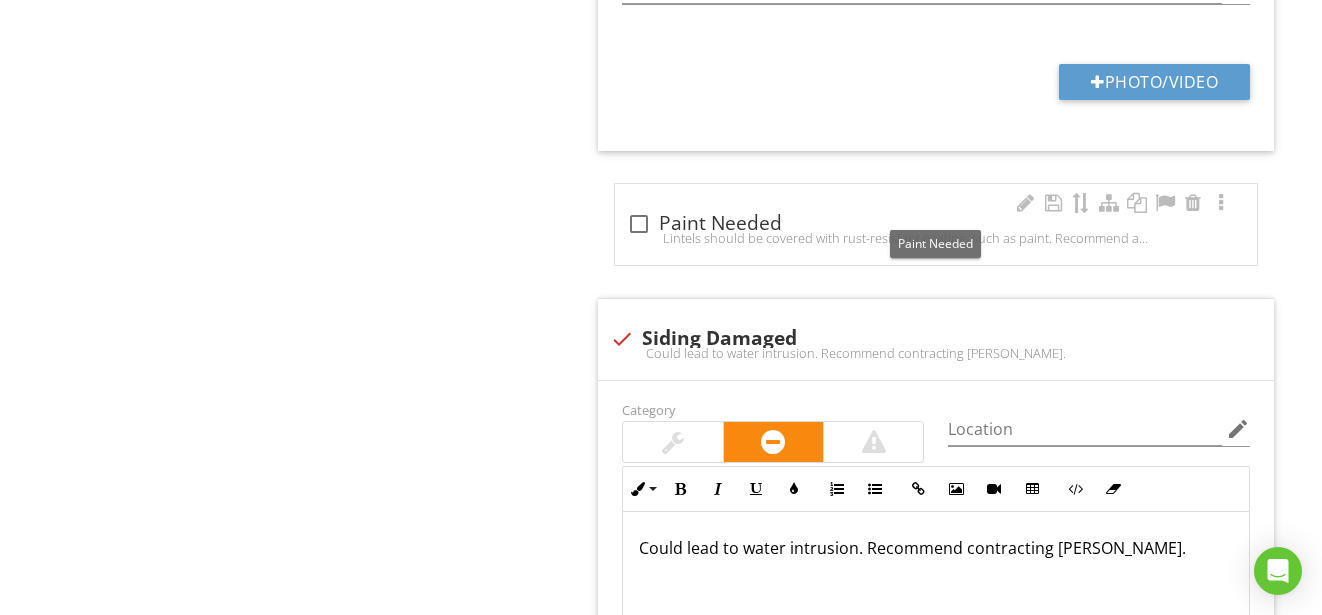 click on "check_box_outline_blank
Paint Needed" at bounding box center [936, 224] 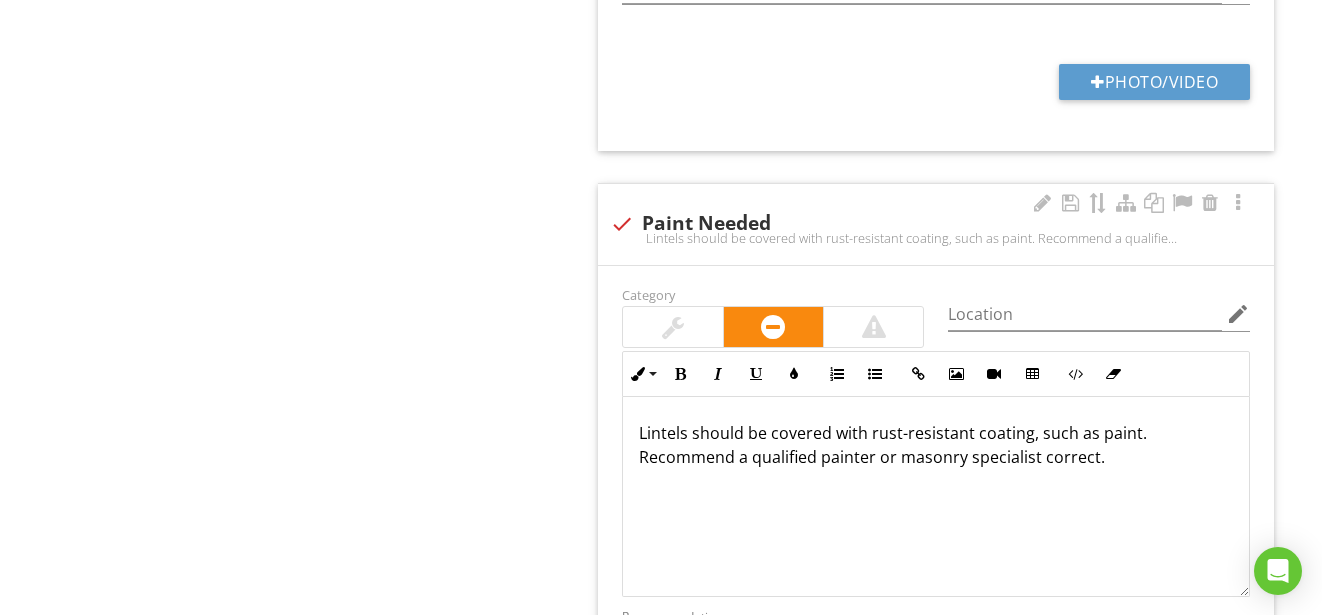 click on "check
Paint Needed" at bounding box center (936, 224) 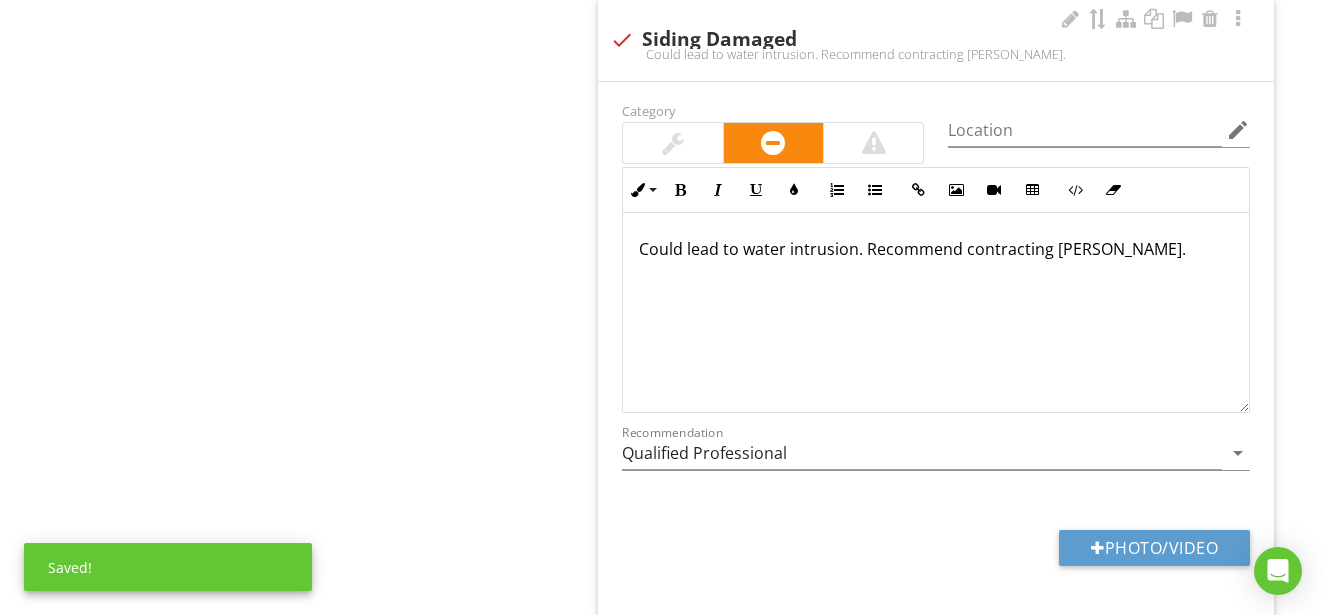 scroll, scrollTop: 3800, scrollLeft: 0, axis: vertical 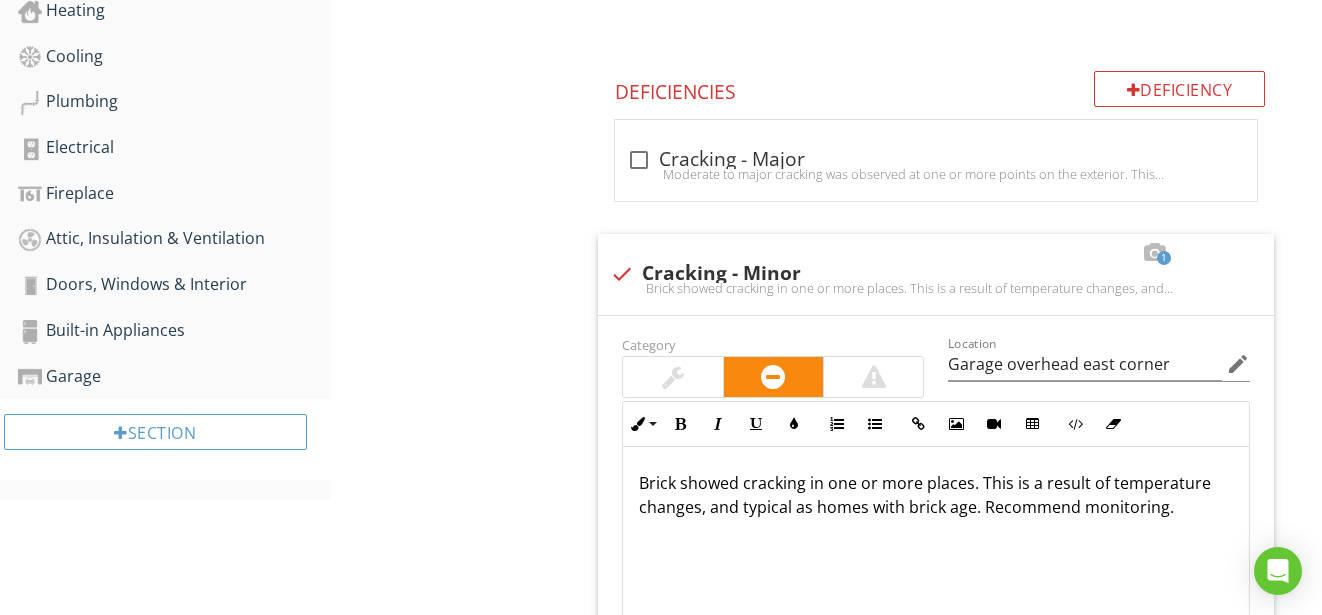 click on "Exterior
General
Siding, Flashing & Trim
Exterior Doors
Decks, Balconies, Porches & Steps
Eaves, Soffits & Fascia
Vegetation, Grading, Drainage & Retaining Walls
Walkways, Patios & Driveways
Item
Siding, Flashing & Trim
Info
Information
Siding Material
check_box_outline_blank Brick Veneer   check_box_outline_blank Shingles   check_box_outline_blank Masonry   check_box_outline_blank Asphalt   check_box_outline_blank Wood   check_box_outline_blank Vinyl   check_box_outline_blank Engineered Wood   check_box_outline_blank Stone   check_box_outline_blank Concrete   check_box_outline_blank Stucco   check_box_outline_blank" at bounding box center [827, 1531] 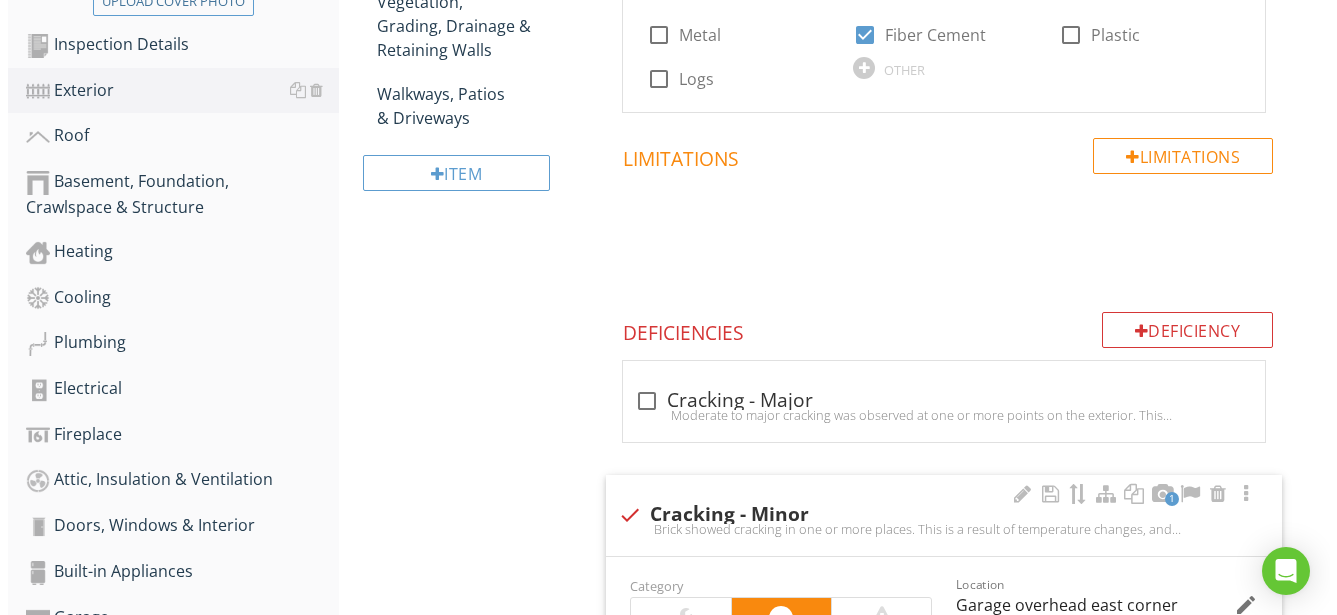 scroll, scrollTop: 600, scrollLeft: 0, axis: vertical 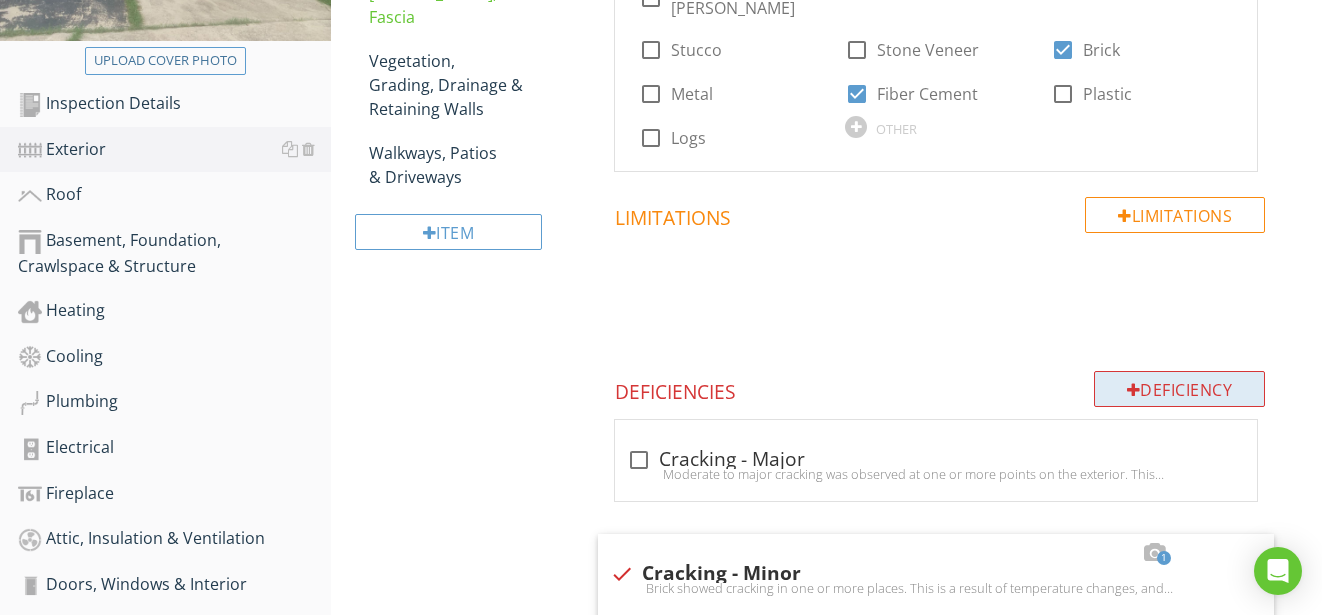 click on "Deficiency" at bounding box center [1180, 389] 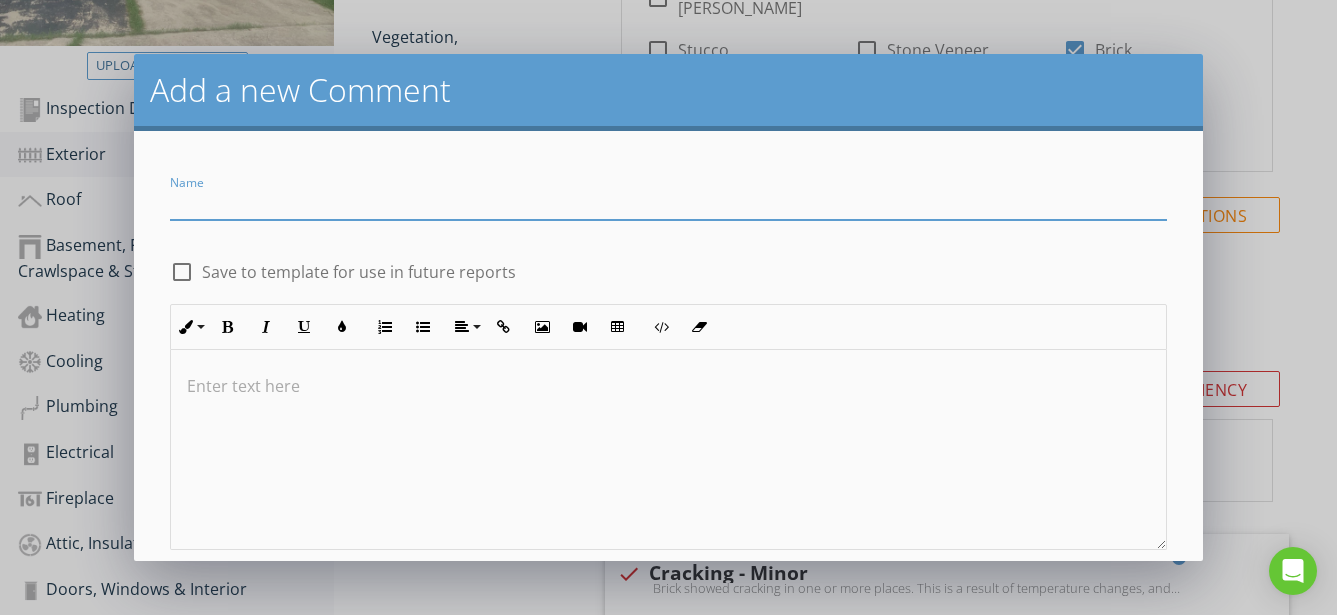 click at bounding box center (669, 203) 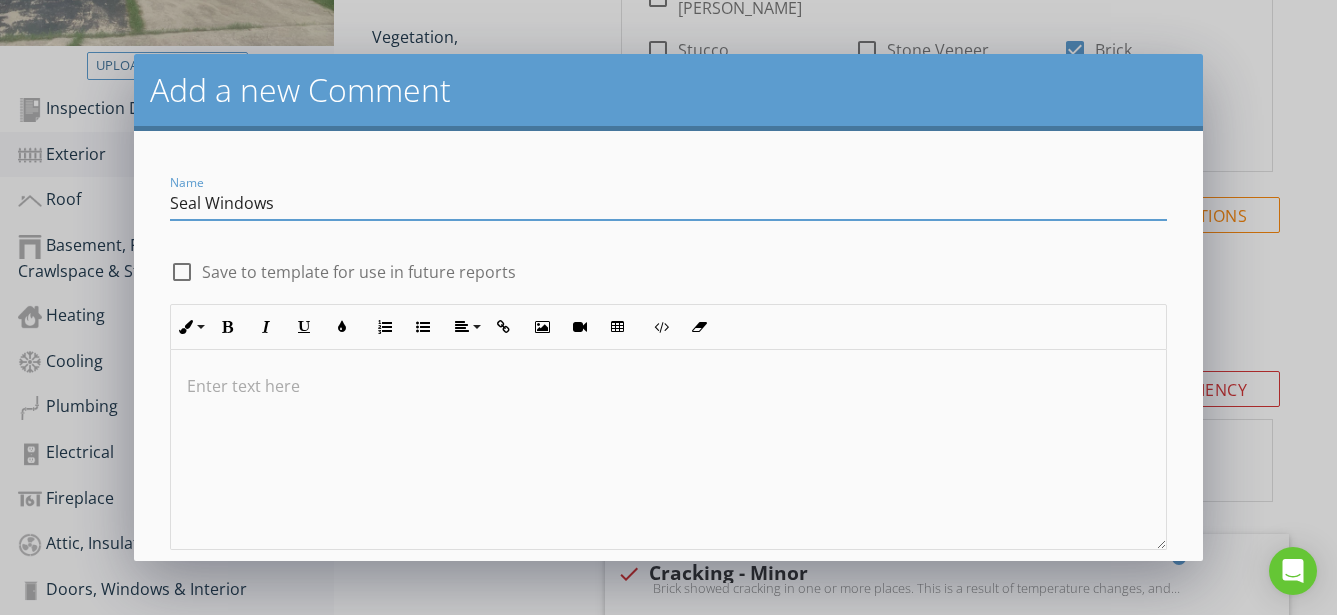 type on "Seal Windows" 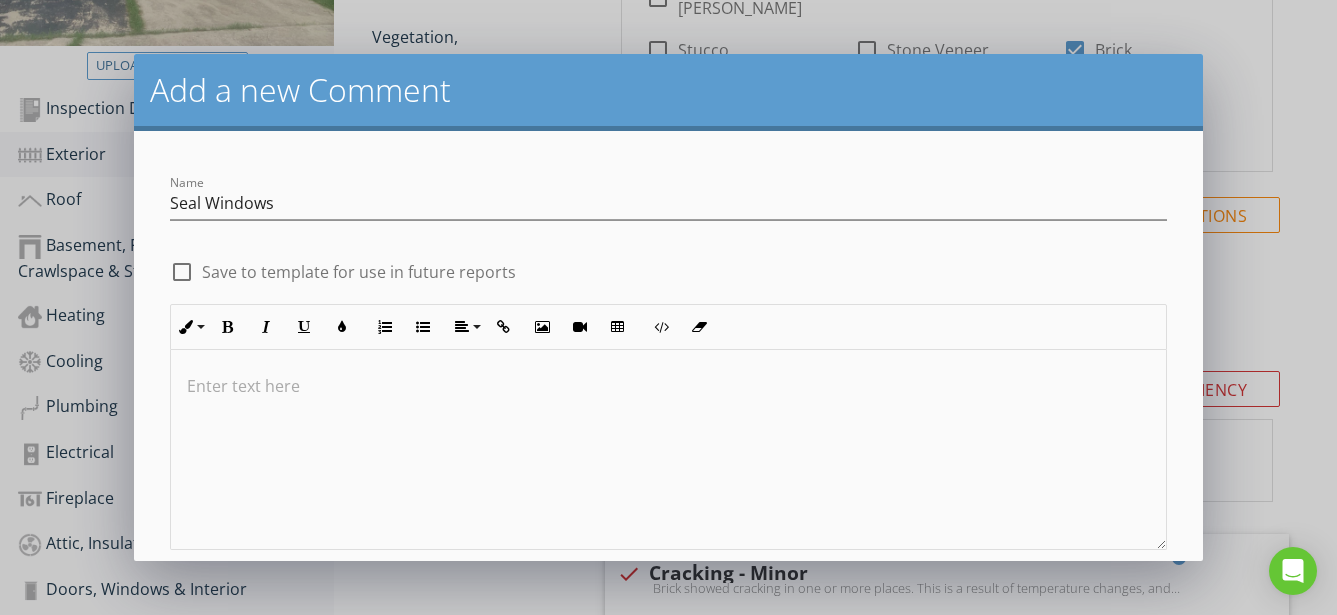 type 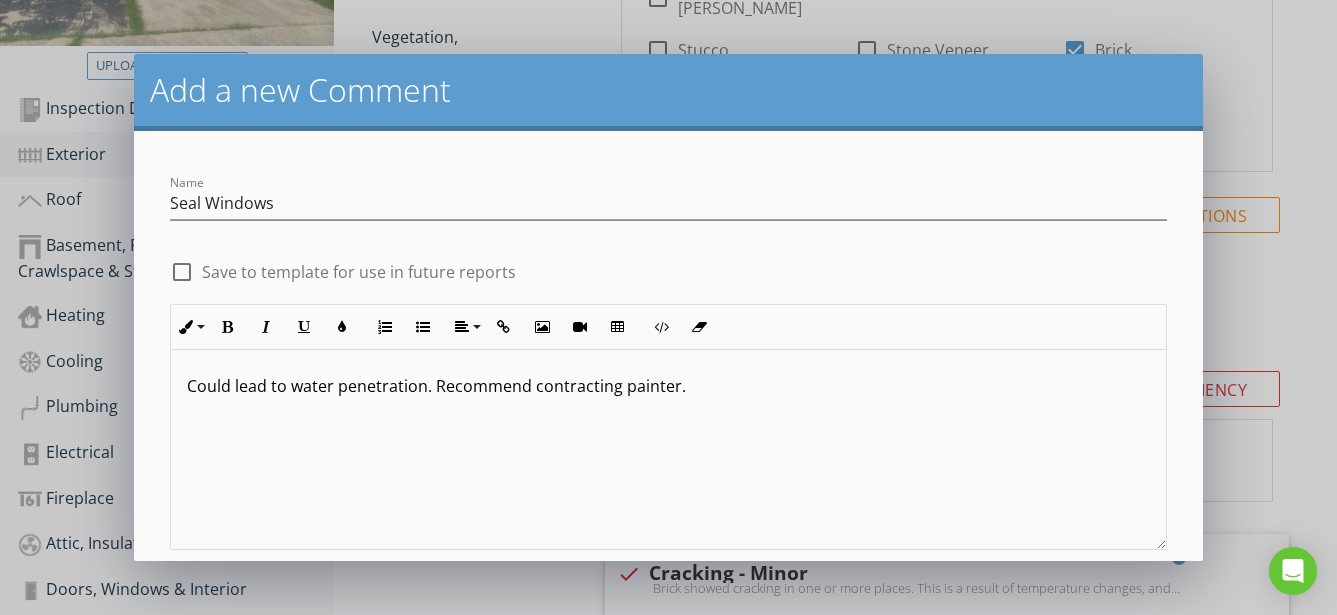 scroll, scrollTop: 1, scrollLeft: 0, axis: vertical 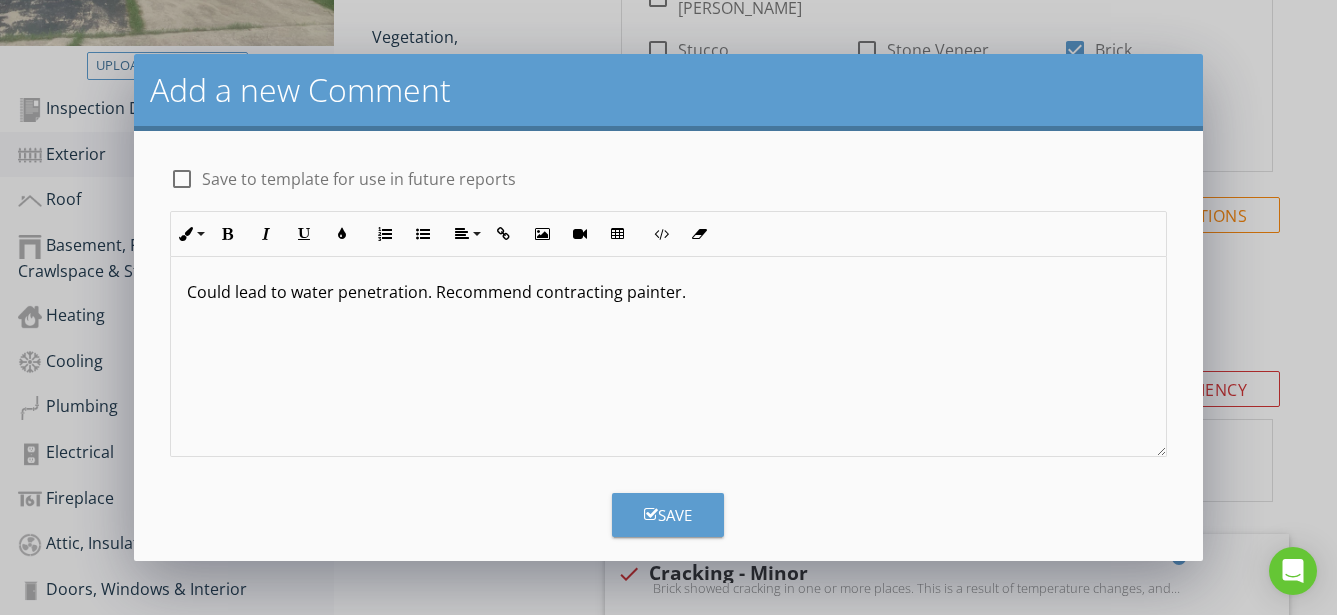 click on "Save" at bounding box center [668, 515] 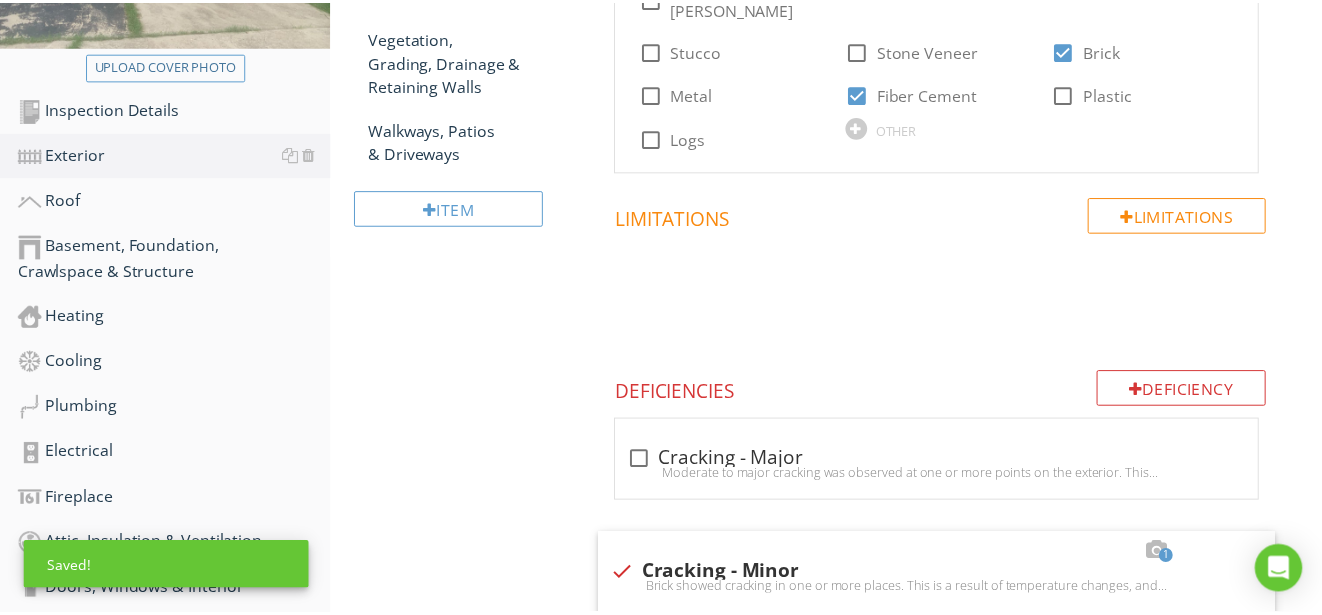 scroll, scrollTop: 15, scrollLeft: 0, axis: vertical 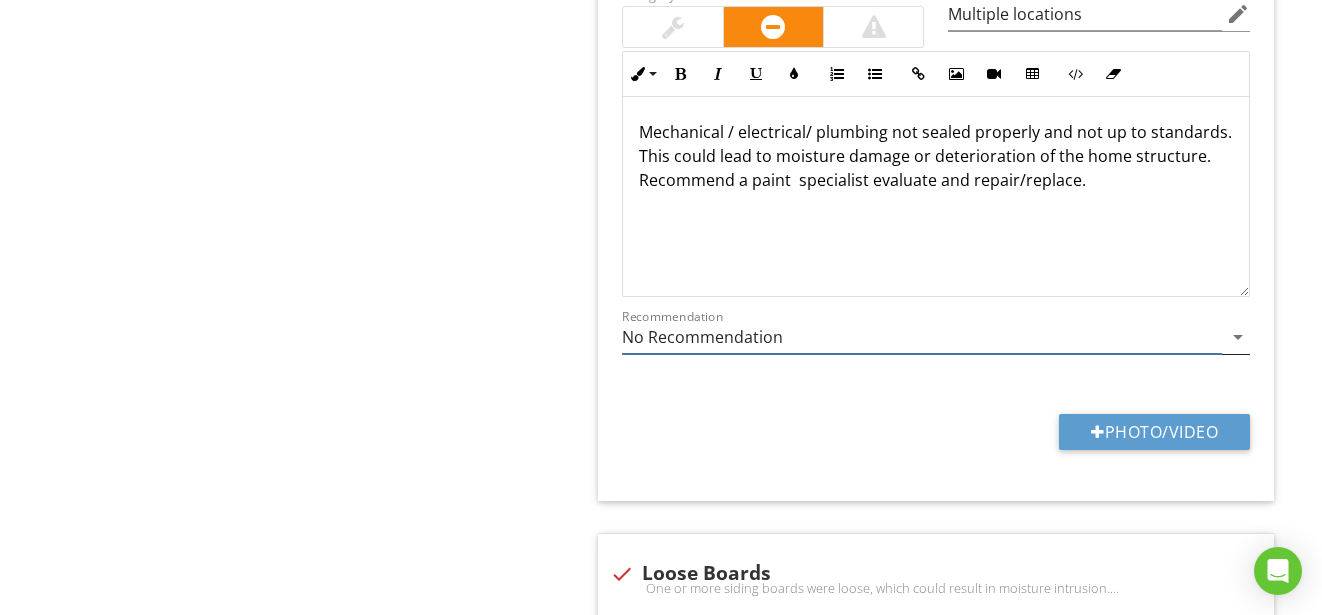 click on "arrow_drop_down" at bounding box center [1238, 337] 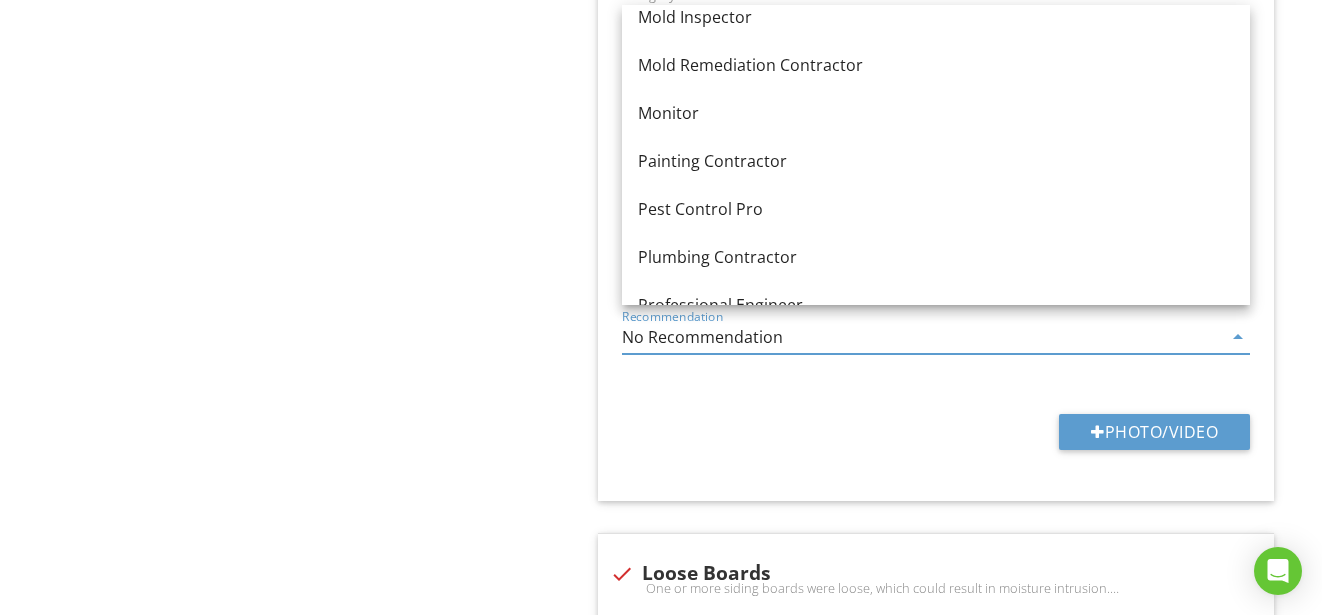 scroll, scrollTop: 1951, scrollLeft: 0, axis: vertical 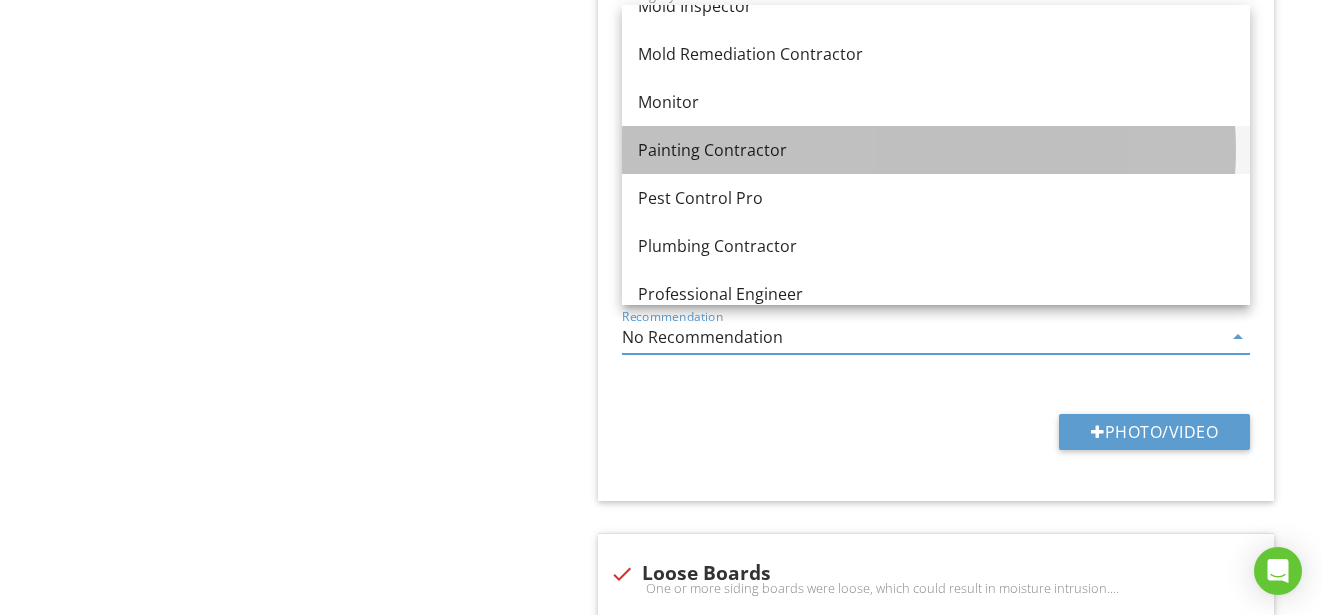click on "Painting Contractor" at bounding box center [936, 150] 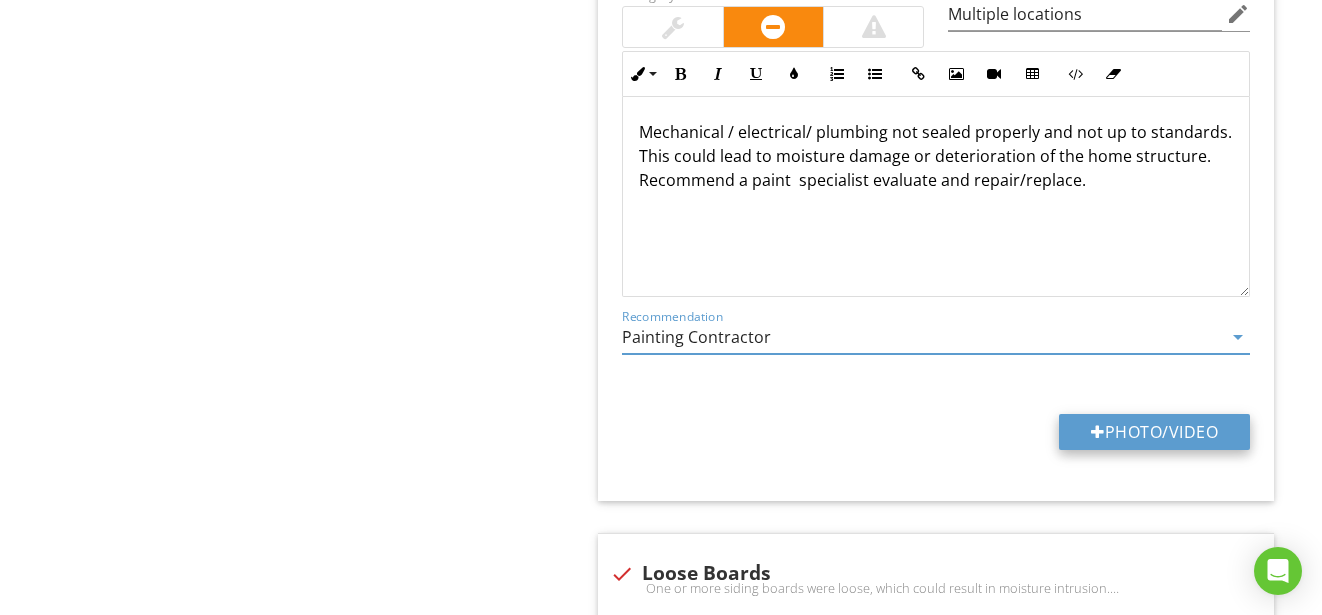 click on "Photo/Video" at bounding box center [1154, 432] 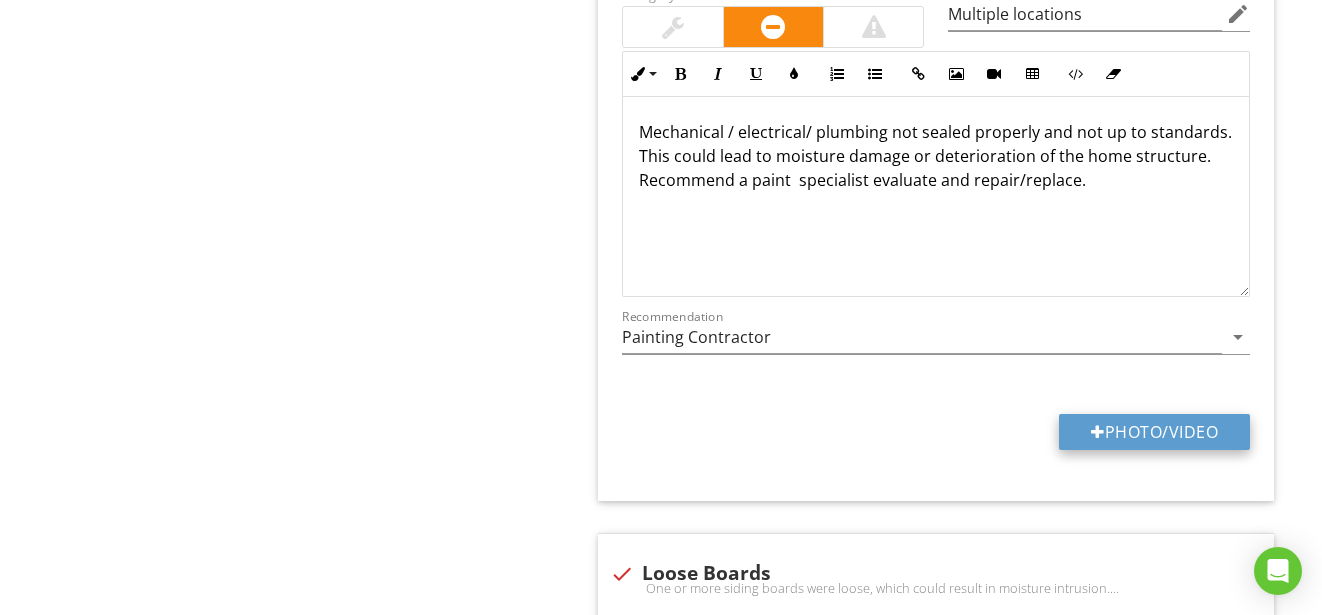 type on "C:\fakepath\seal.jpg" 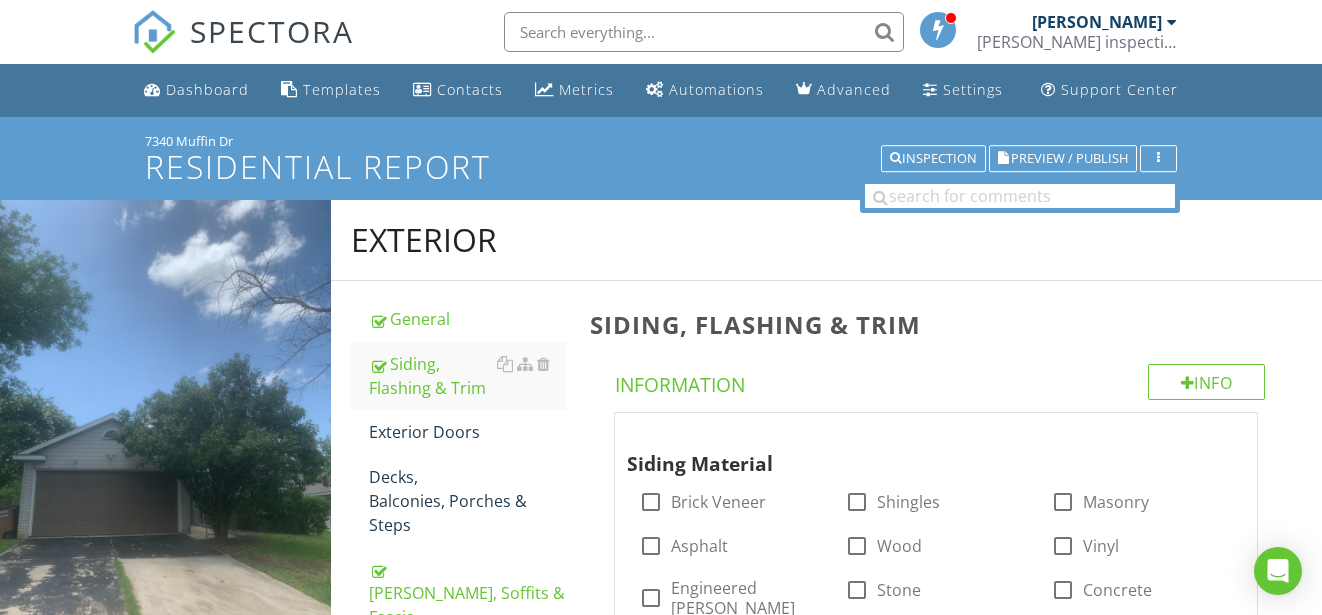 scroll, scrollTop: 3300, scrollLeft: 0, axis: vertical 